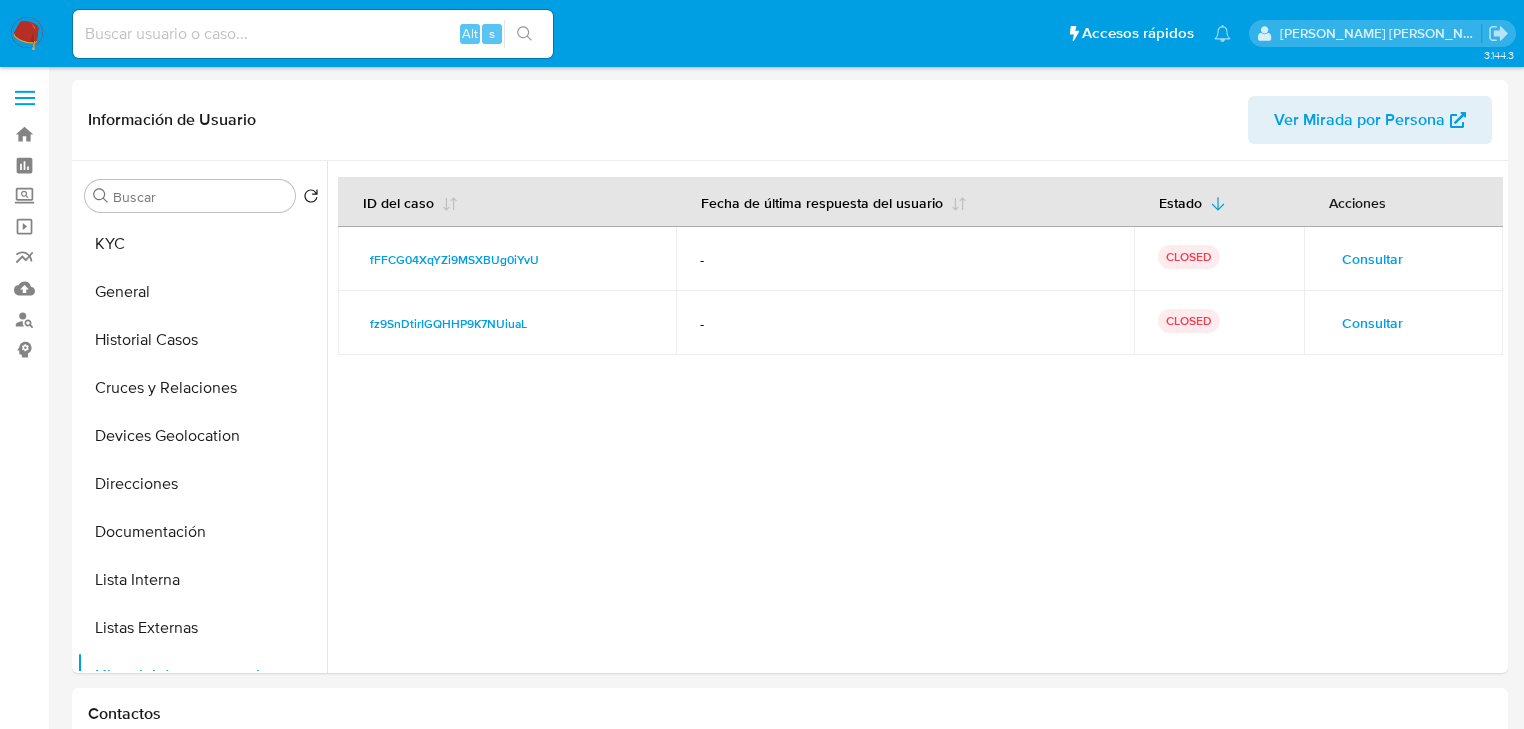 select on "10" 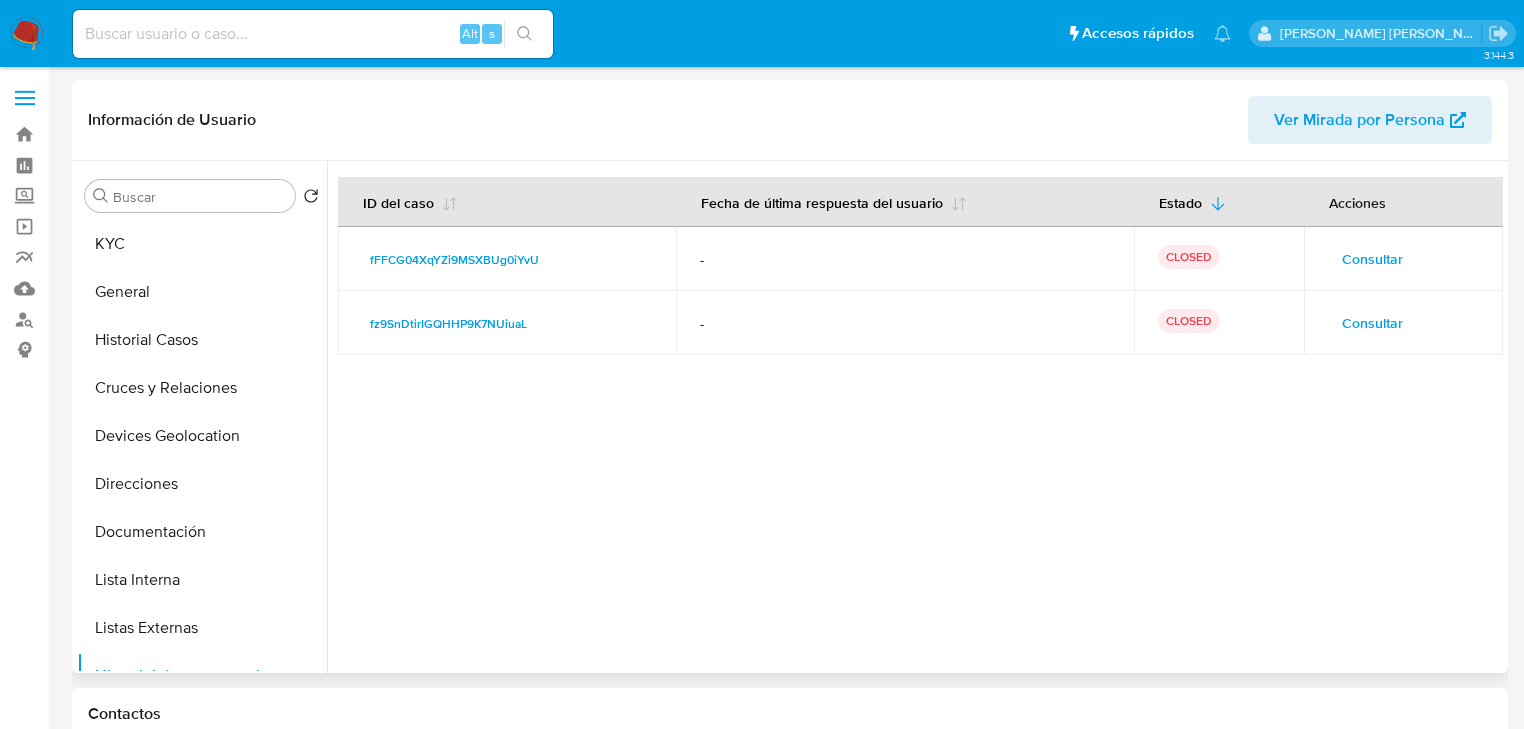 scroll, scrollTop: 0, scrollLeft: 0, axis: both 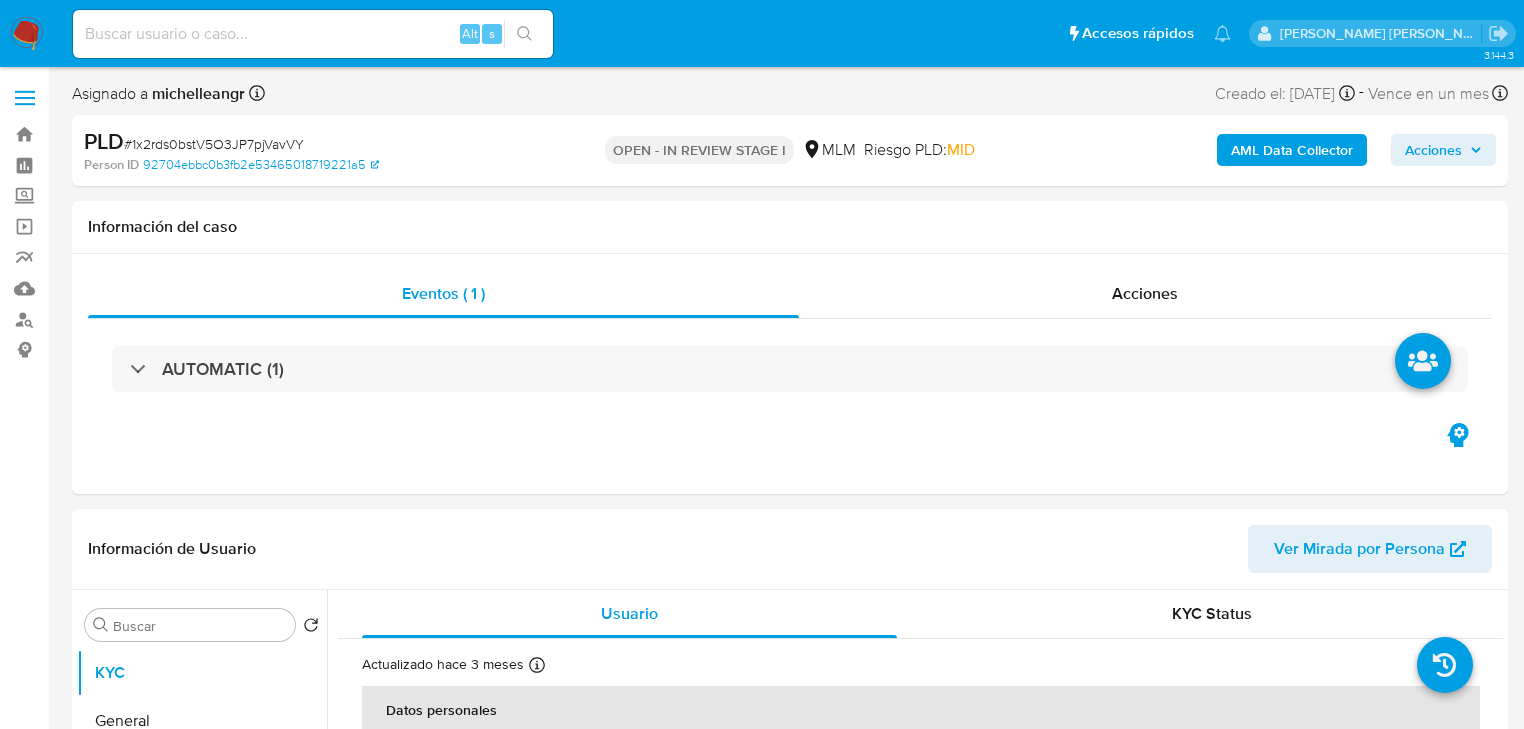 select on "10" 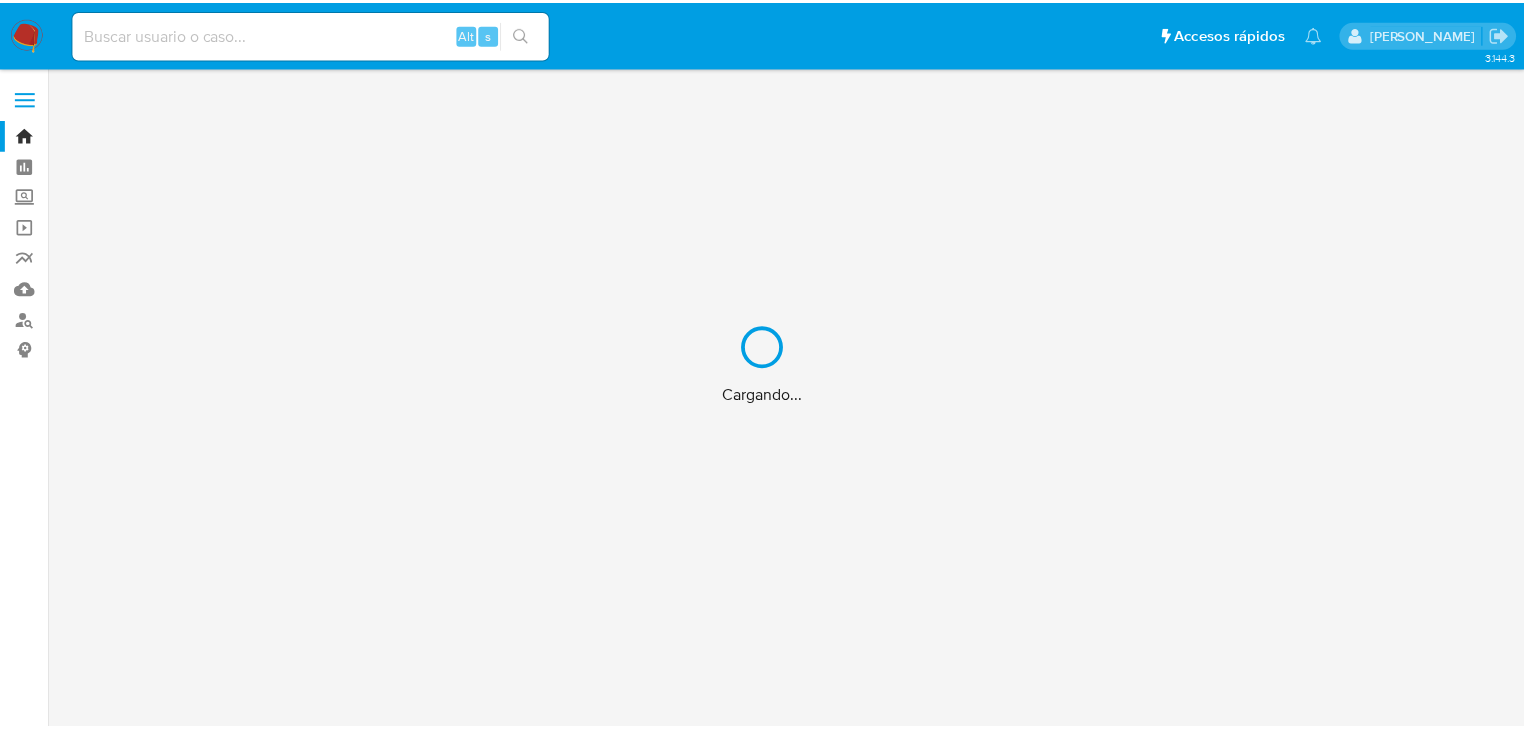 scroll, scrollTop: 0, scrollLeft: 0, axis: both 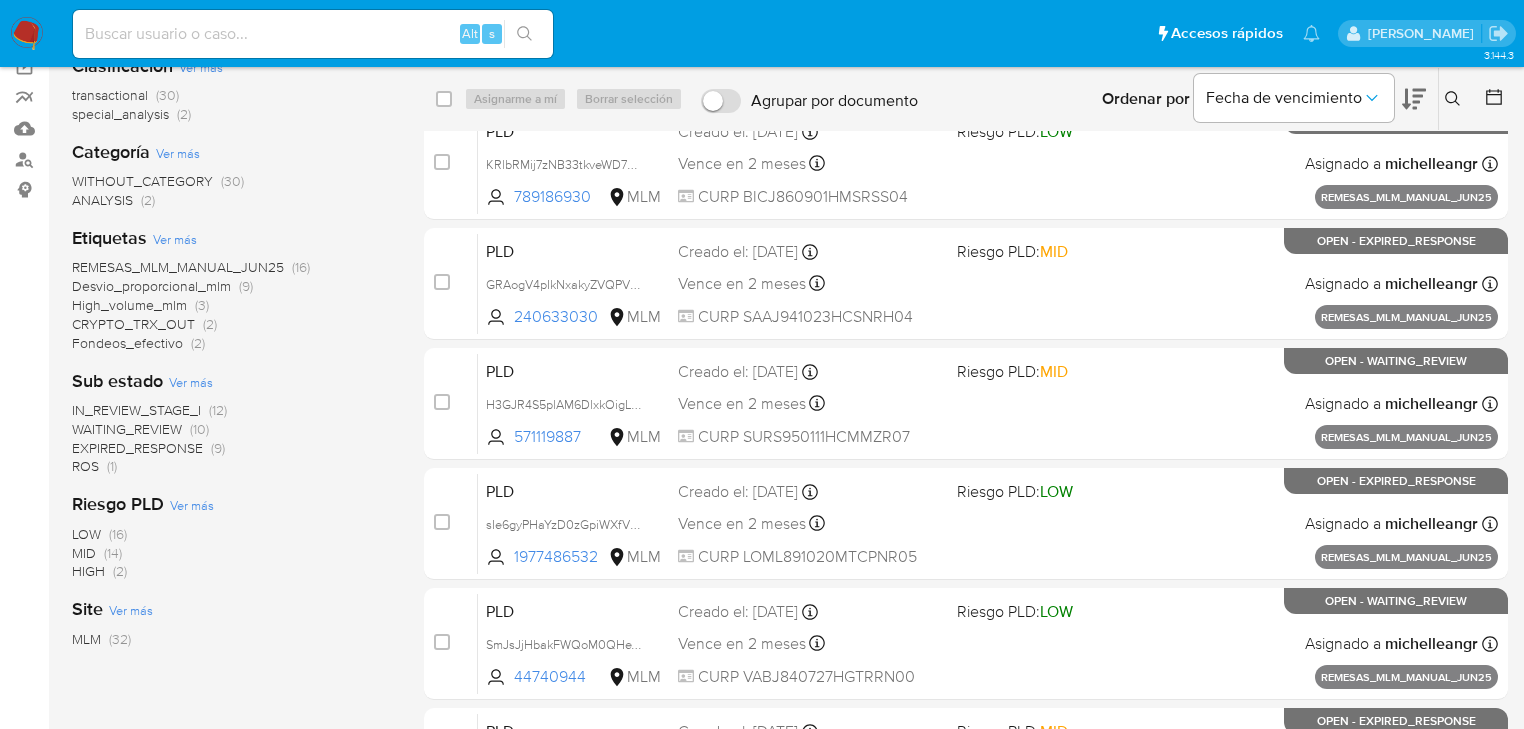 click on "ROS" at bounding box center [85, 466] 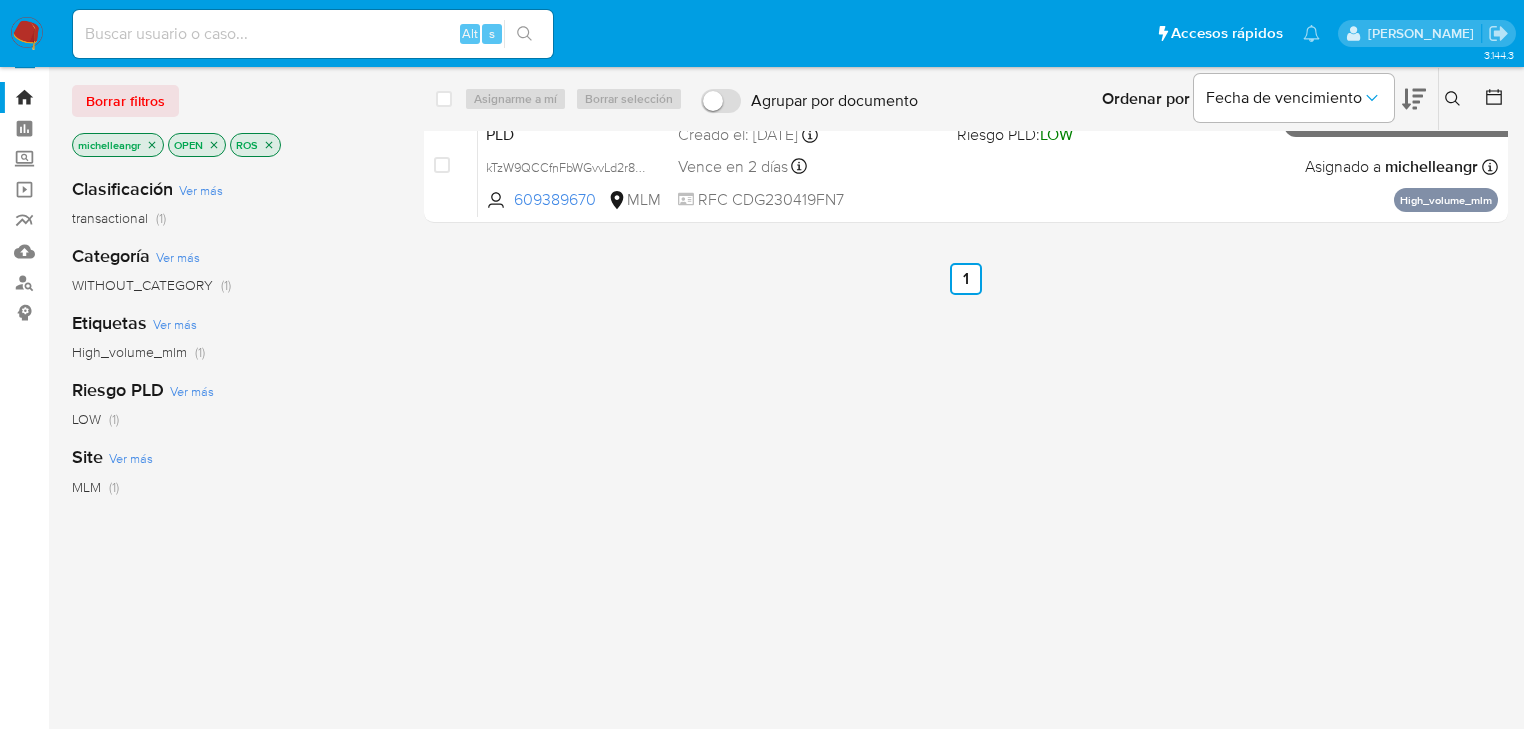 scroll, scrollTop: 0, scrollLeft: 0, axis: both 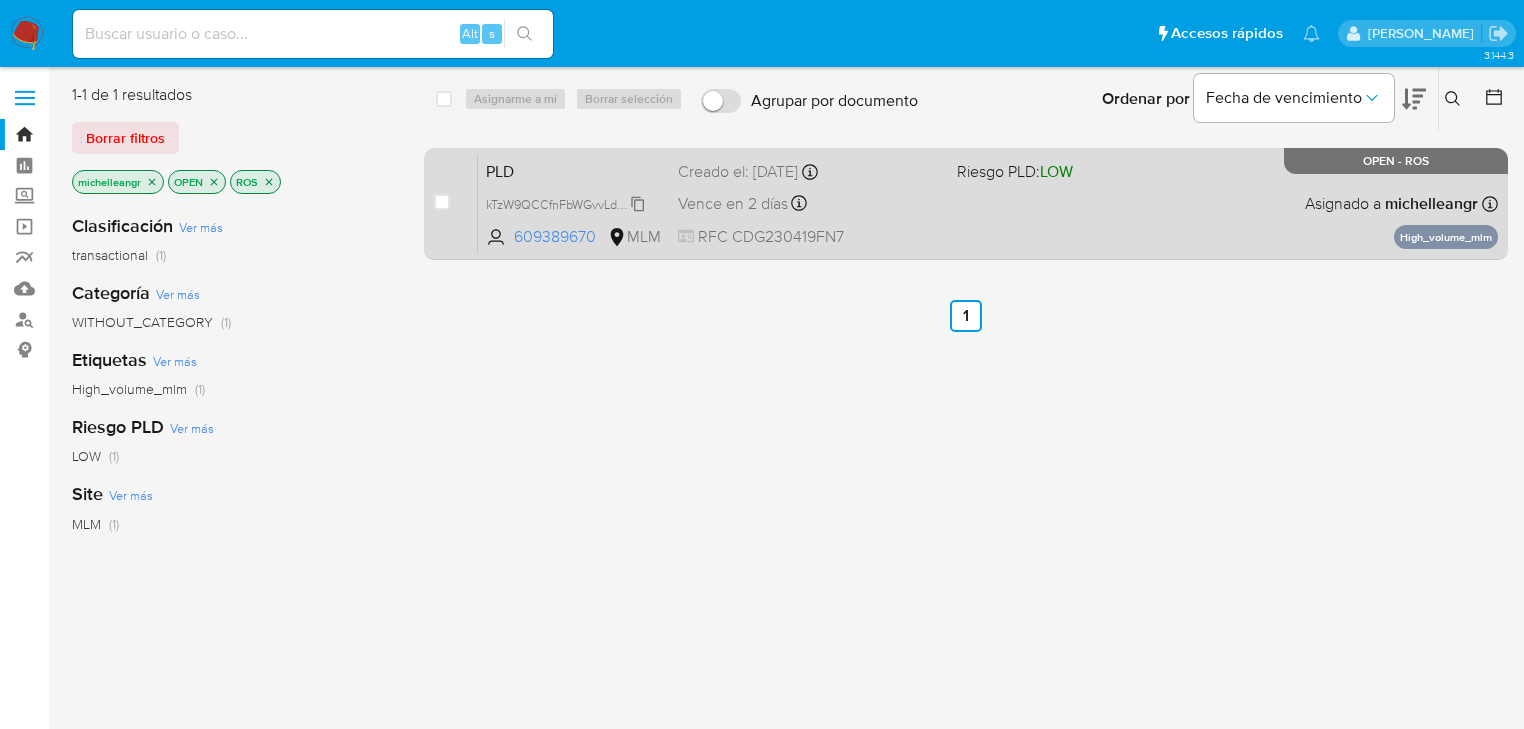 click on "kTzW9QCCfnFbWGvvLd2r89vs" at bounding box center [570, 203] 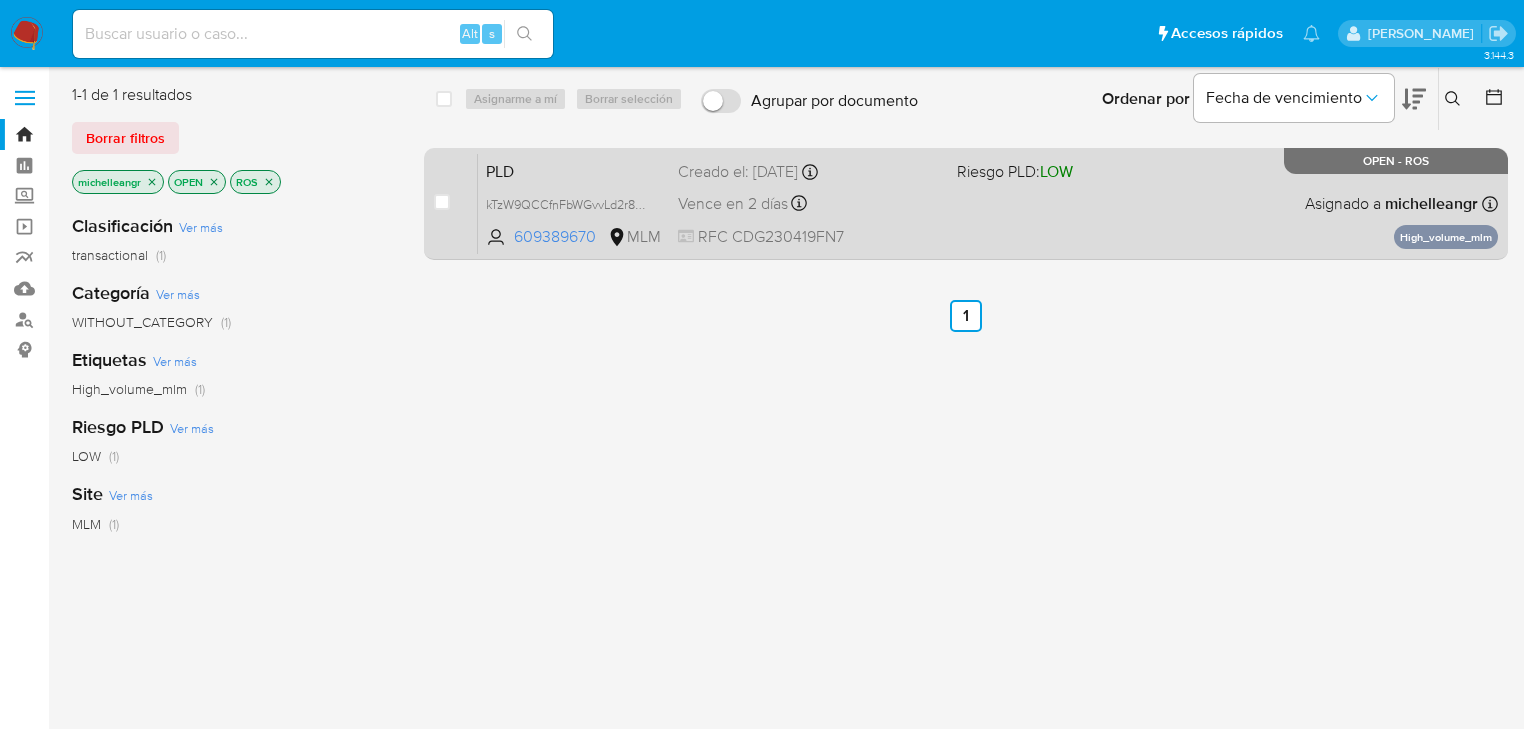click on "PLD" at bounding box center [574, 170] 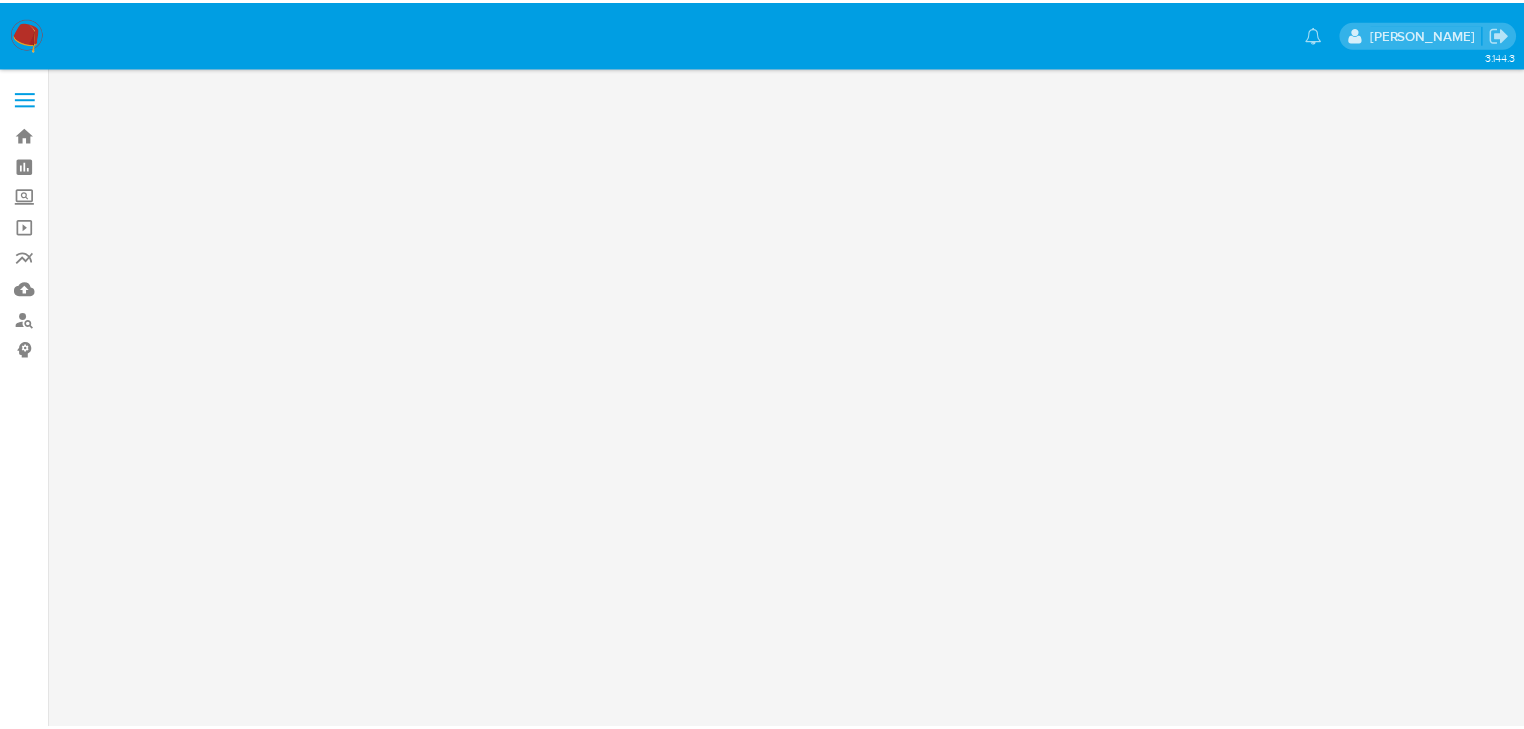 scroll, scrollTop: 0, scrollLeft: 0, axis: both 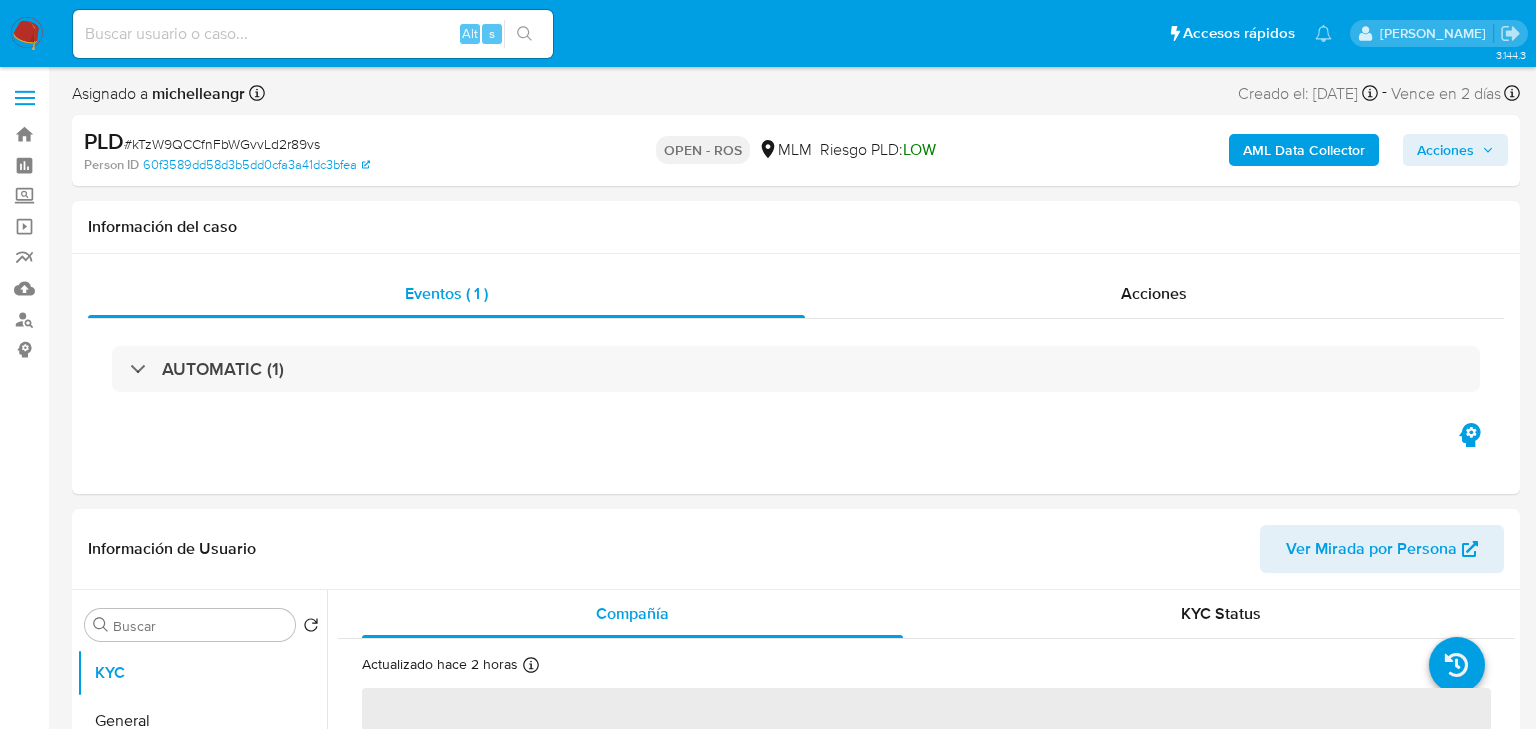 select on "10" 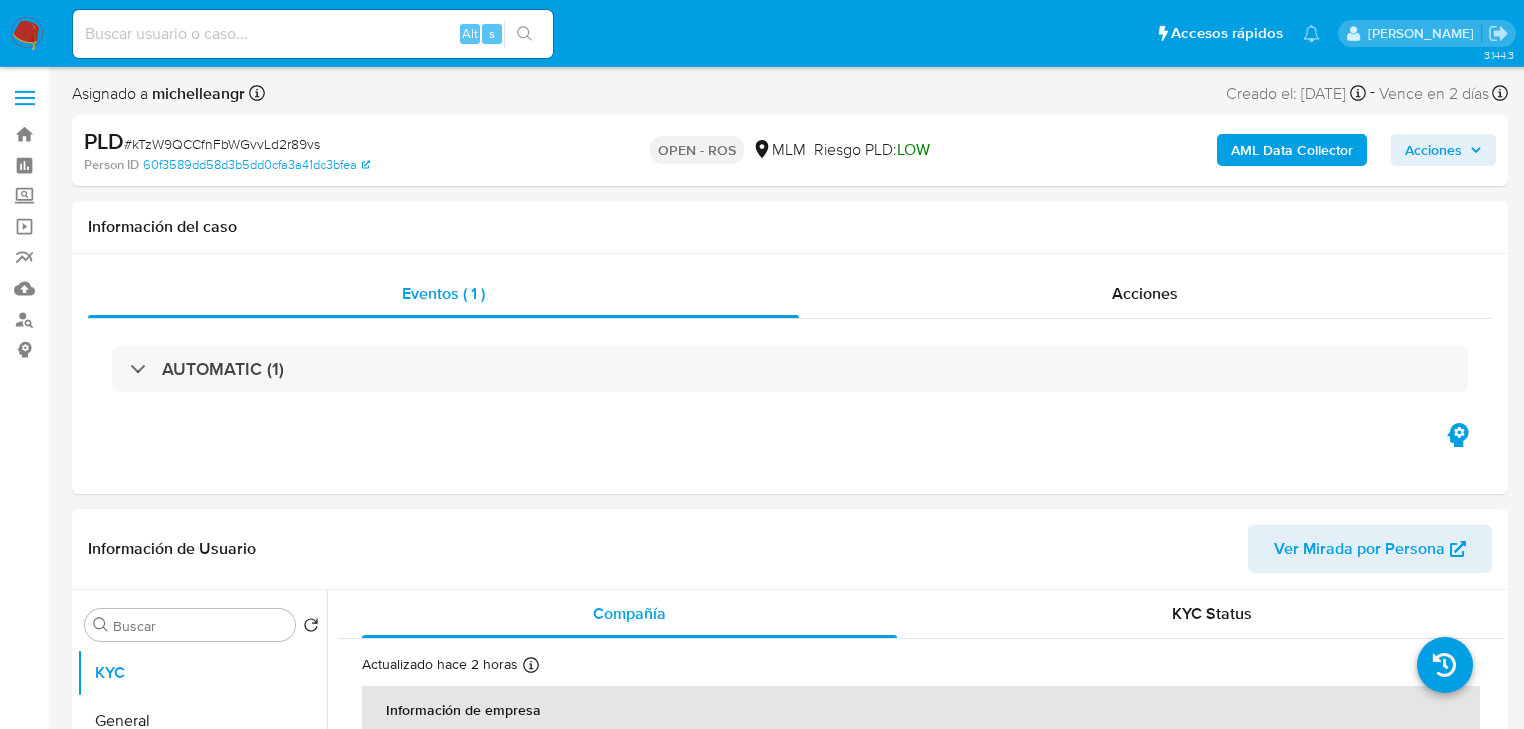 scroll, scrollTop: 400, scrollLeft: 0, axis: vertical 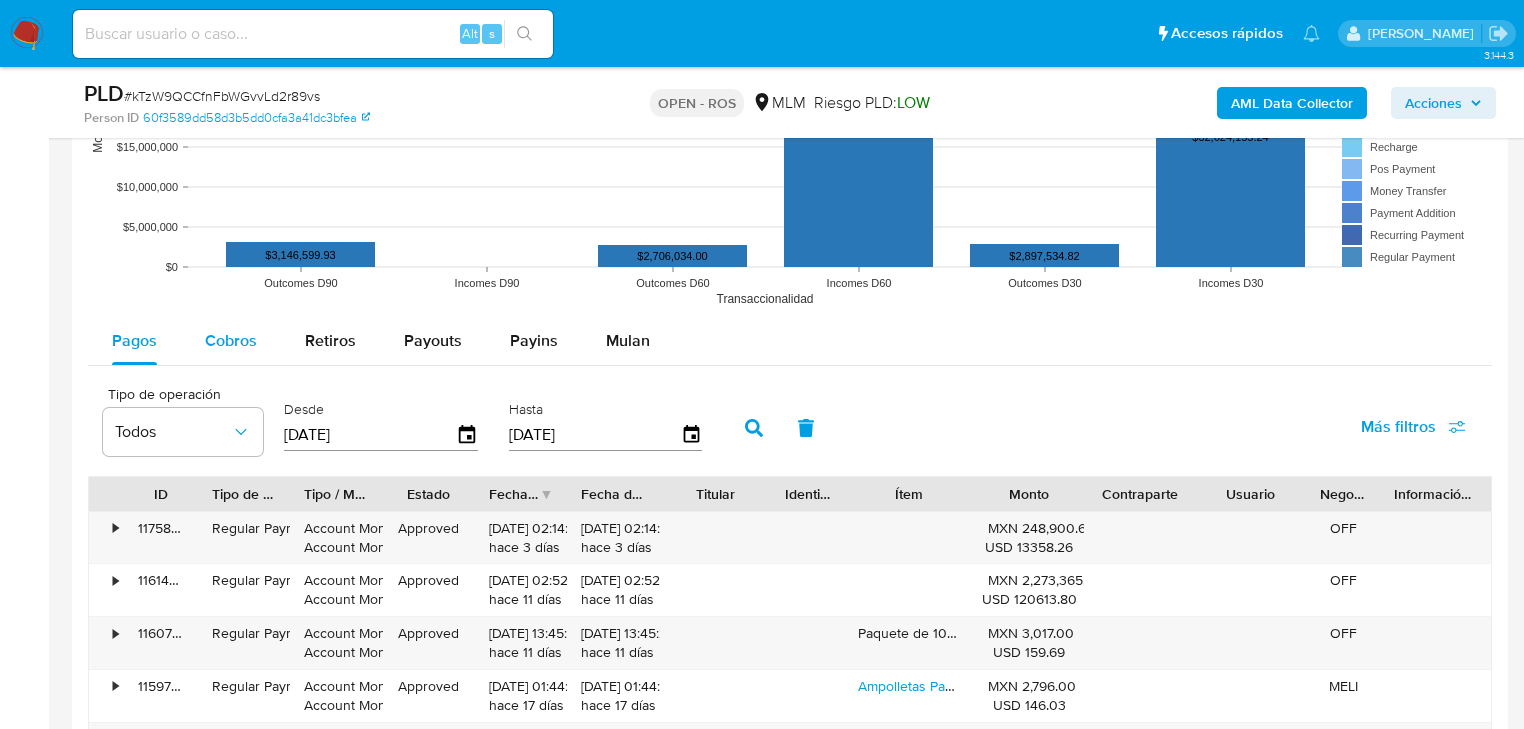 click on "Cobros" at bounding box center (231, 340) 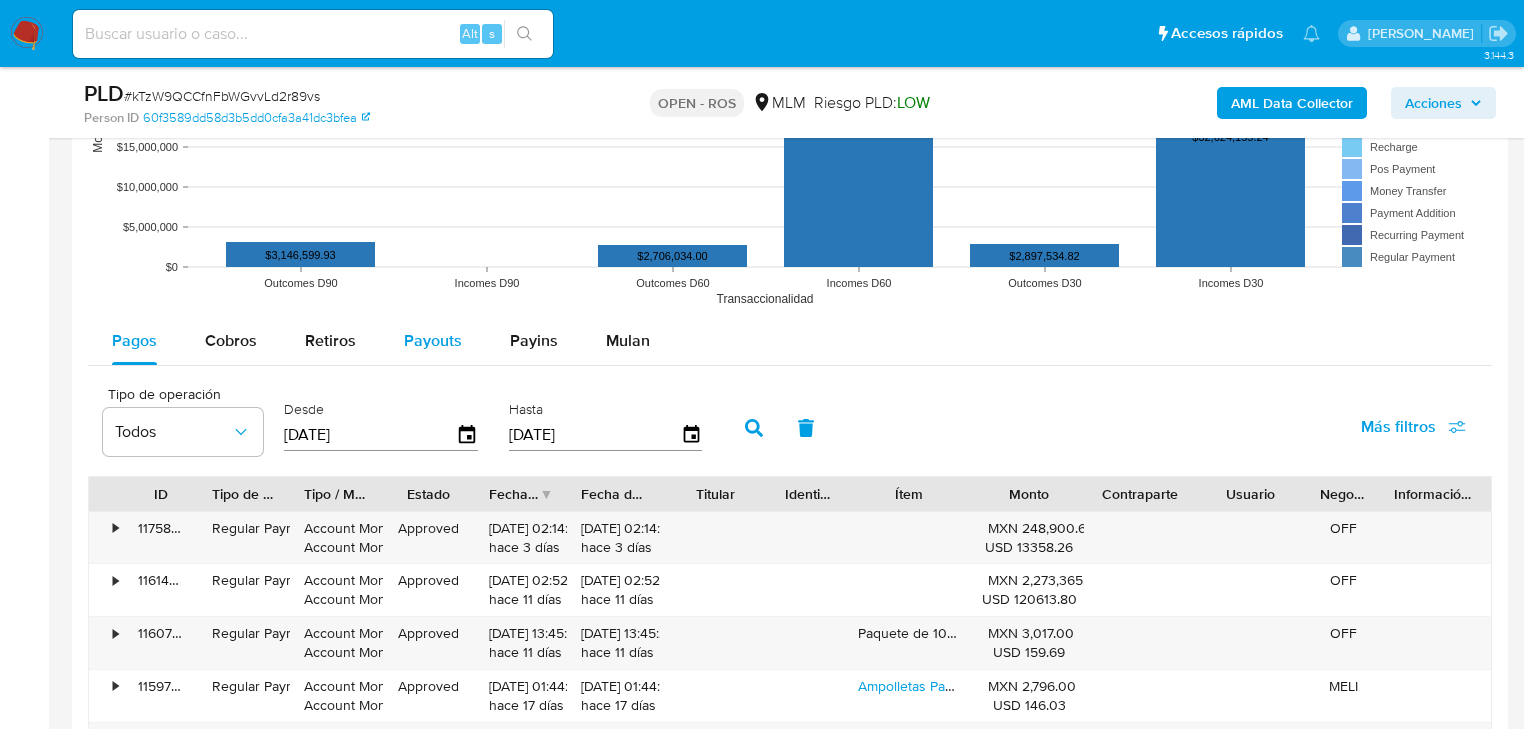 select on "10" 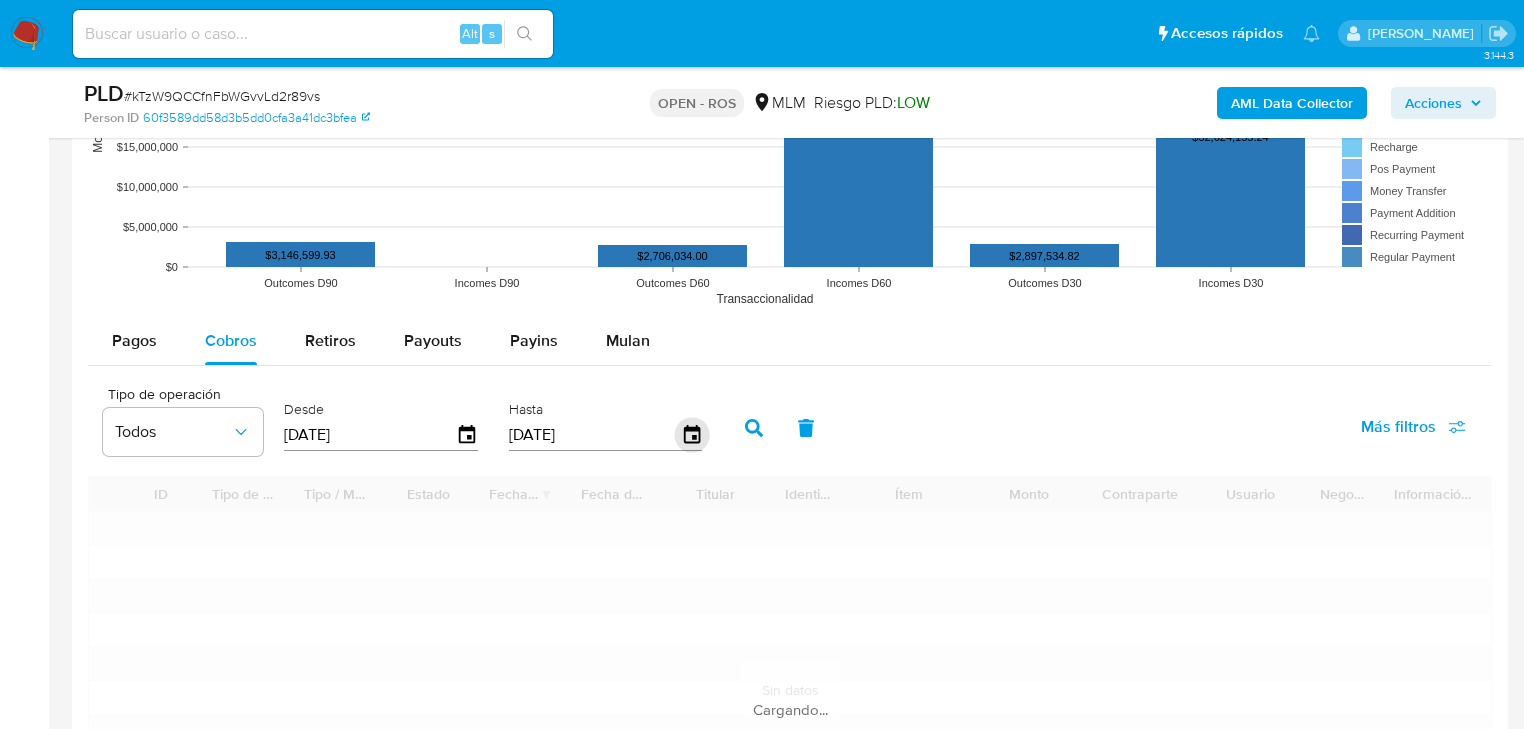 click 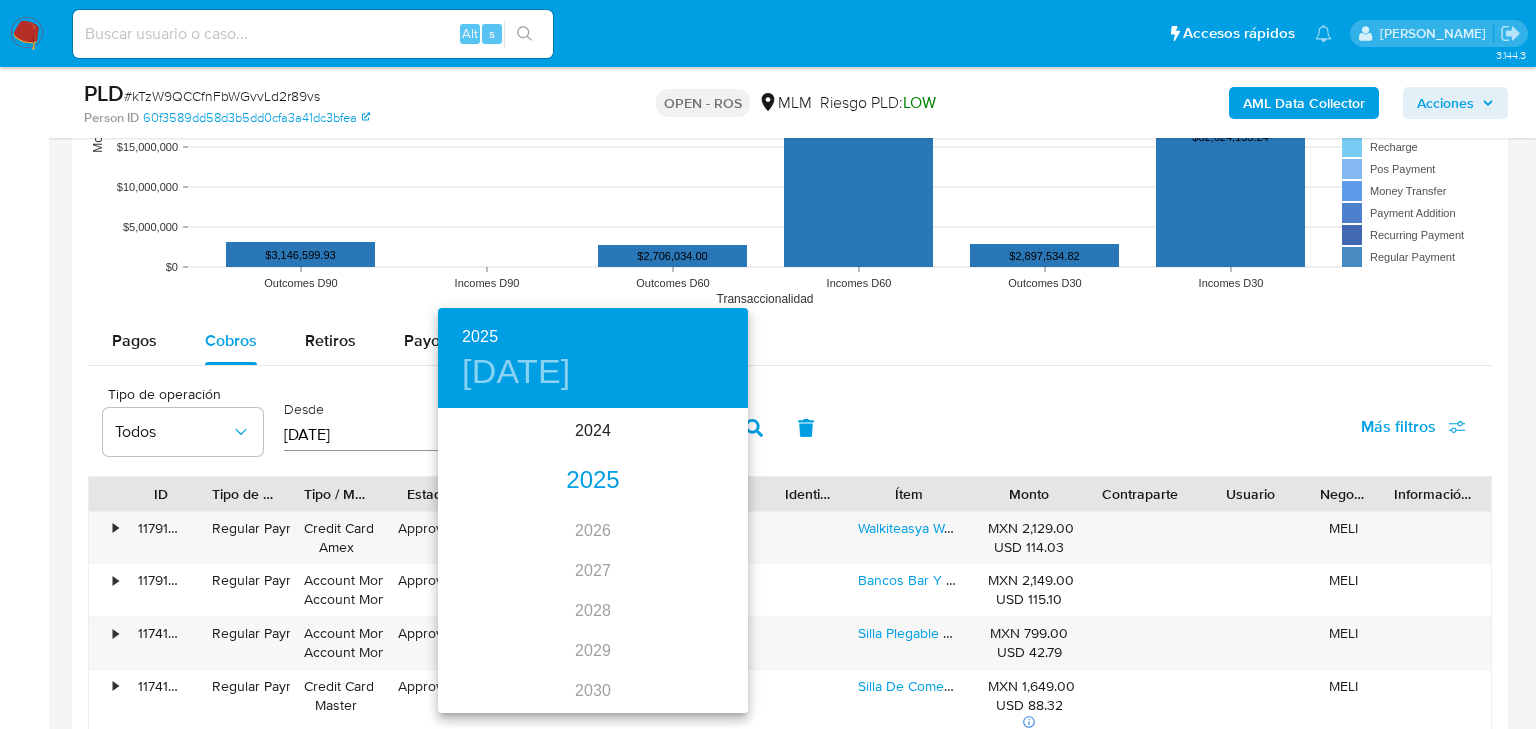 click on "2025" at bounding box center [593, 481] 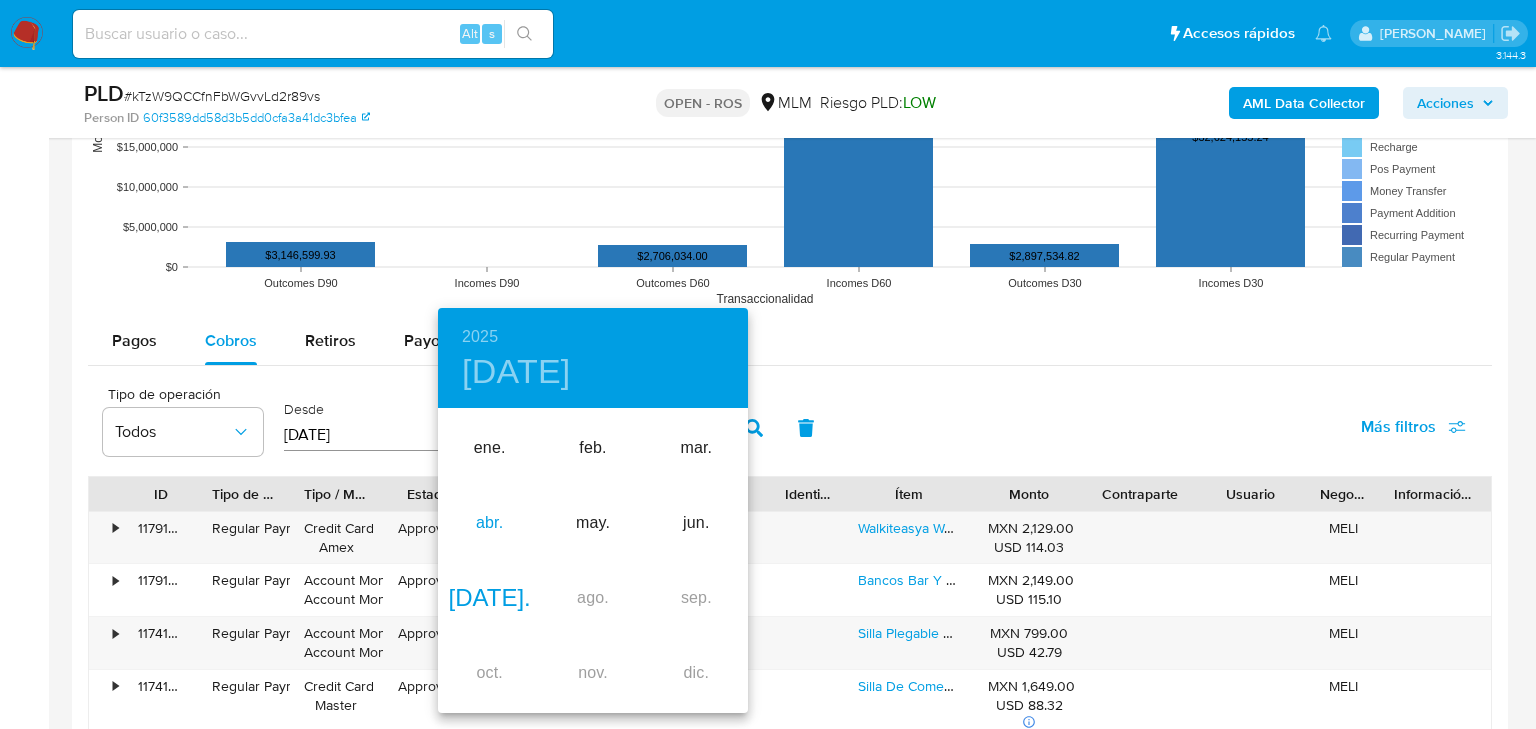 click on "abr." at bounding box center (489, 523) 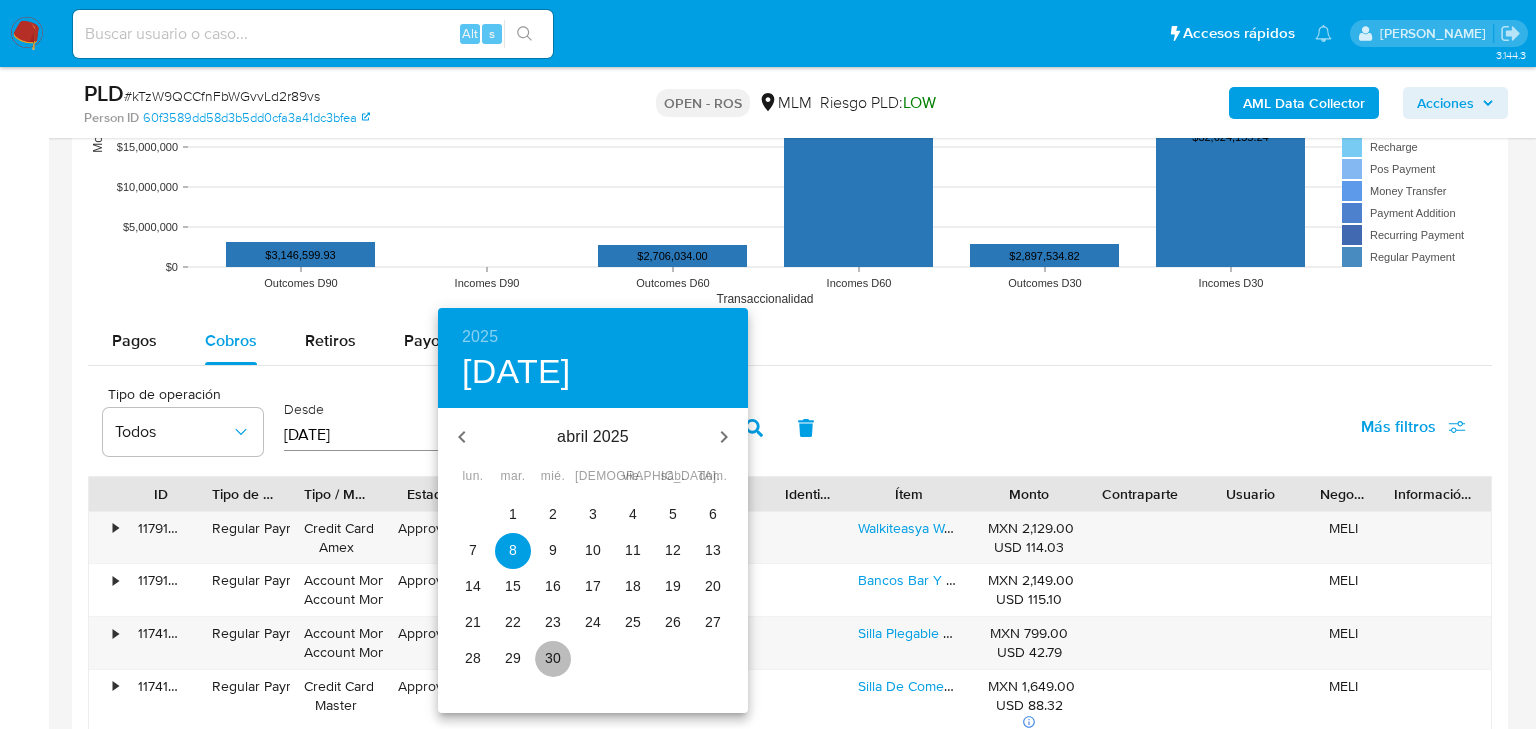 click on "30" at bounding box center (553, 658) 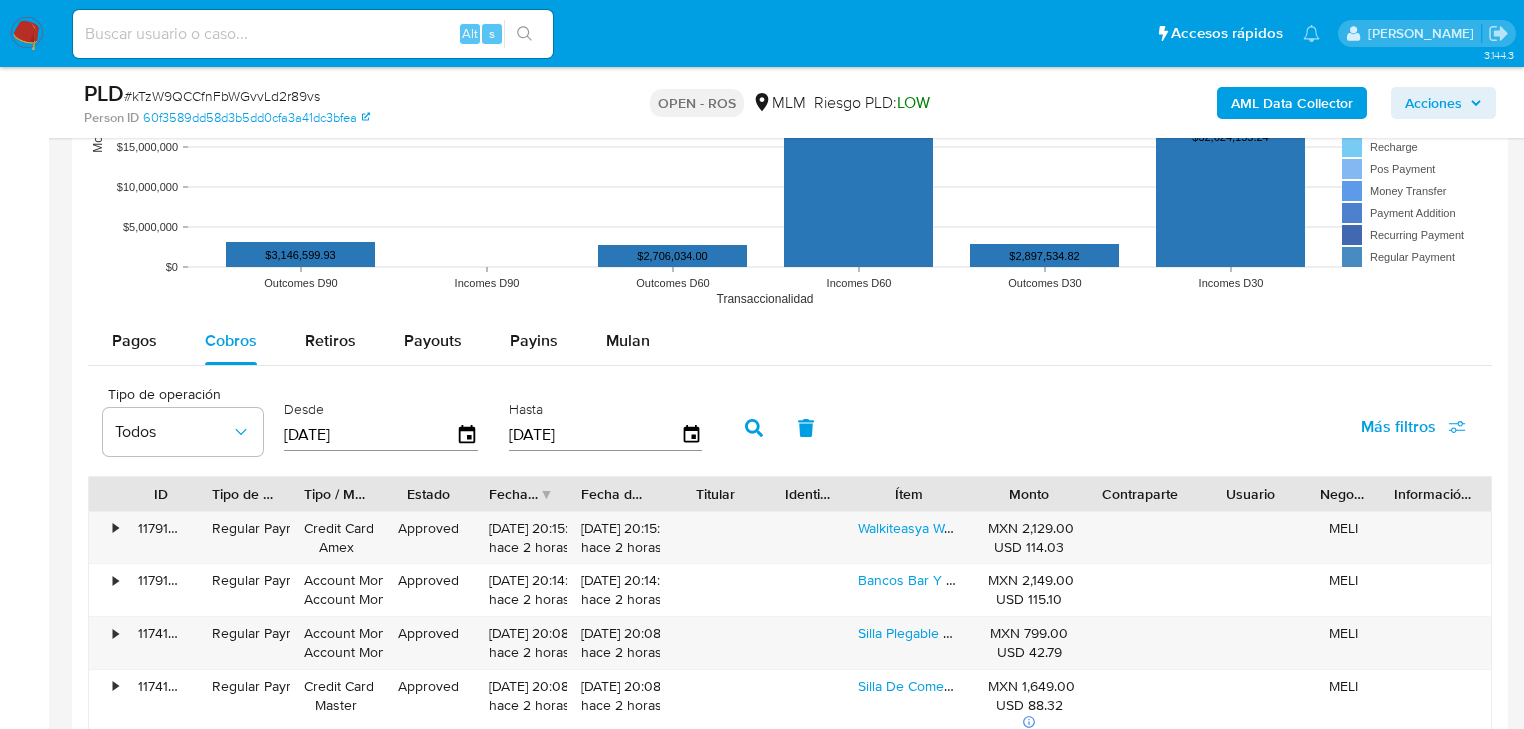 click 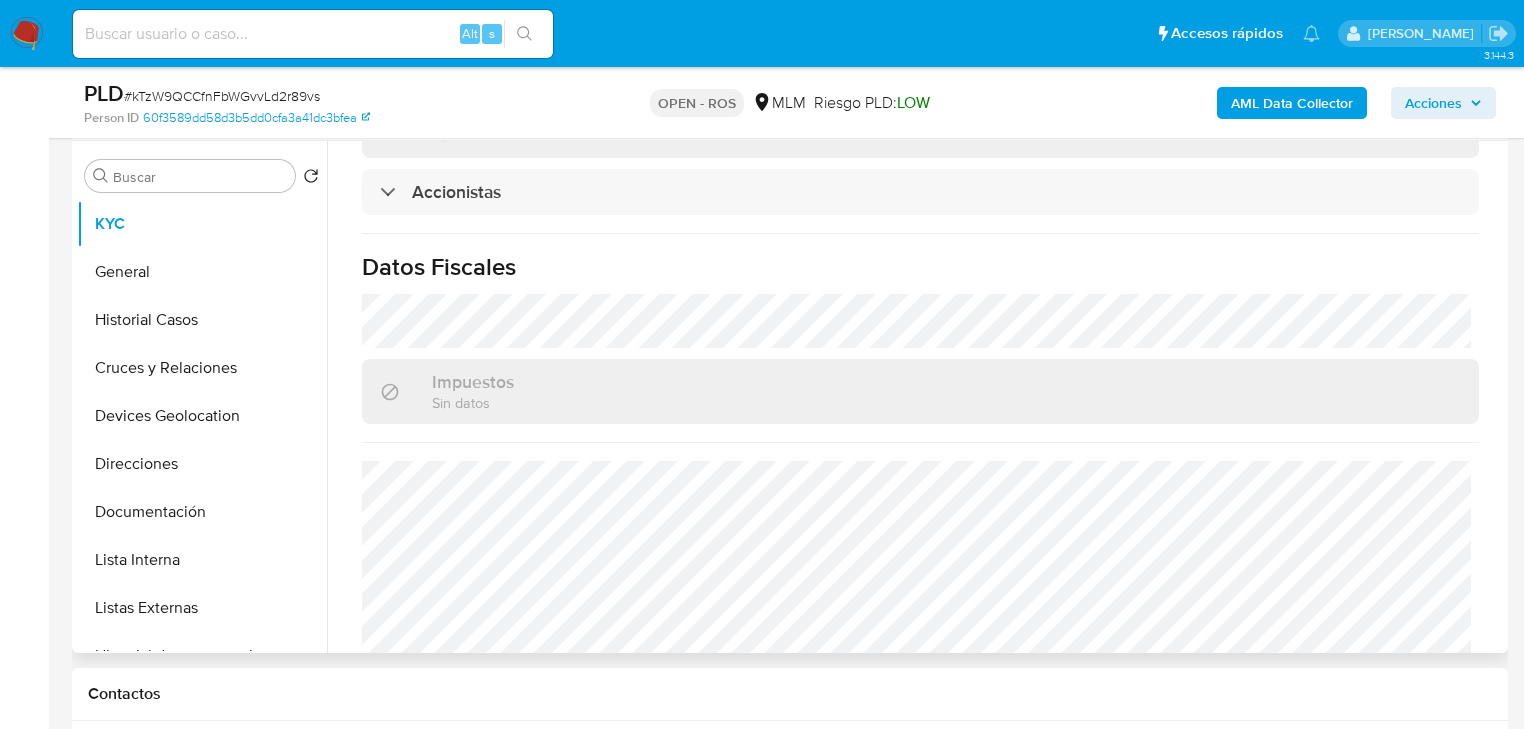 scroll, scrollTop: 320, scrollLeft: 0, axis: vertical 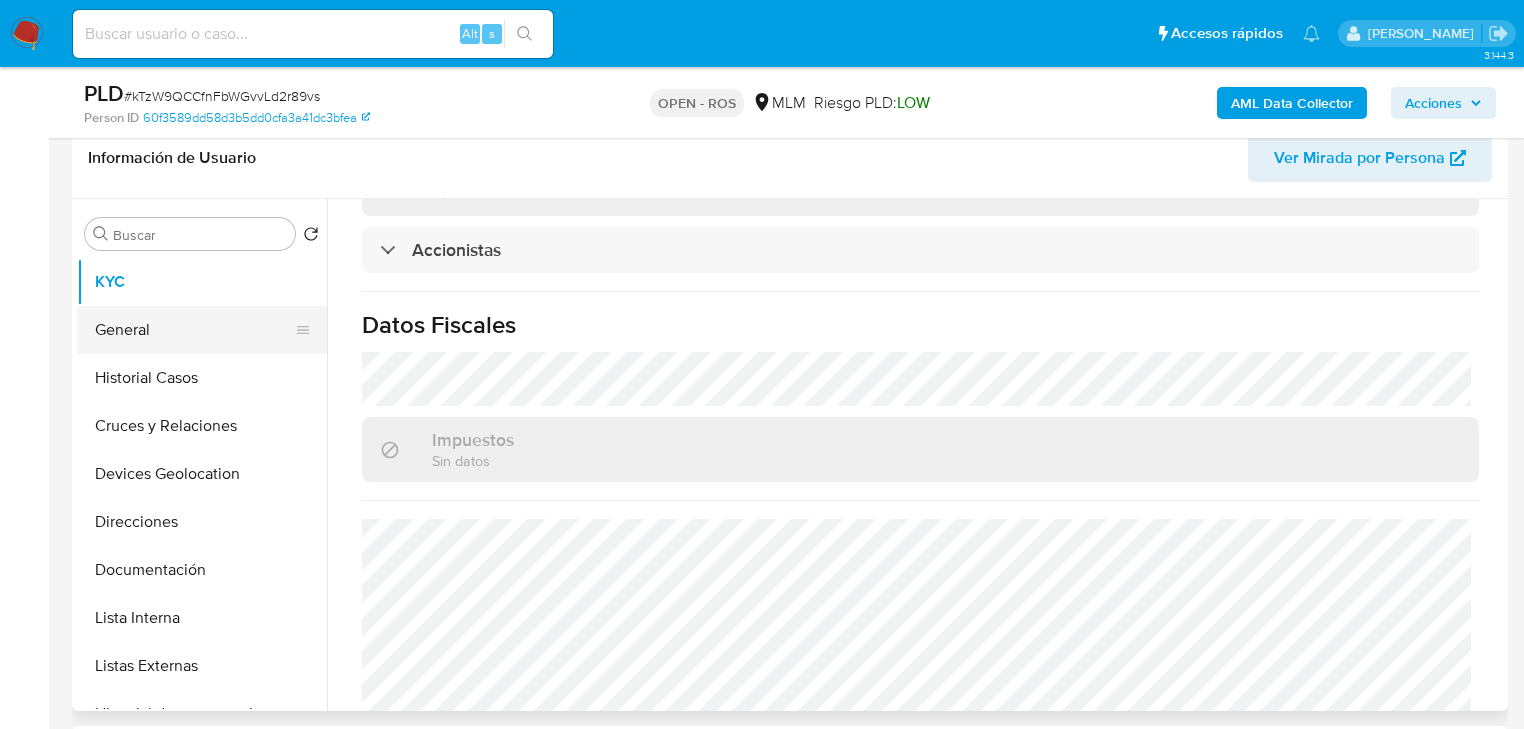 click on "General" at bounding box center [194, 330] 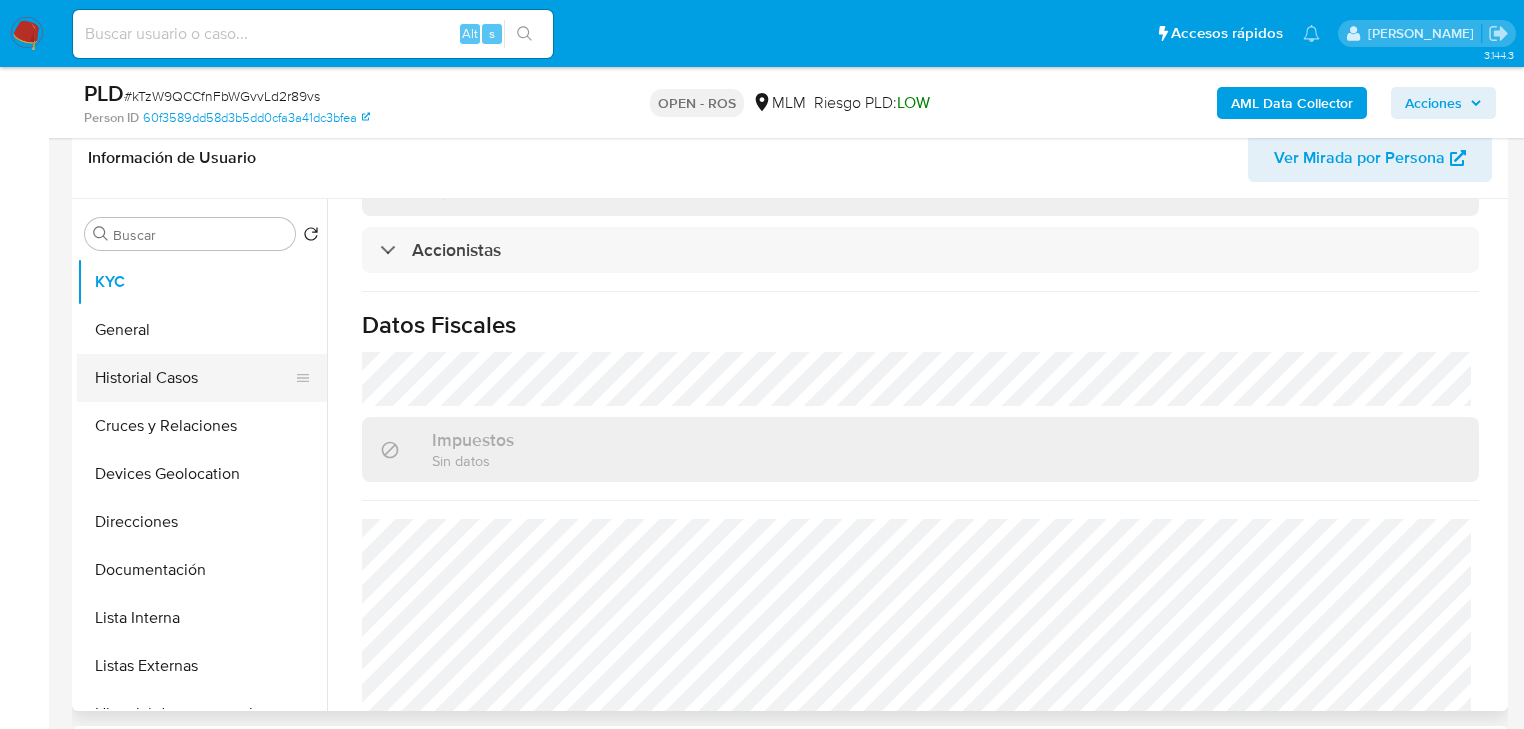 scroll, scrollTop: 0, scrollLeft: 0, axis: both 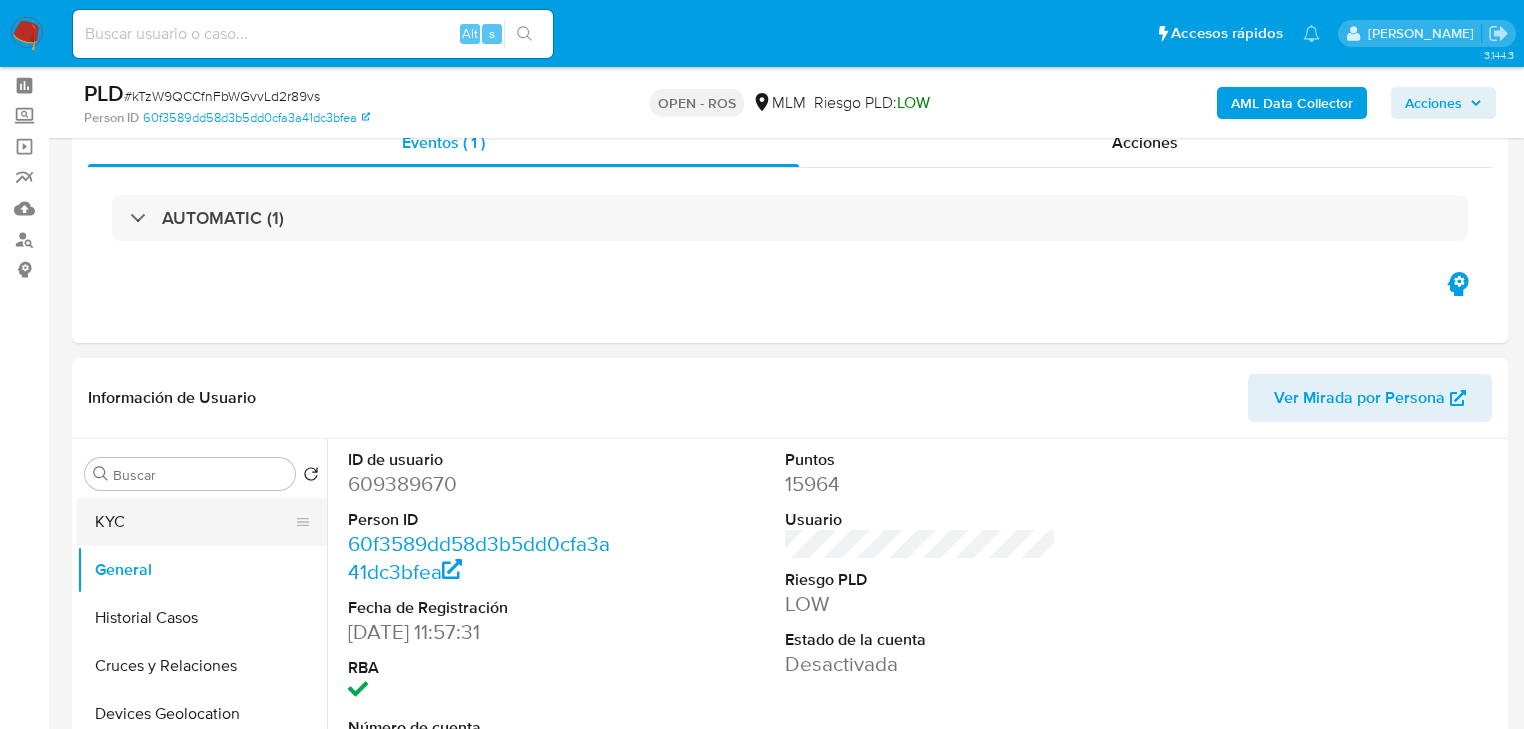 drag, startPoint x: 157, startPoint y: 544, endPoint x: 283, endPoint y: 518, distance: 128.65457 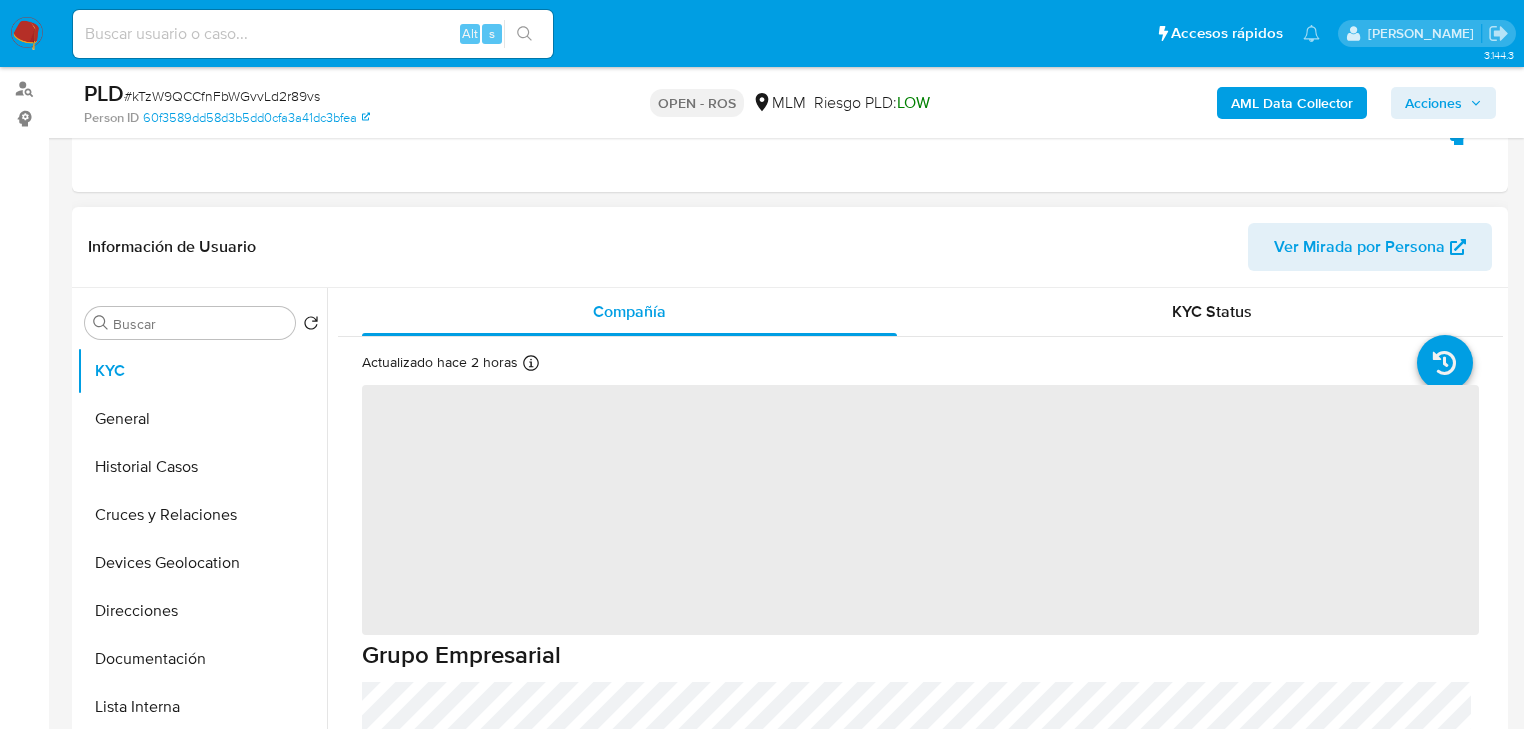 scroll, scrollTop: 320, scrollLeft: 0, axis: vertical 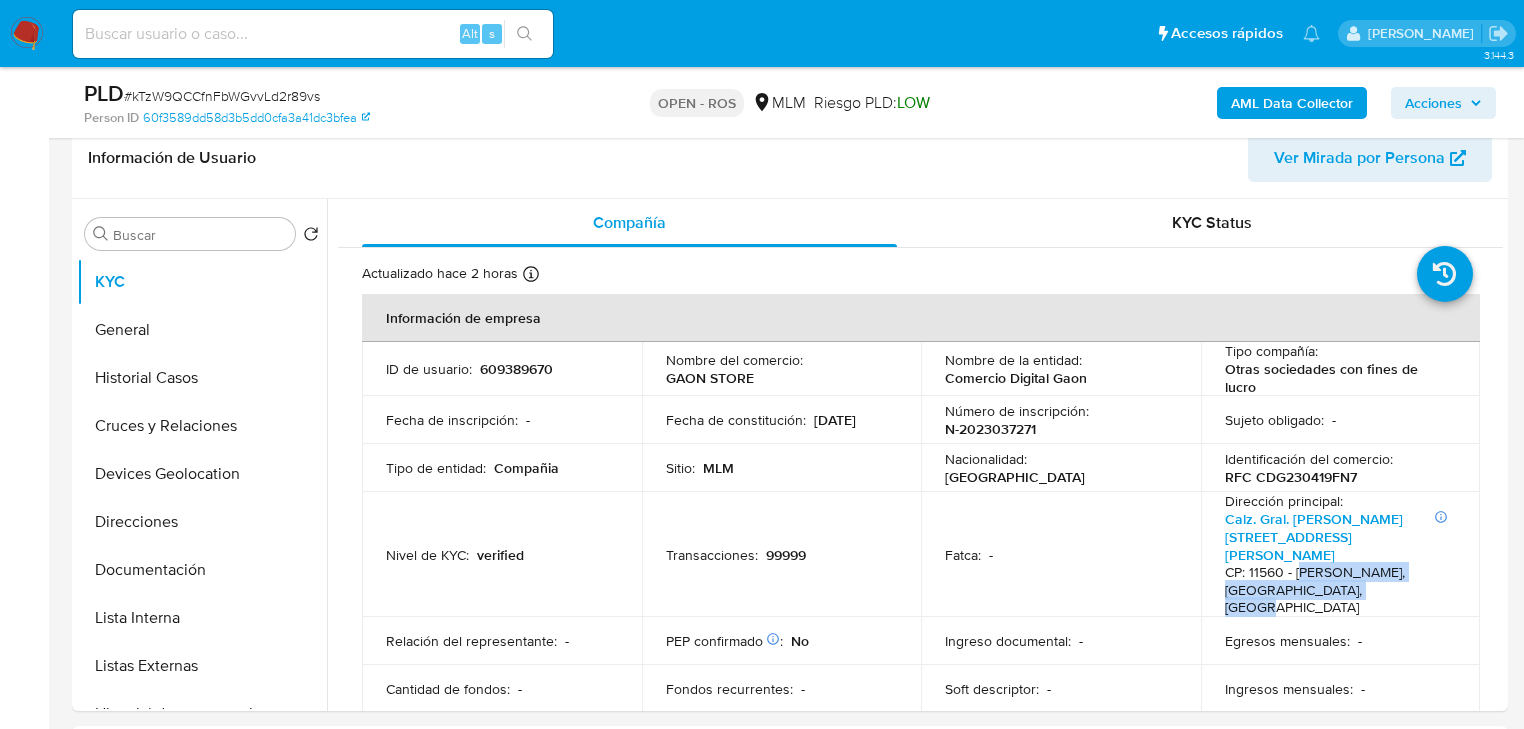 drag, startPoint x: 1297, startPoint y: 556, endPoint x: 1333, endPoint y: 573, distance: 39.812057 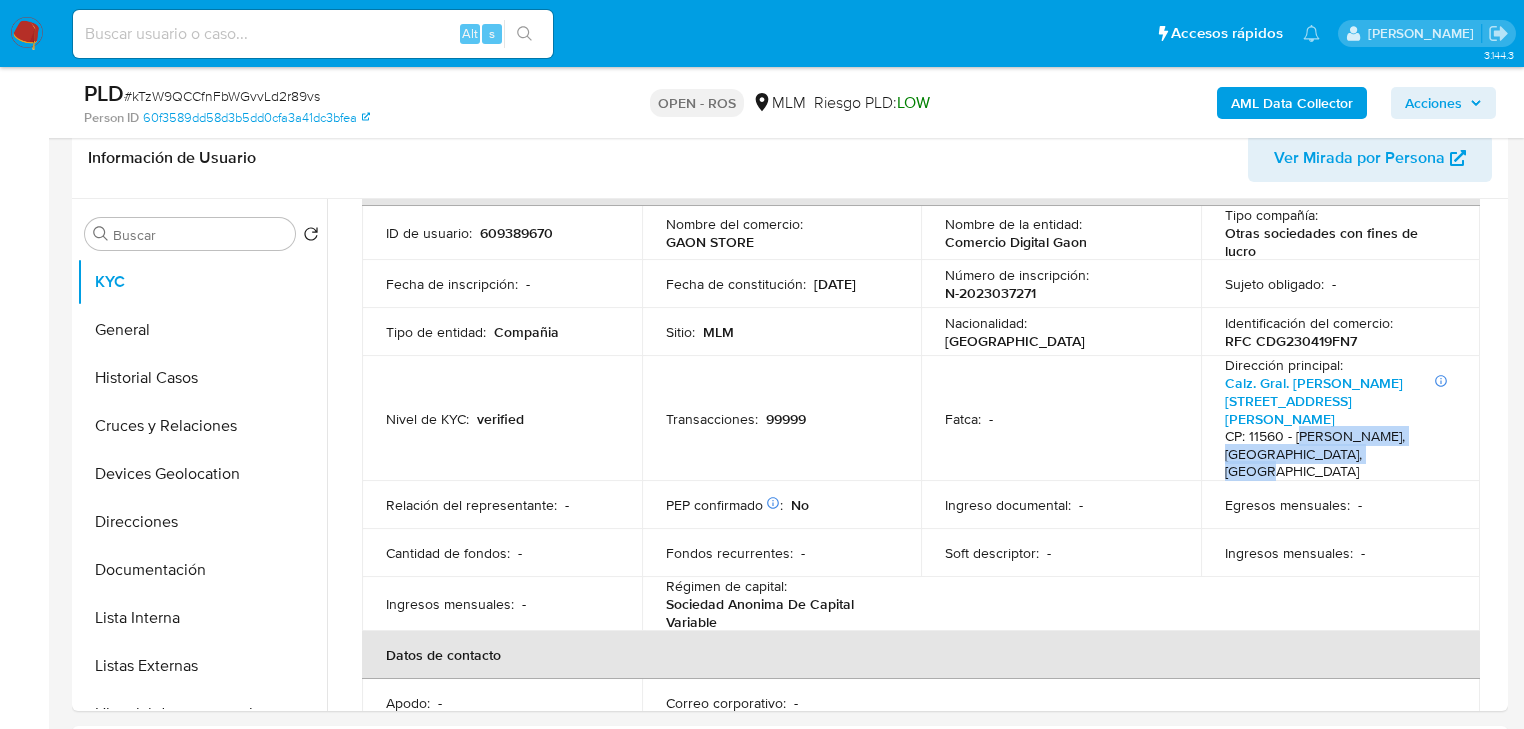 scroll, scrollTop: 160, scrollLeft: 0, axis: vertical 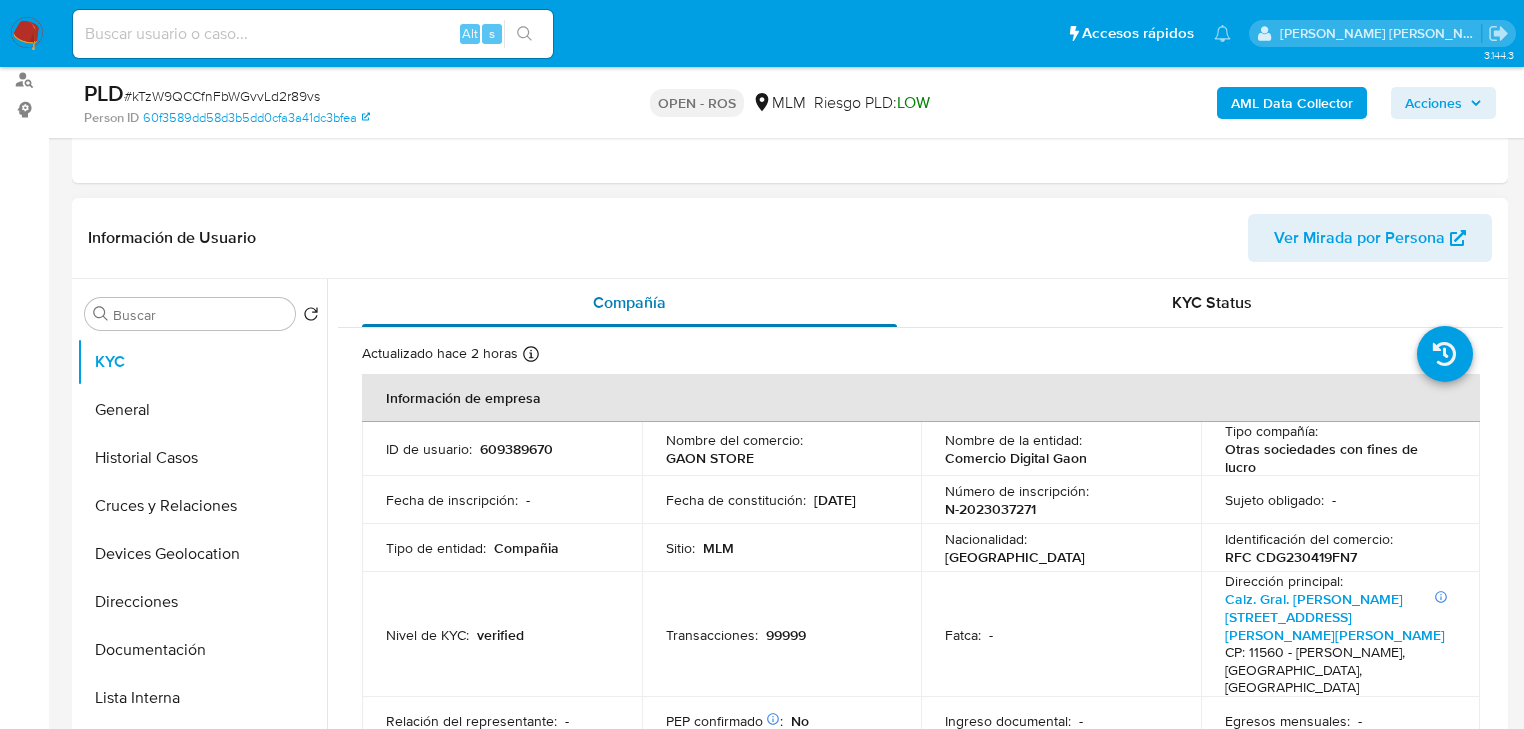 select on "10" 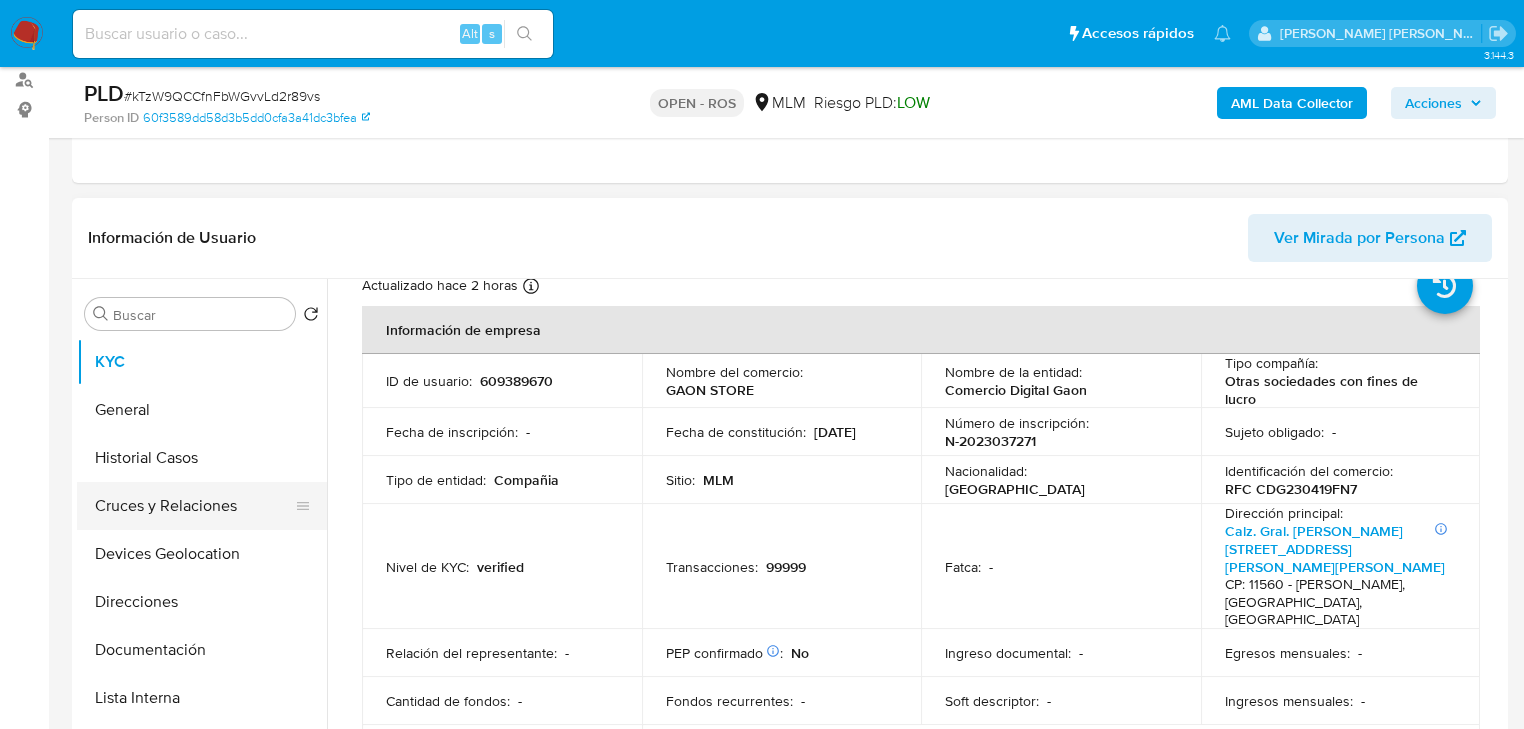scroll, scrollTop: 160, scrollLeft: 0, axis: vertical 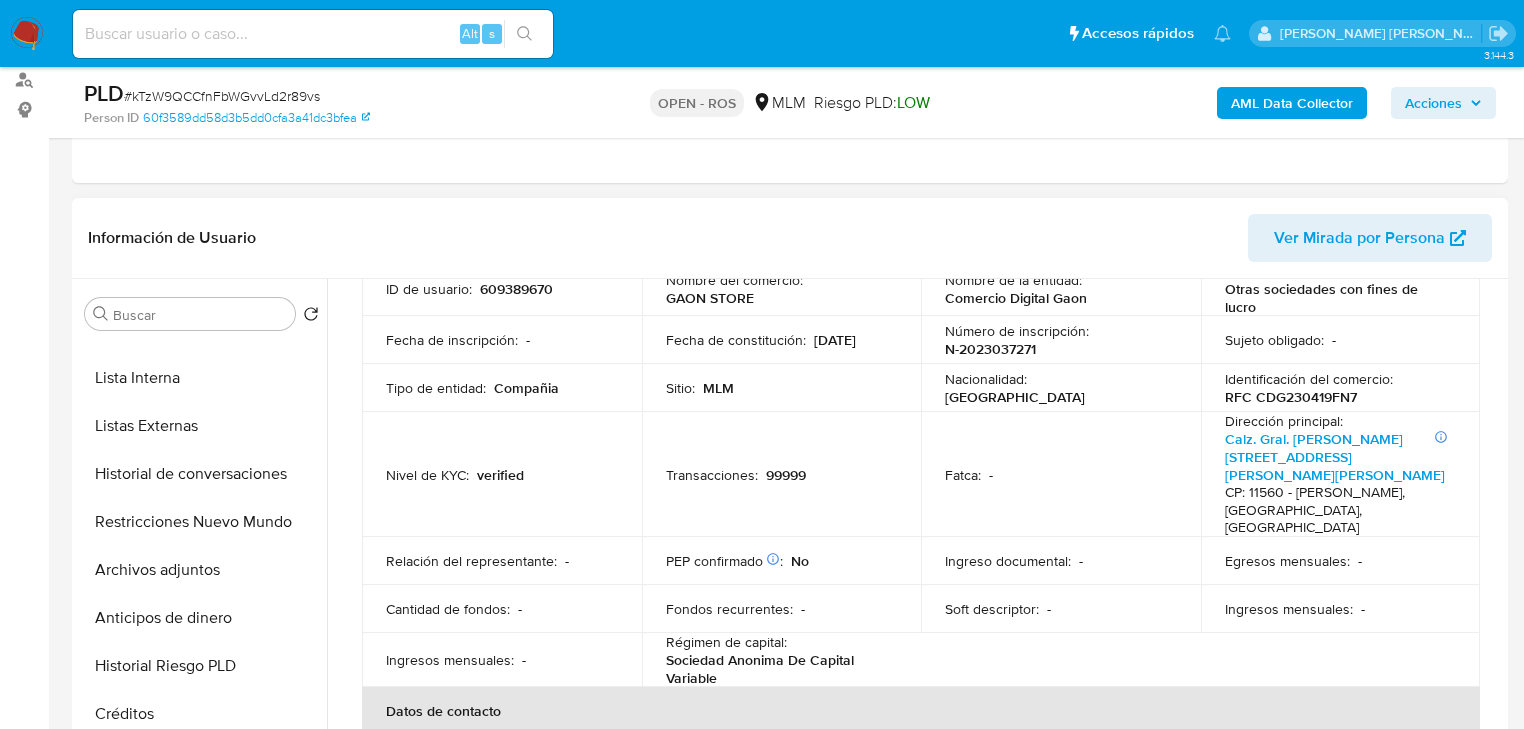 drag, startPoint x: 236, startPoint y: 509, endPoint x: 432, endPoint y: 544, distance: 199.10048 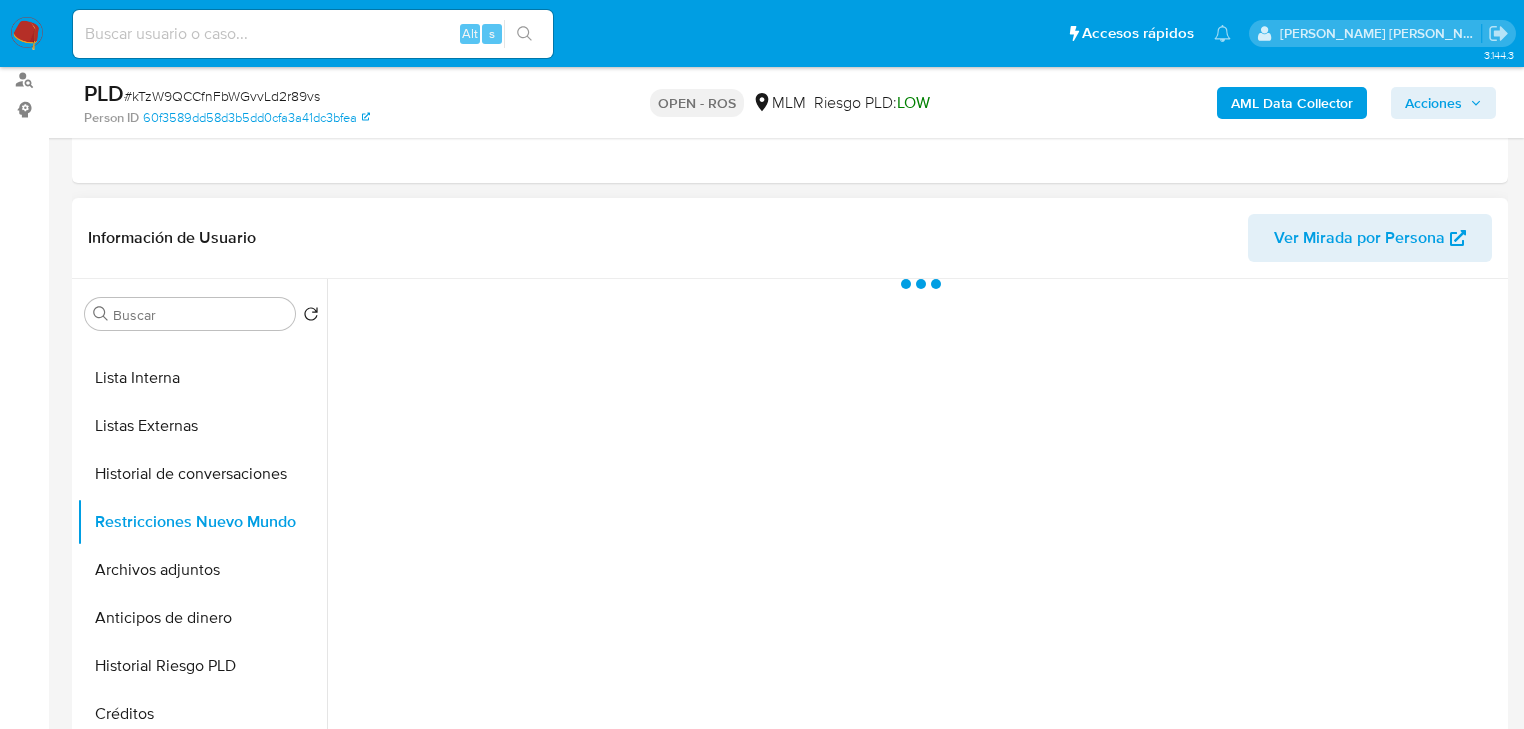 scroll, scrollTop: 0, scrollLeft: 0, axis: both 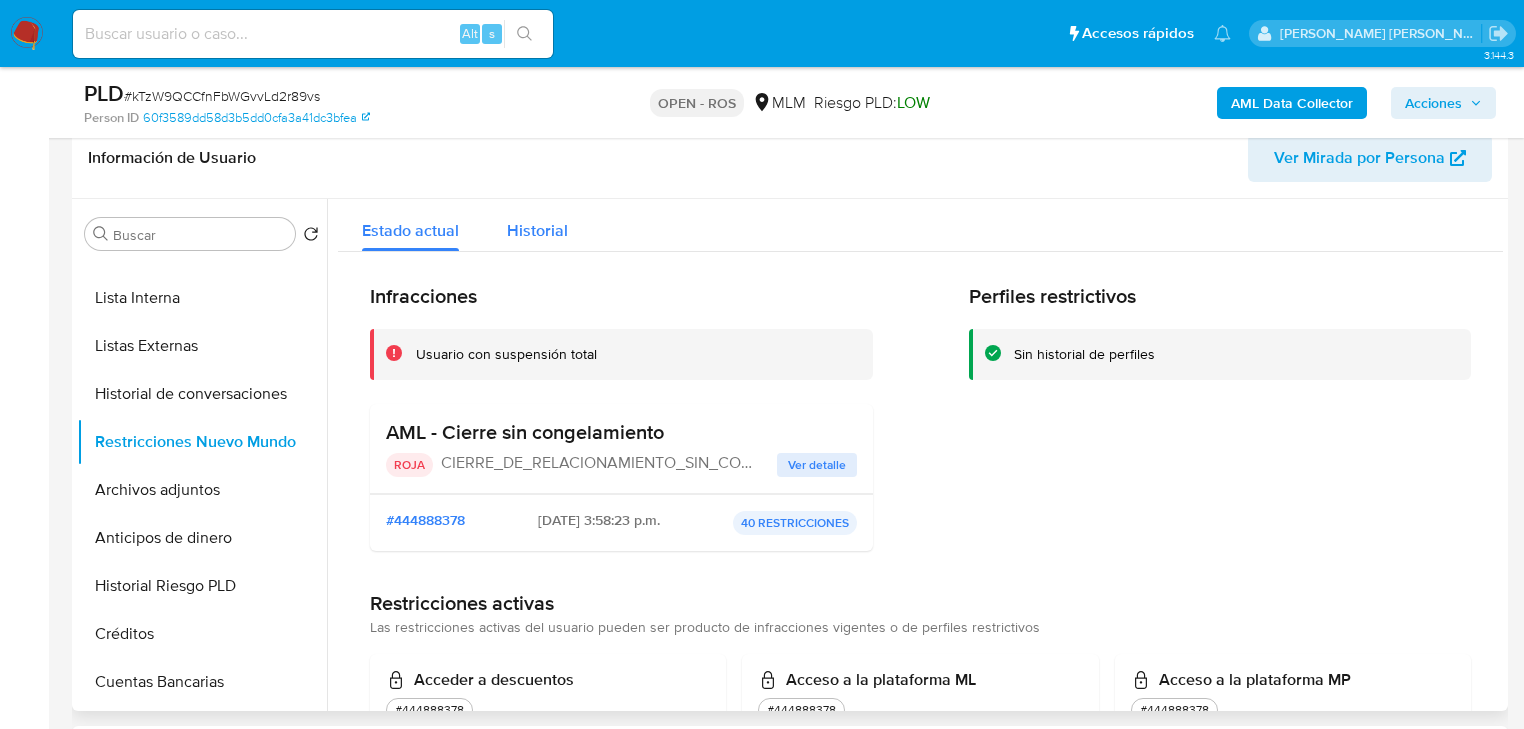click on "Historial" at bounding box center (537, 225) 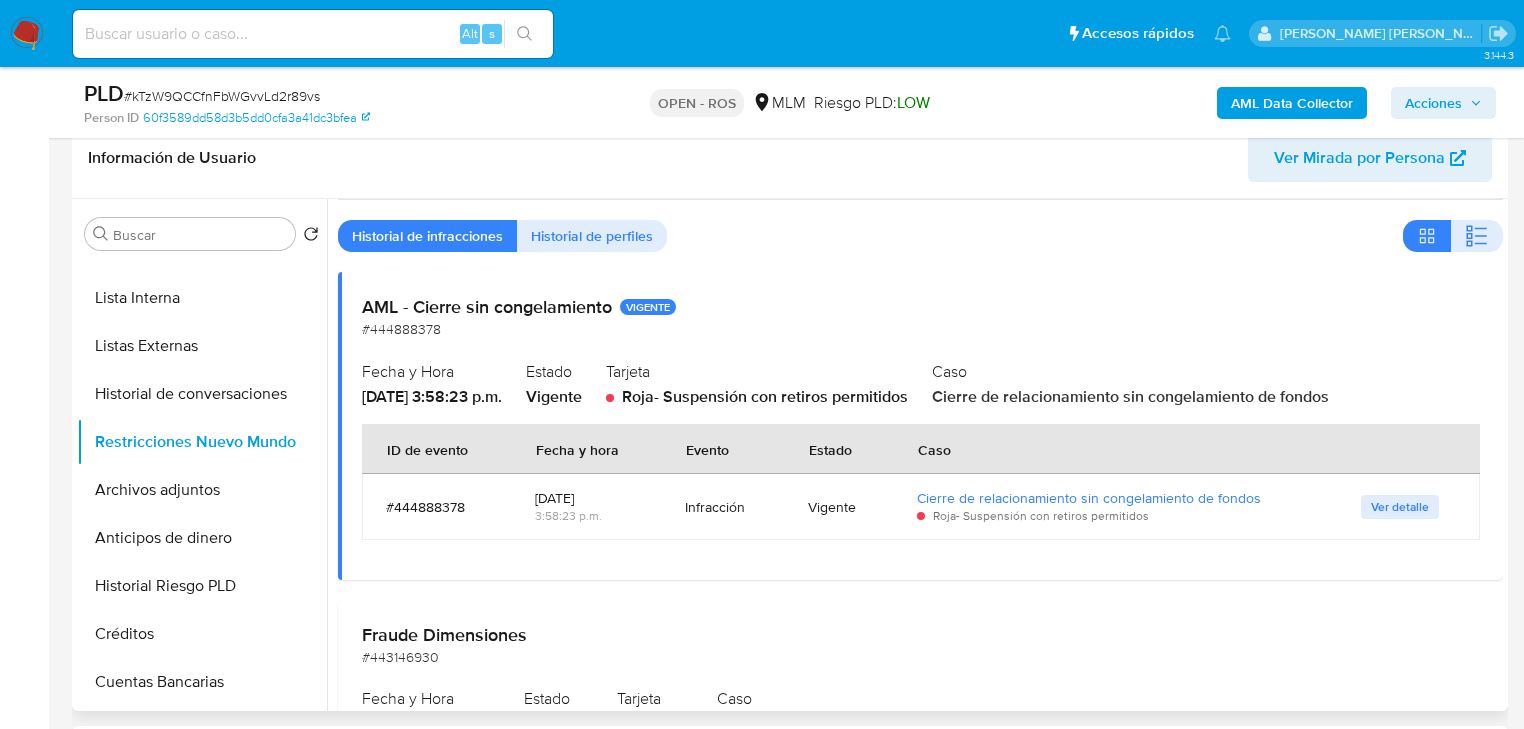 scroll, scrollTop: 80, scrollLeft: 0, axis: vertical 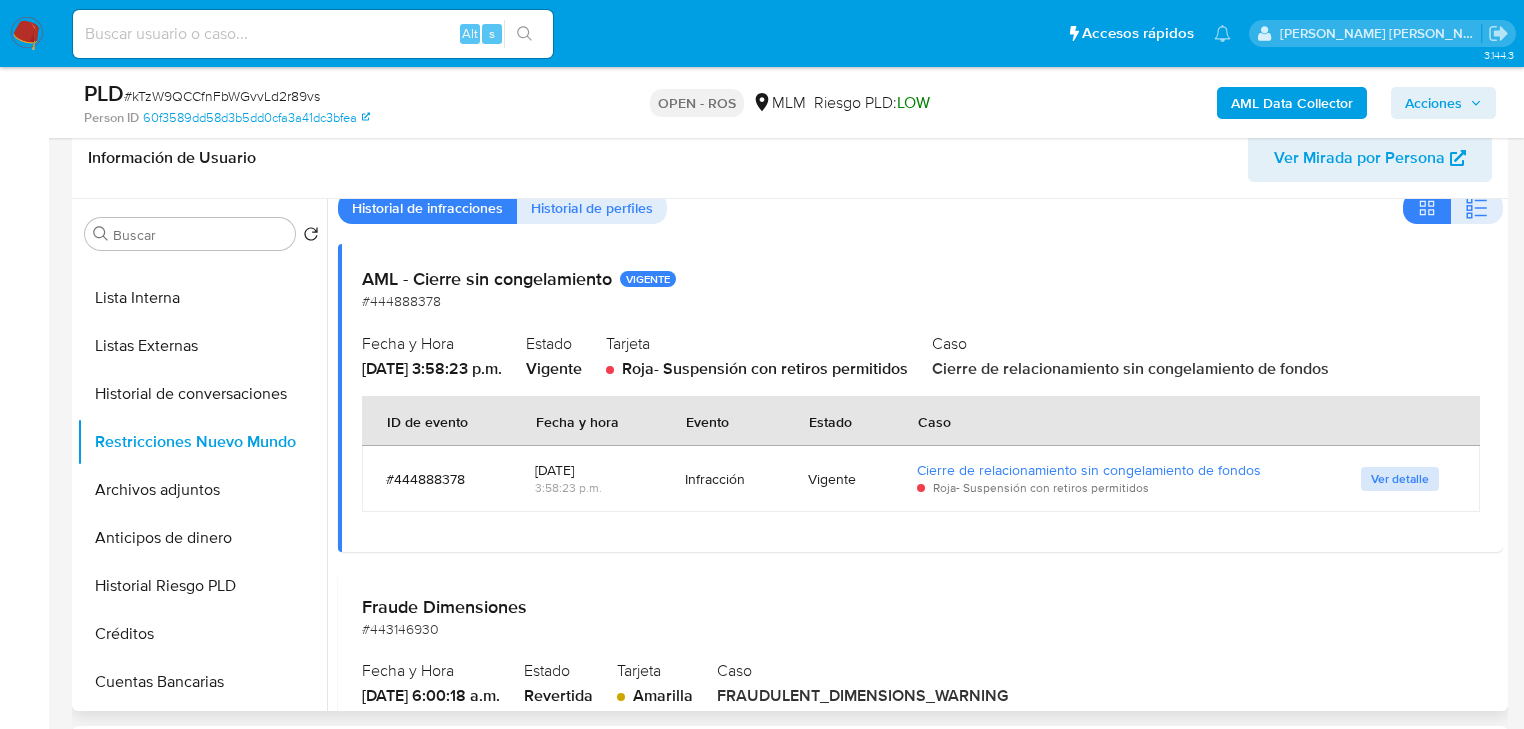 click on "Ver detalle" at bounding box center [1400, 479] 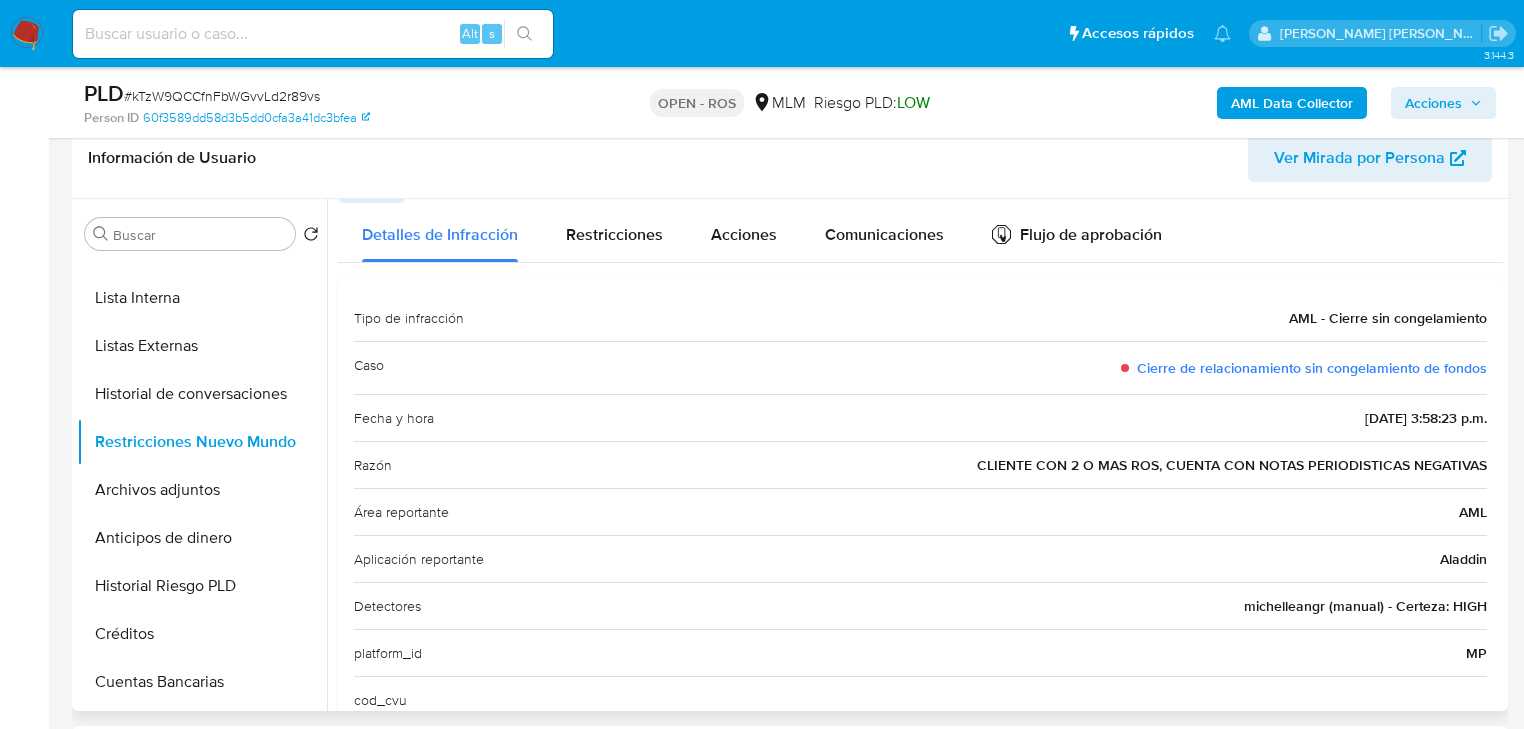 scroll, scrollTop: 0, scrollLeft: 0, axis: both 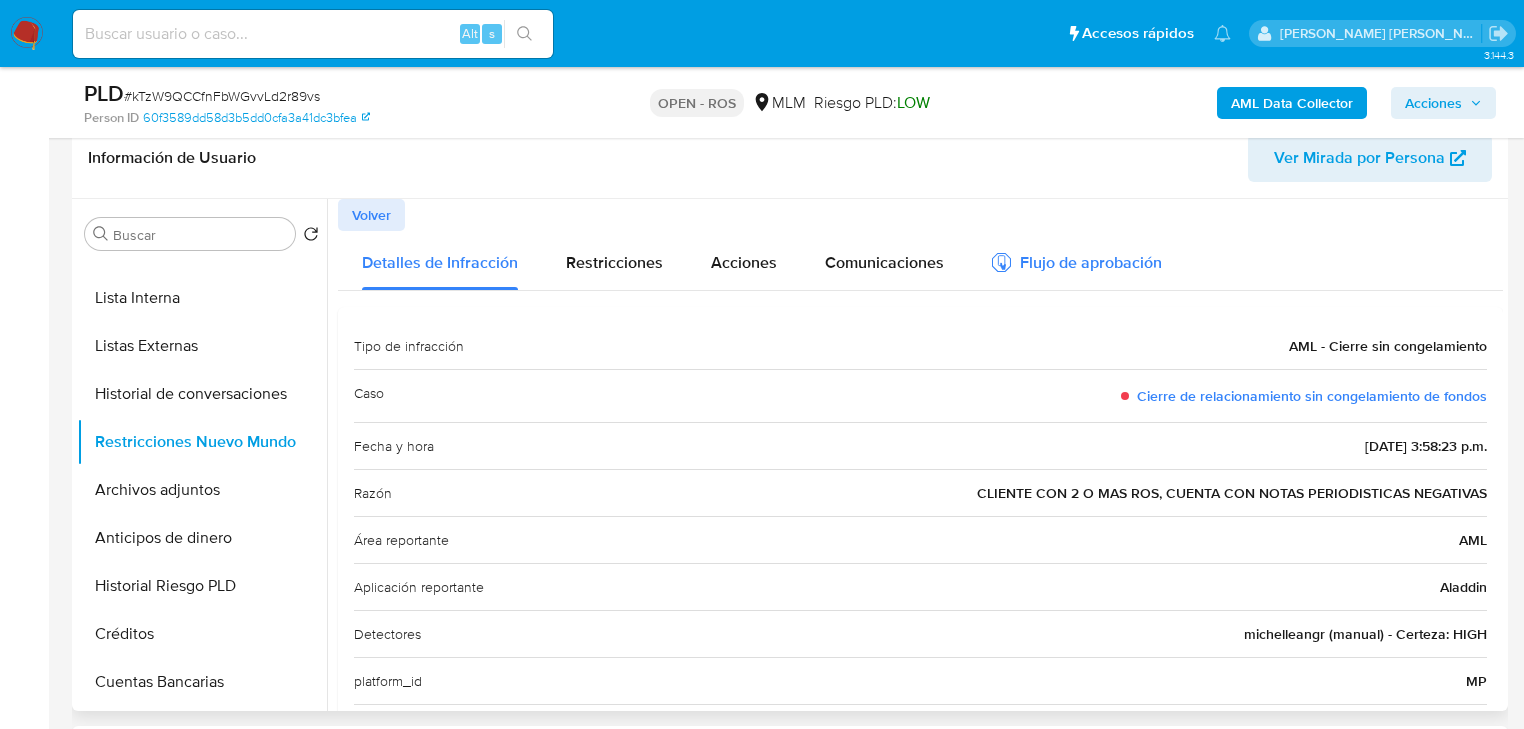 click on "Flujo de aprobación" at bounding box center [1077, 260] 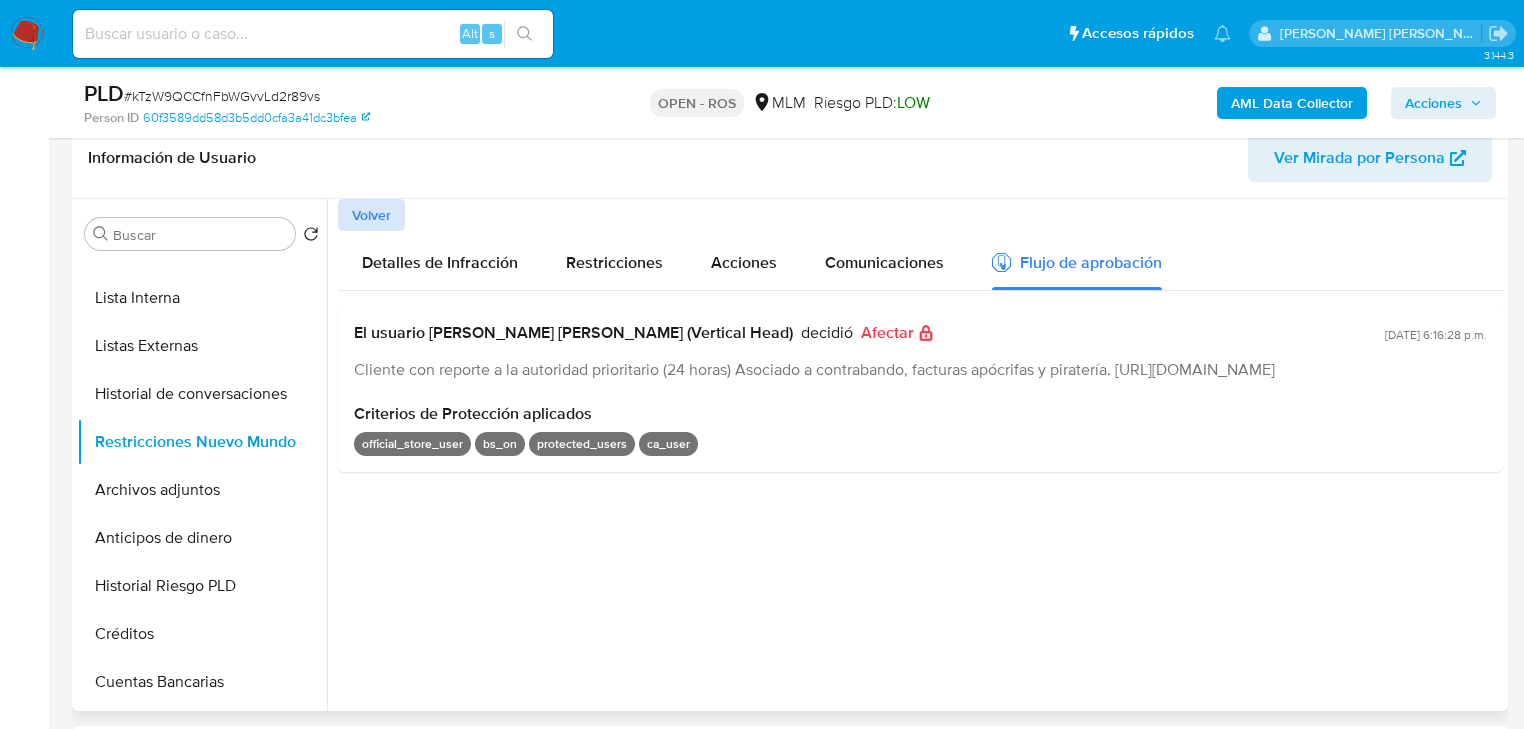 click on "Volver" at bounding box center [371, 215] 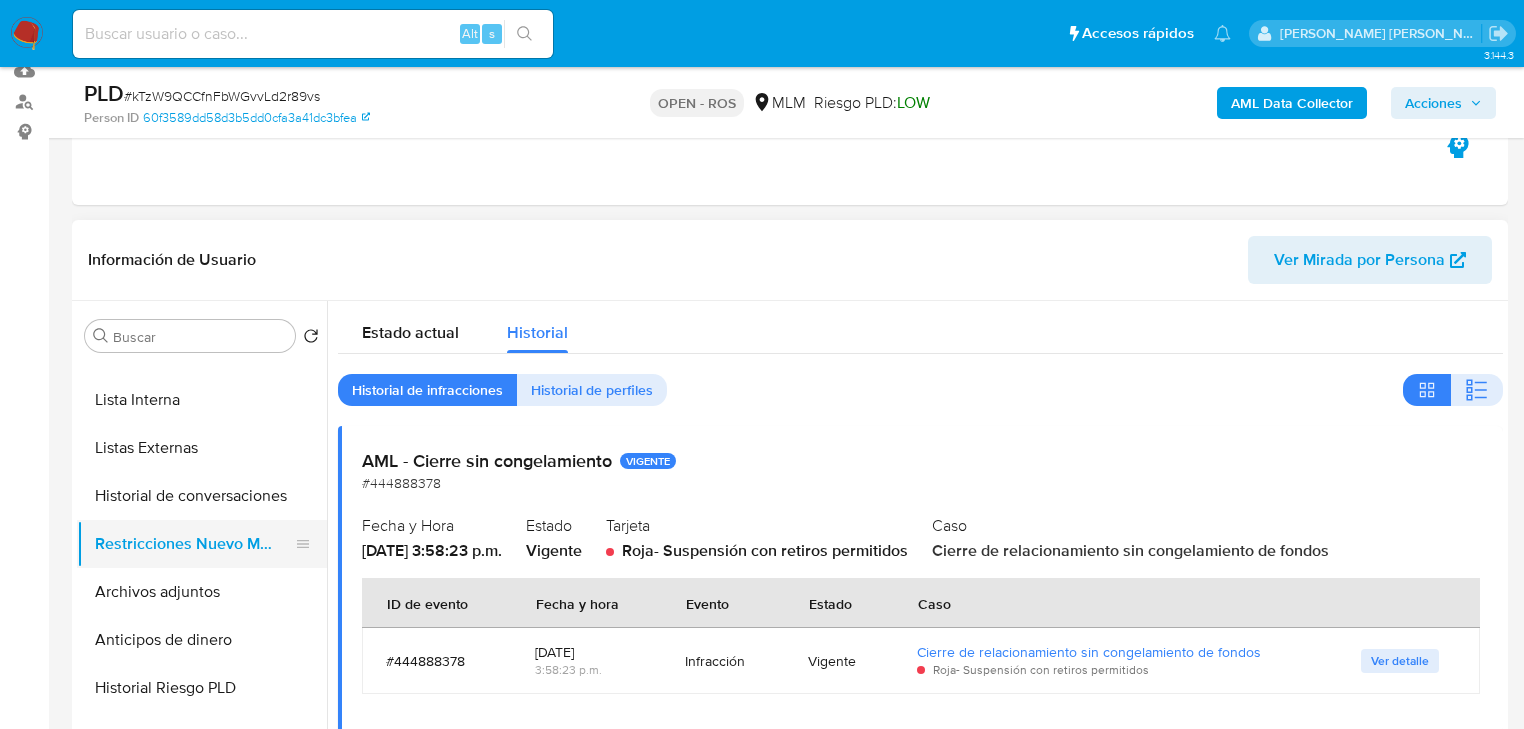 scroll, scrollTop: 240, scrollLeft: 0, axis: vertical 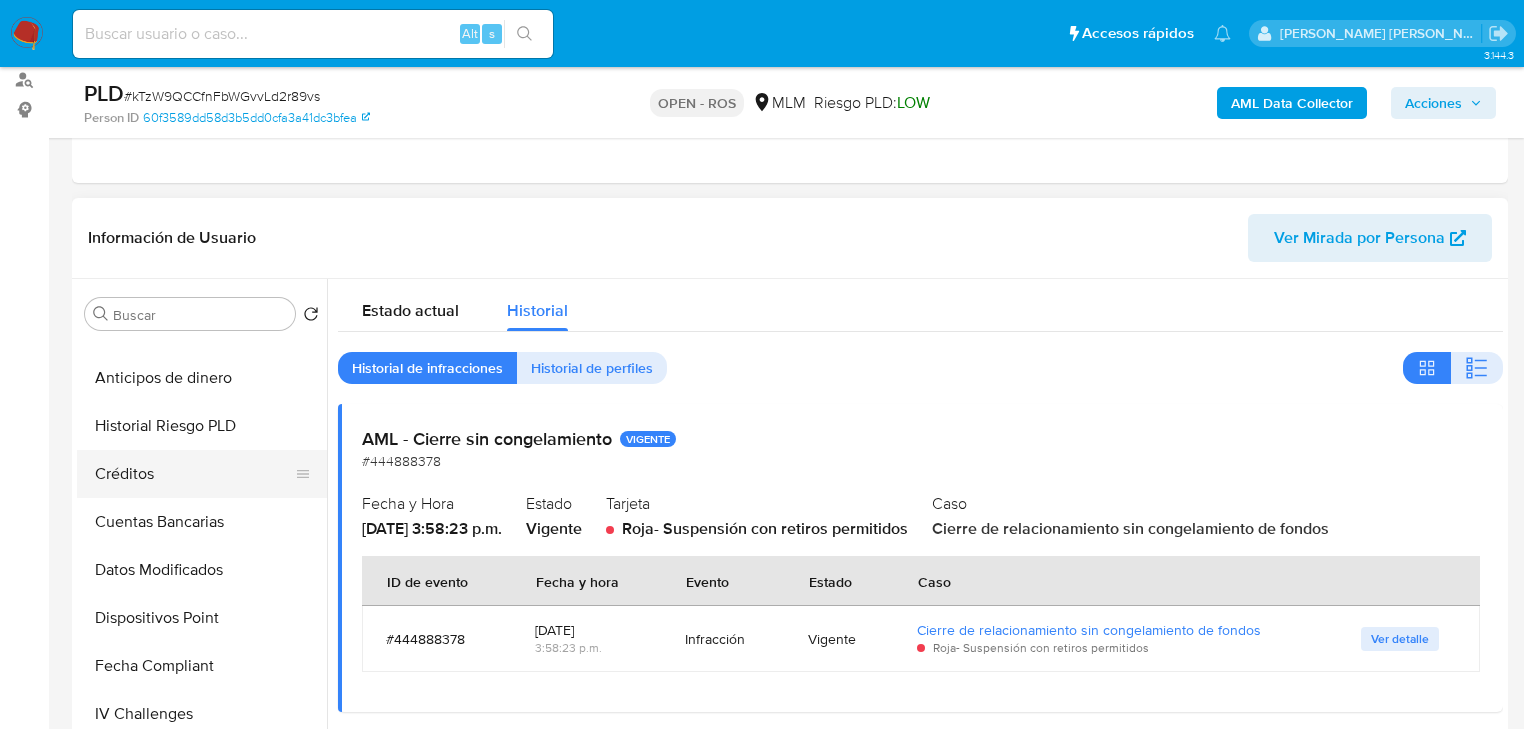 click on "Créditos" at bounding box center (194, 474) 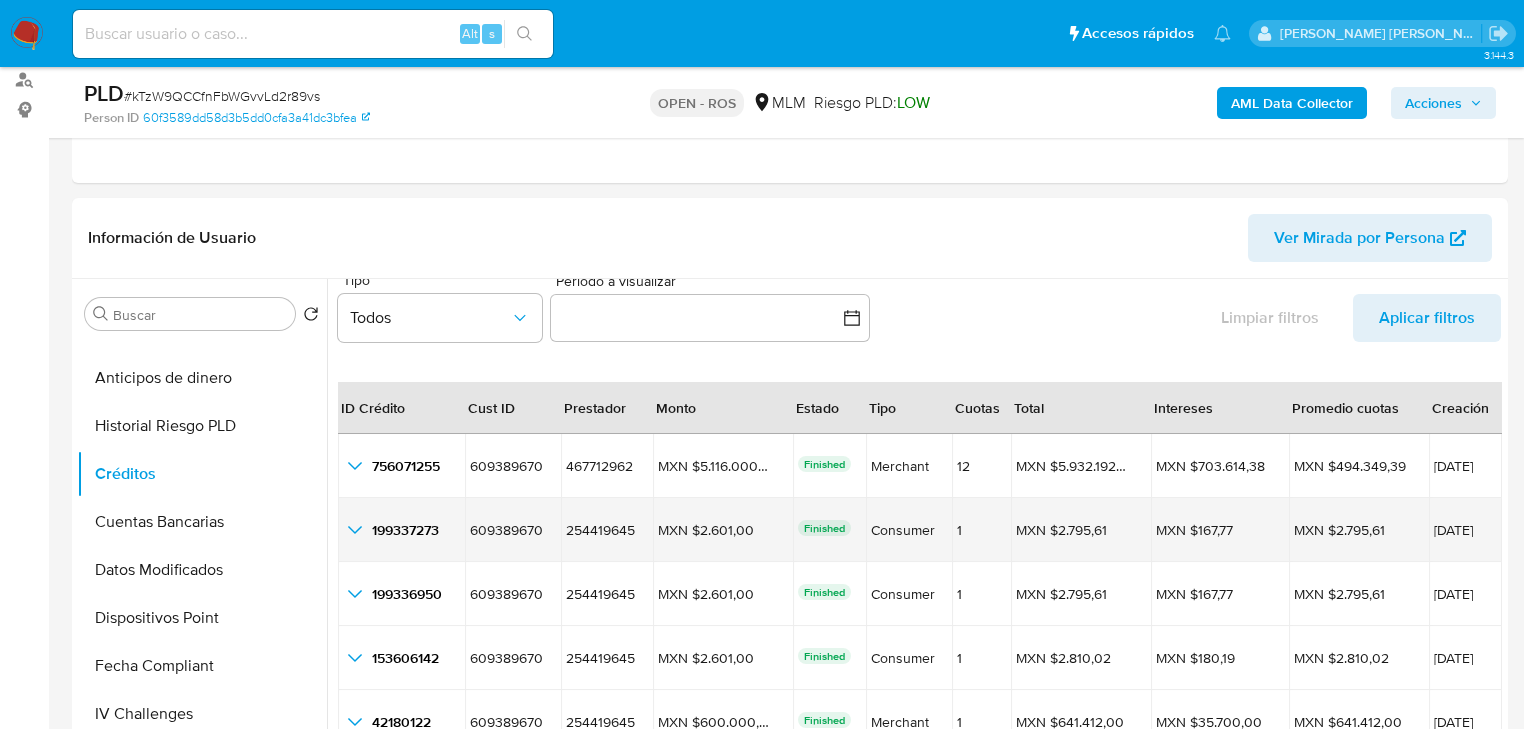 scroll, scrollTop: 46, scrollLeft: 0, axis: vertical 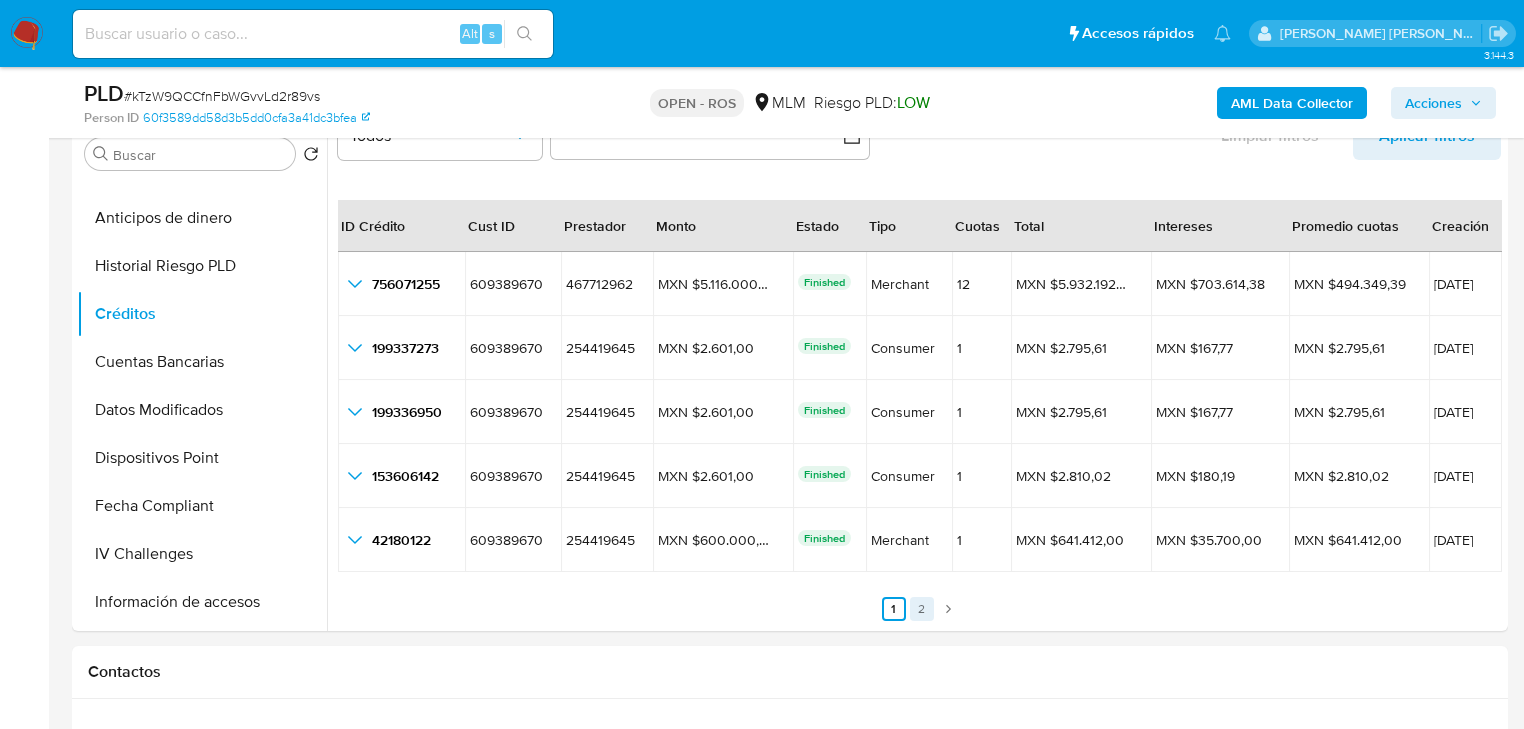 click on "2" at bounding box center [922, 609] 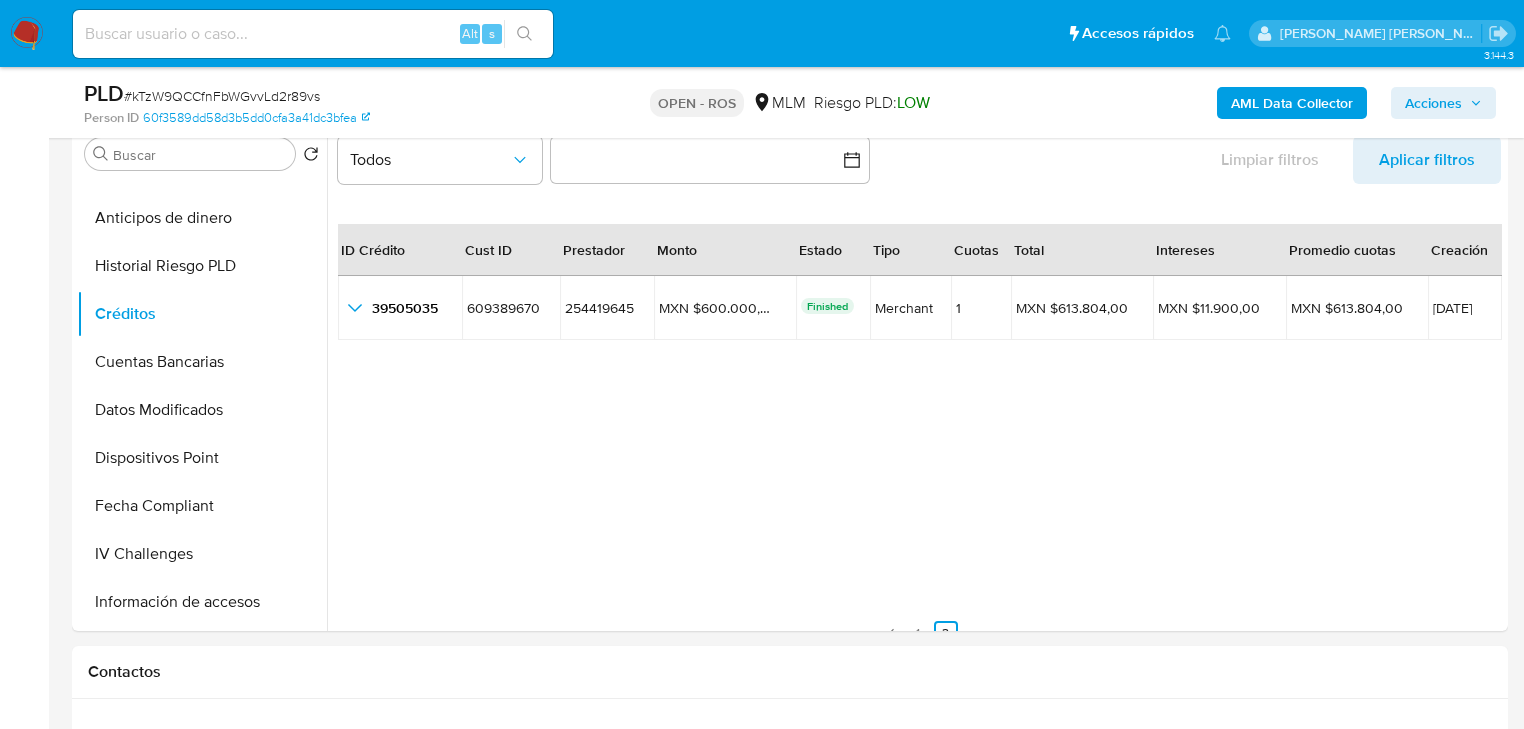 scroll, scrollTop: 0, scrollLeft: 0, axis: both 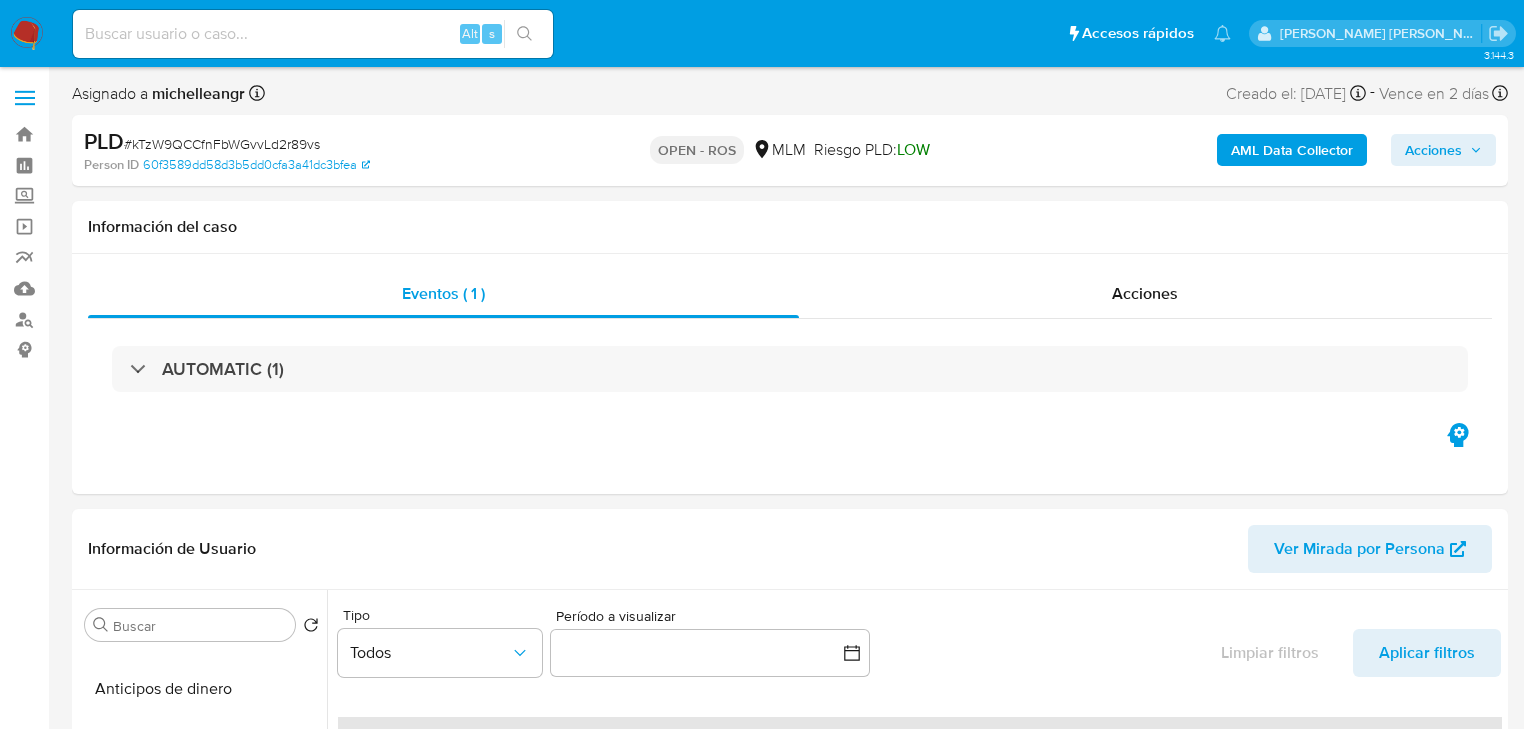 click on "Acciones" at bounding box center (1433, 150) 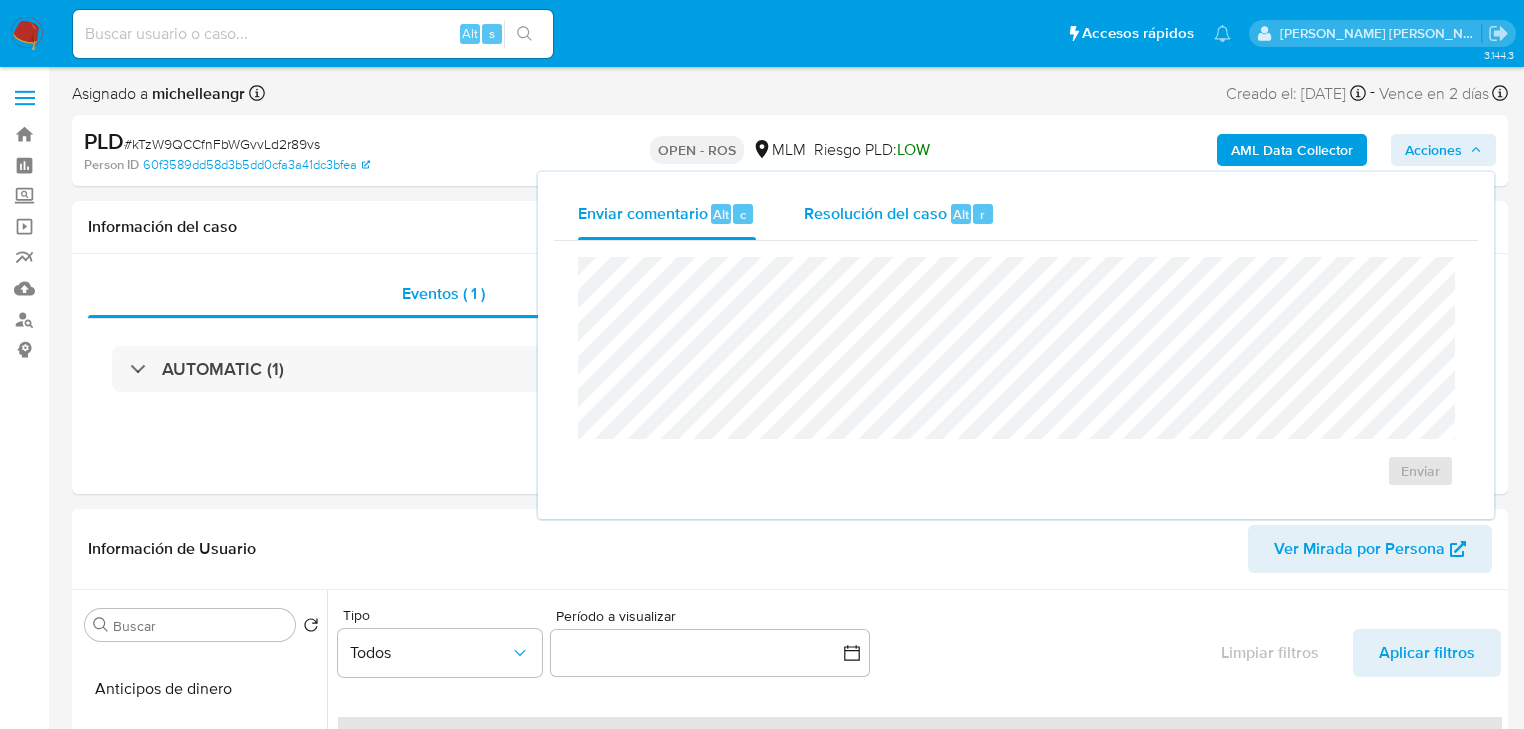 click on "Resolución del caso" at bounding box center (875, 213) 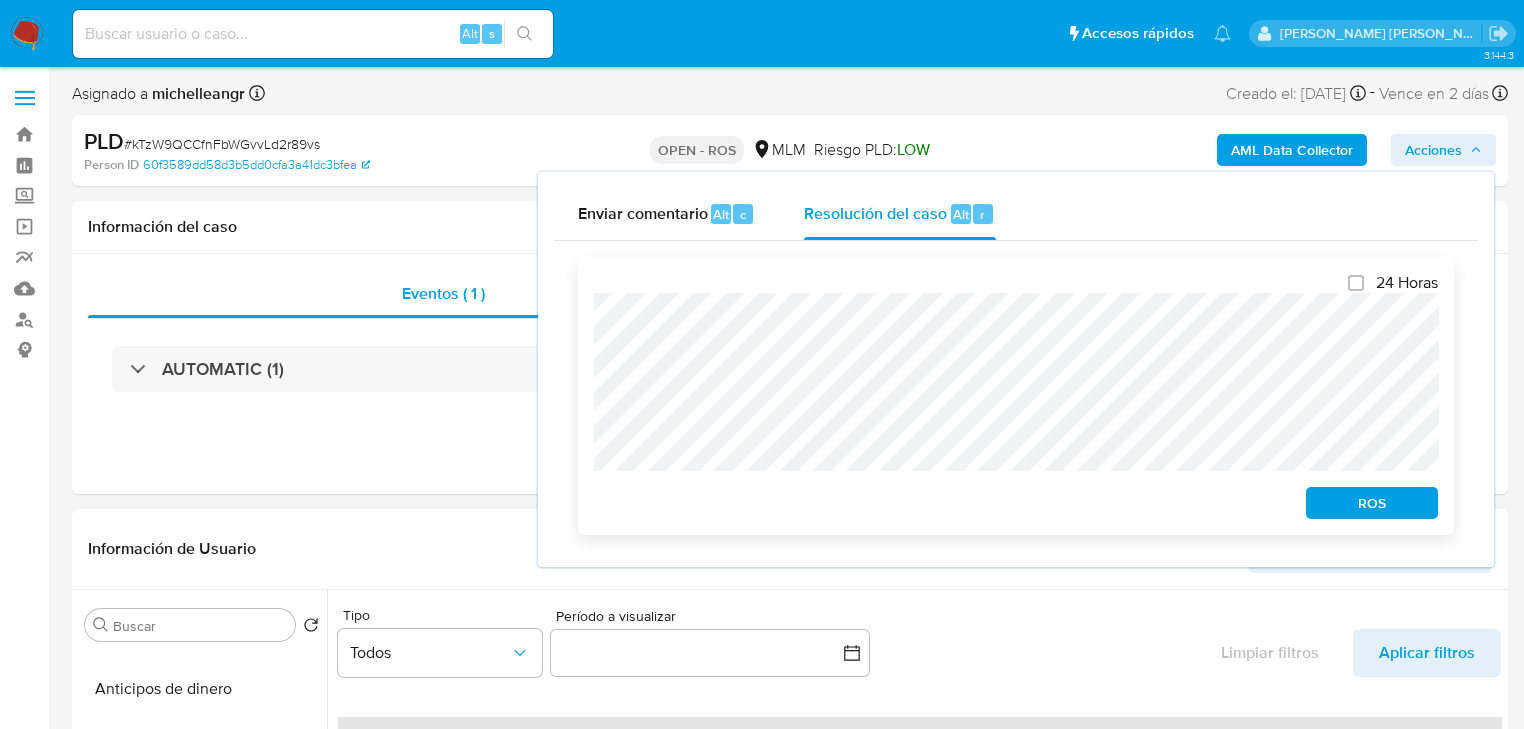 click on "ROS" at bounding box center [1372, 503] 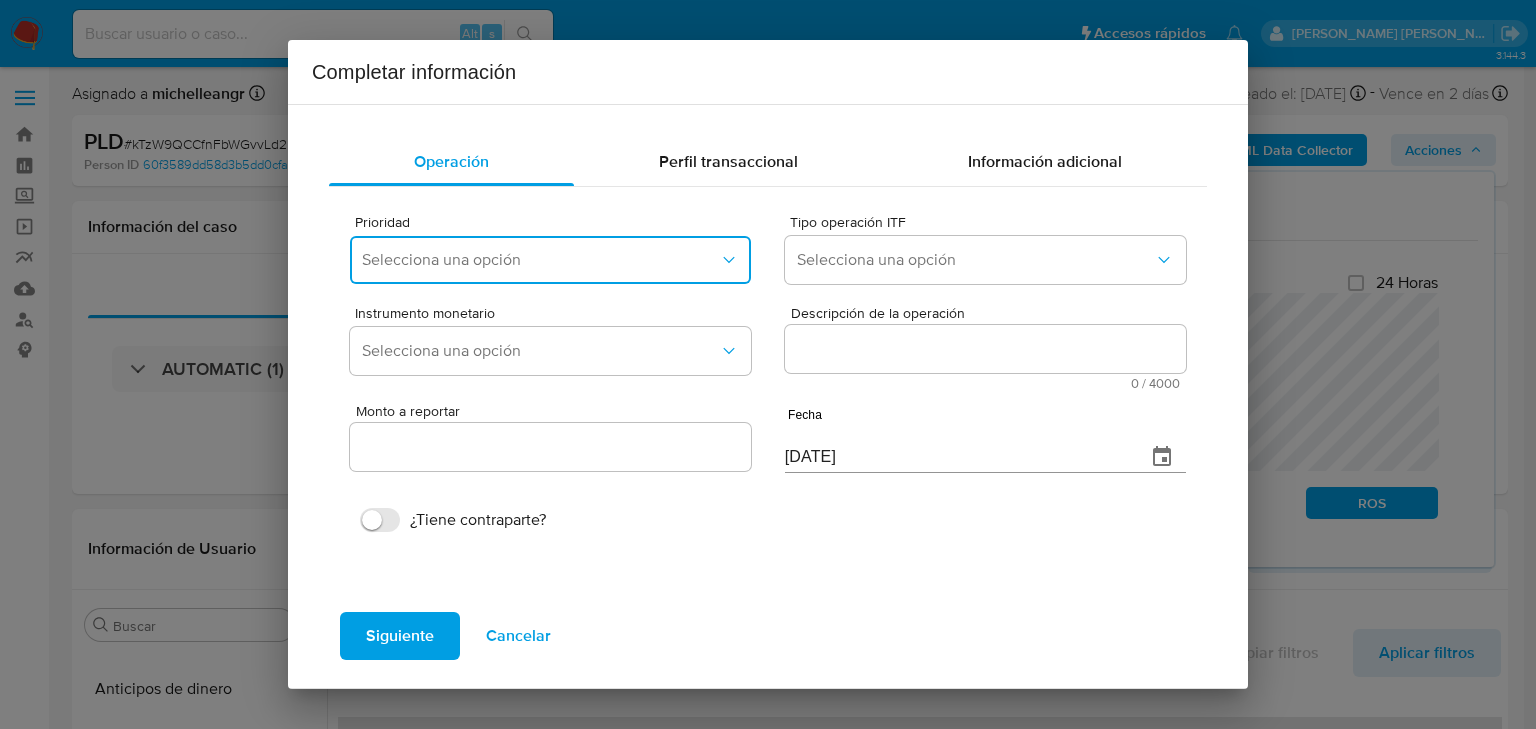 click on "Selecciona una opción" at bounding box center [540, 260] 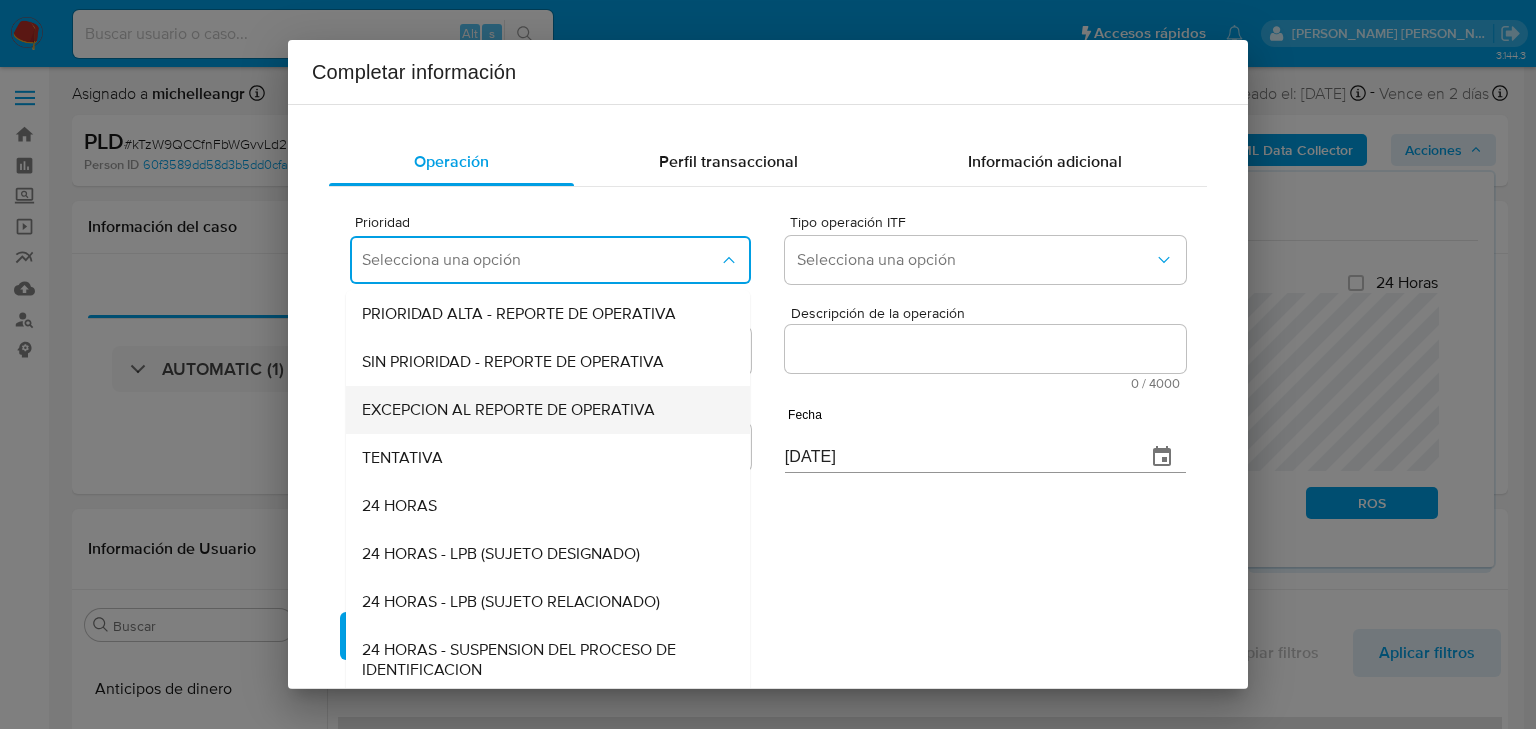 click on "EXCEPCION AL REPORTE DE OPERATIVA" at bounding box center [508, 410] 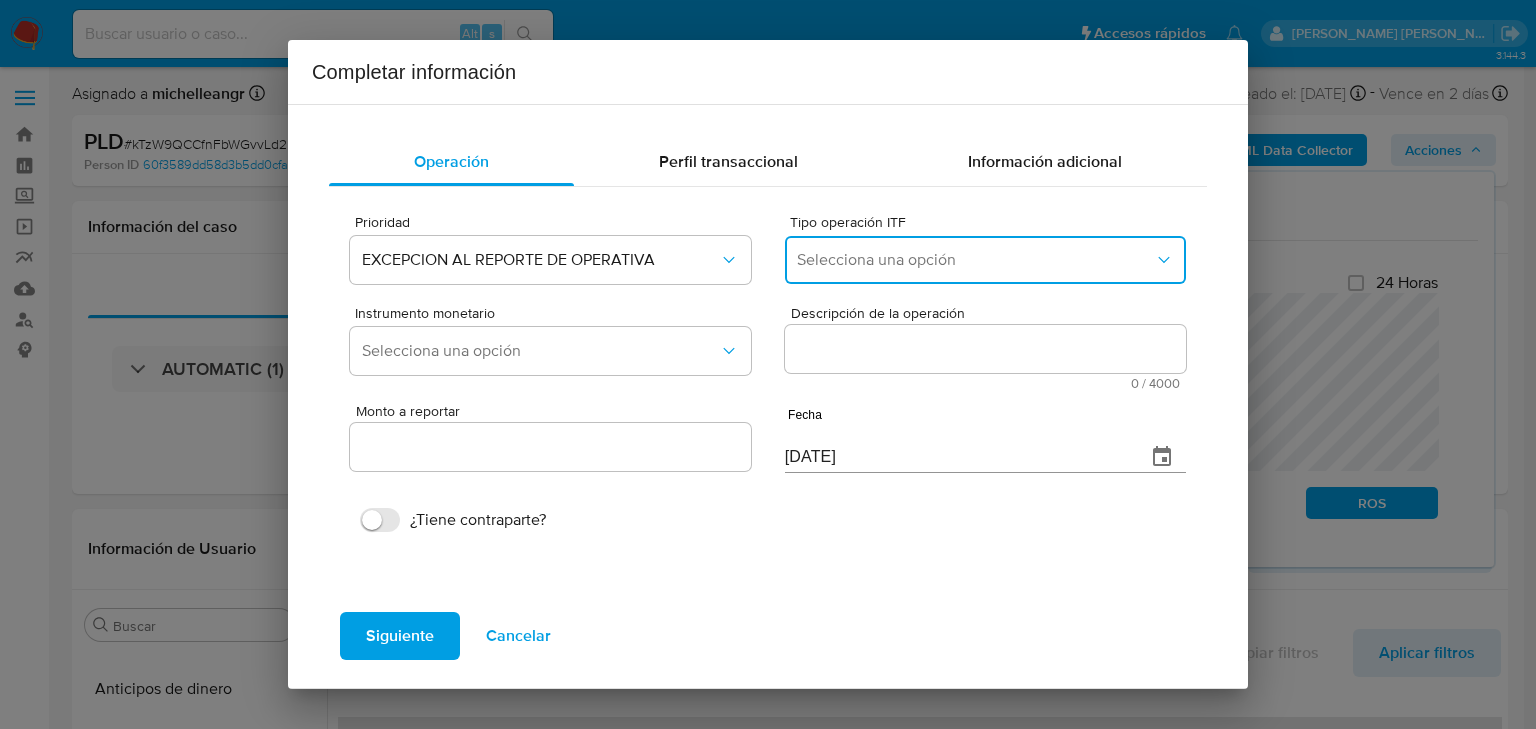 click on "Selecciona una opción" at bounding box center [975, 260] 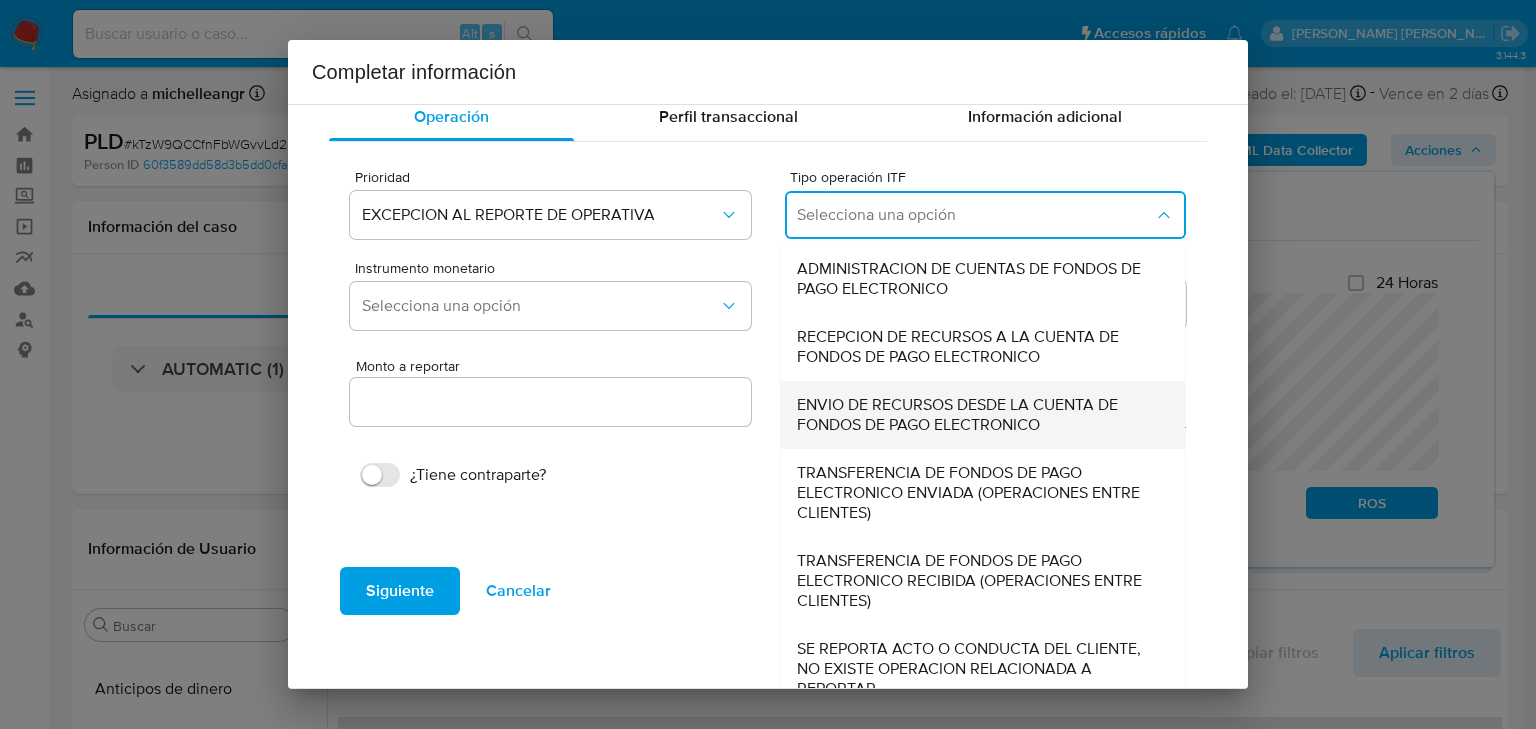 scroll, scrollTop: 68, scrollLeft: 0, axis: vertical 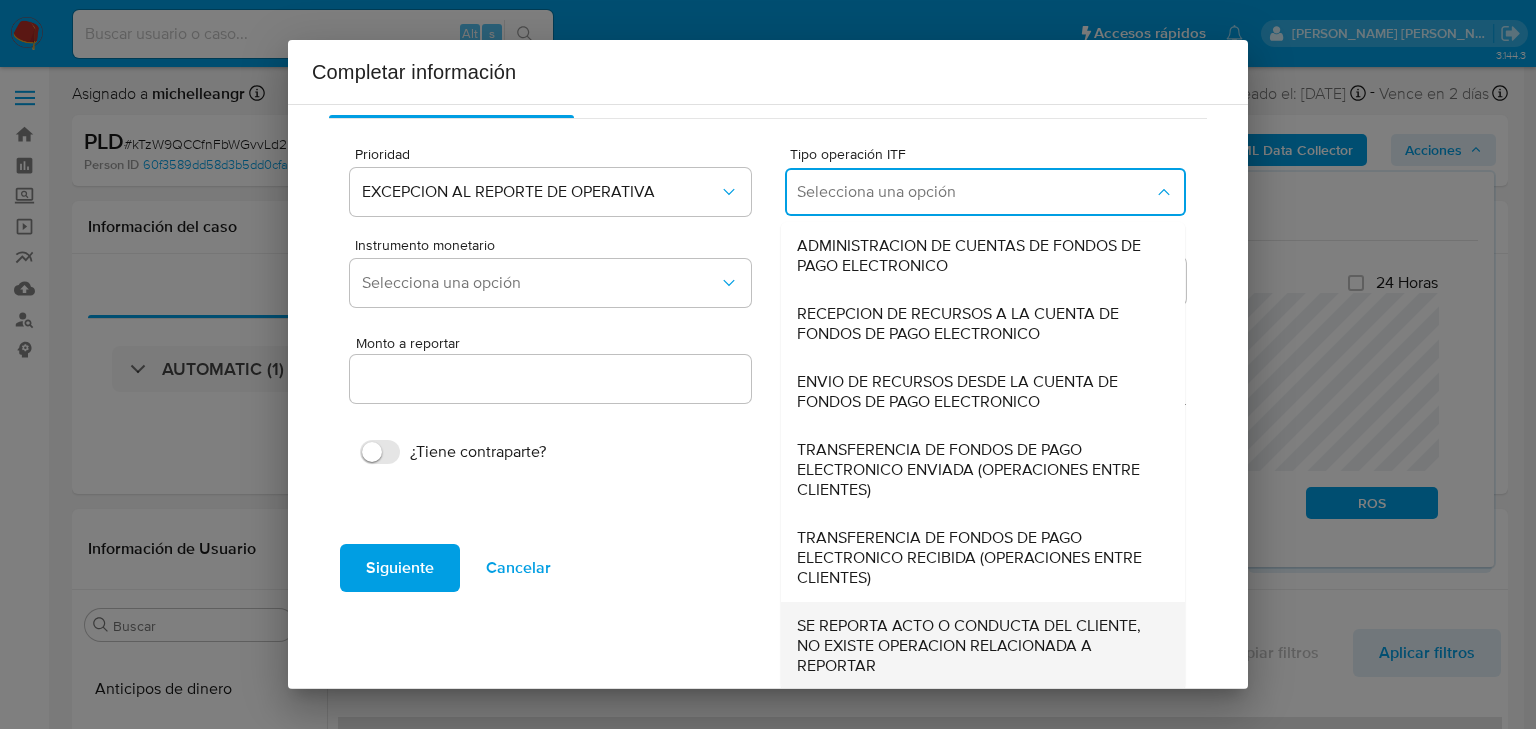 click on "SE REPORTA ACTO O CONDUCTA DEL CLIENTE, NO EXISTE OPERACION RELACIONADA A REPORTAR" at bounding box center (977, 646) 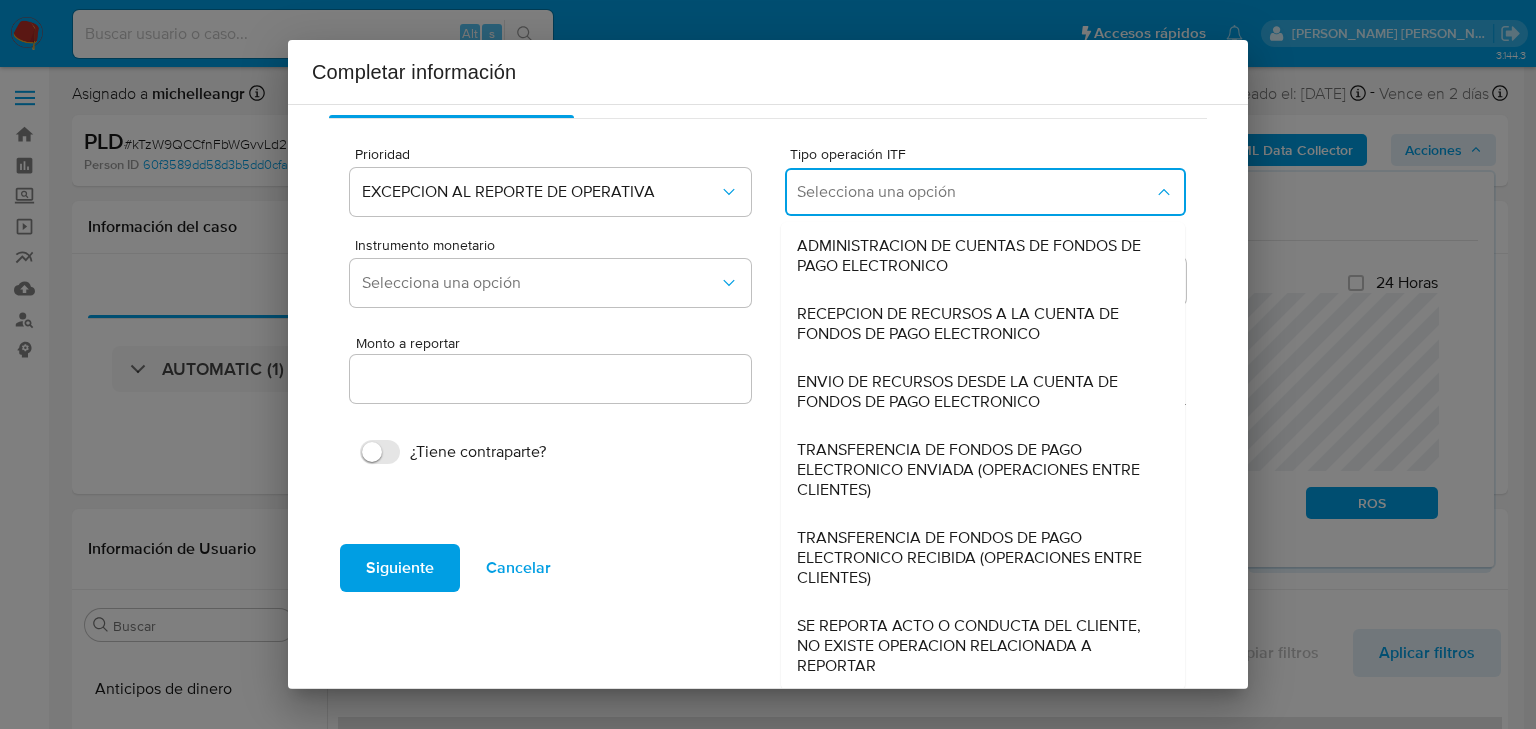 type on "0.00" 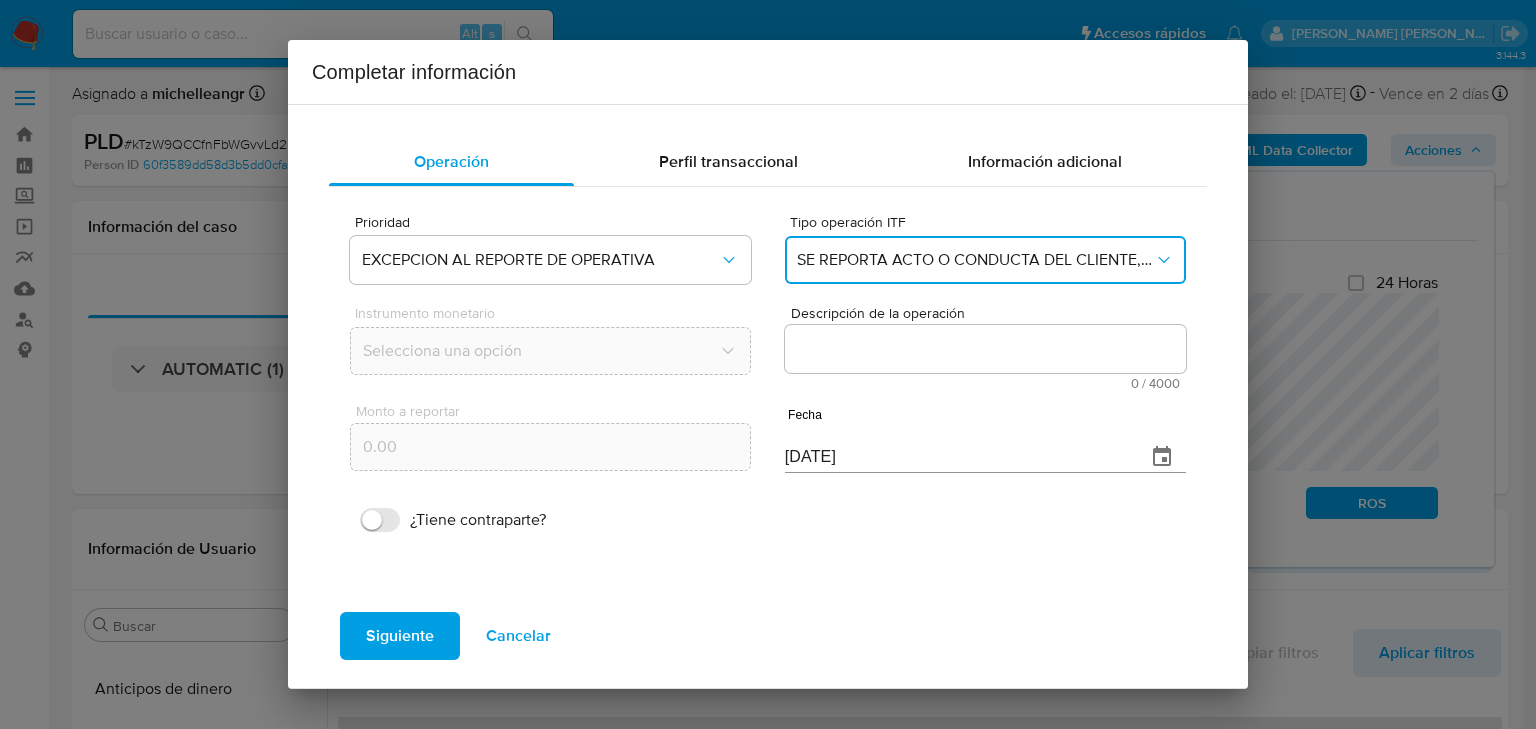scroll, scrollTop: 0, scrollLeft: 0, axis: both 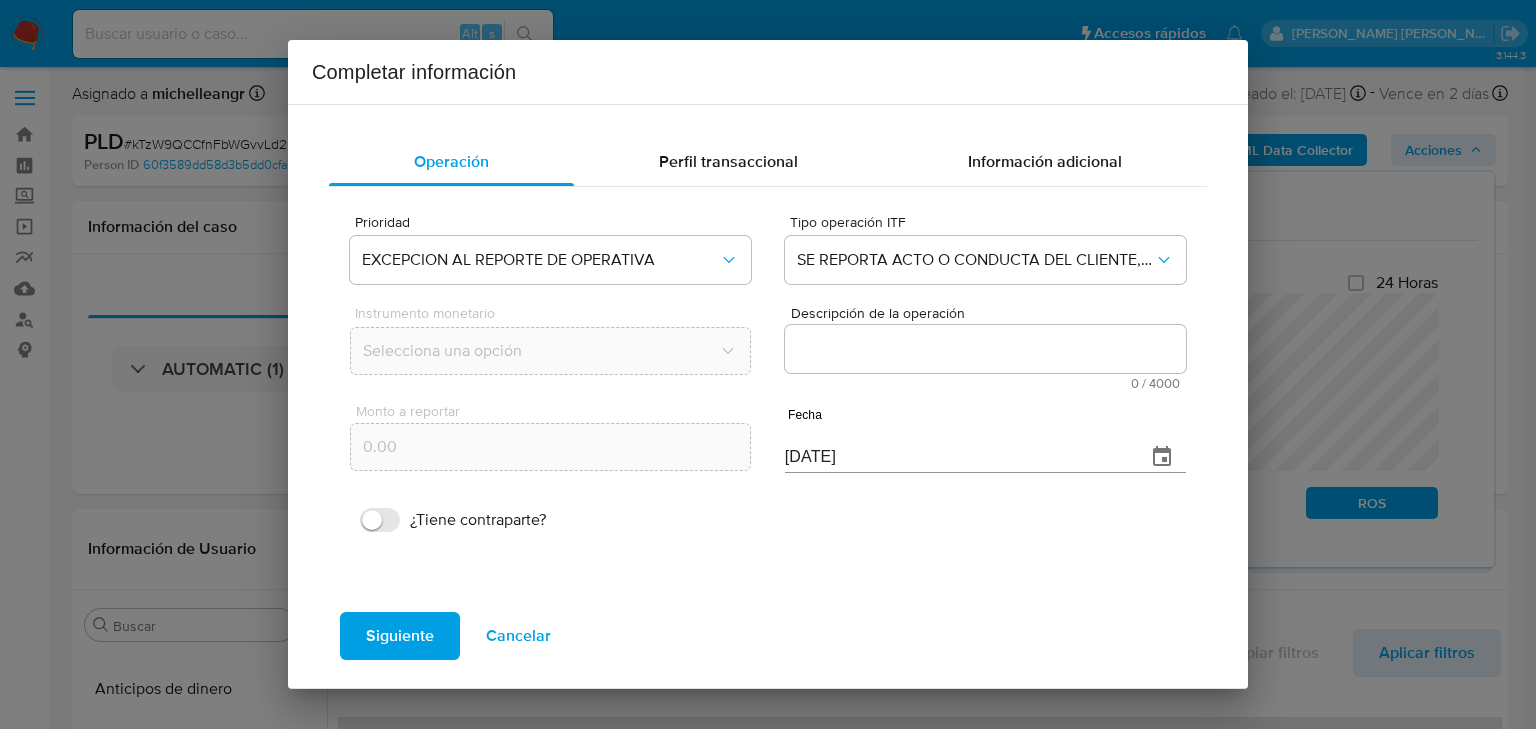 click on "Descripción de la operación" at bounding box center (985, 349) 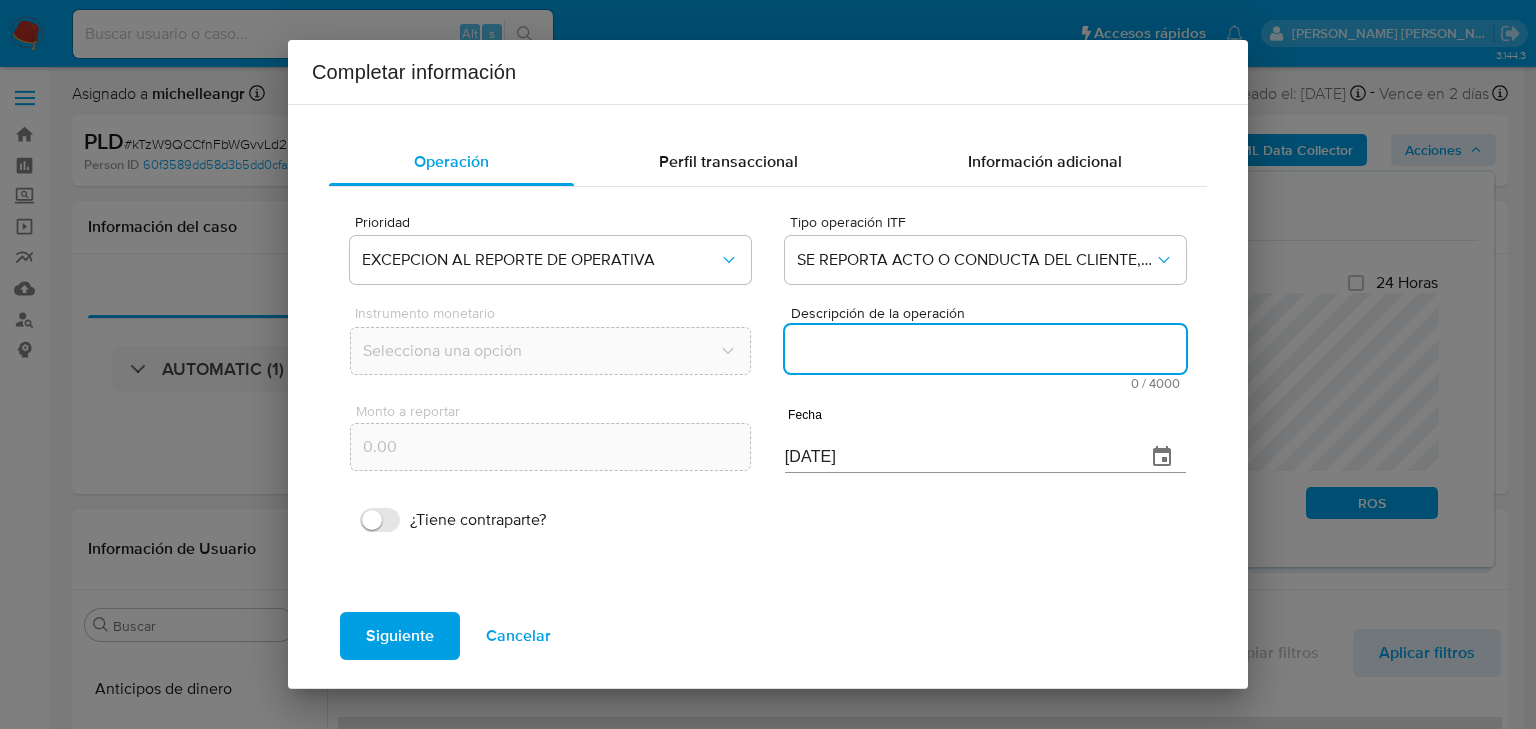 paste on "/CONOCIMIENTO DEL CLIENTE O USUARIO/CLIENTE DE NOMBRE COMERCIO DIGITAL GAON SA DE CV CON NUMERO DE CLIENTE 609389670 CUENTA 722969040546466736 RFC CDG230419FN7 DE NACIONALIDAD MEXICANA FECHA DE CONSTITUCION 18ABR2023 EN MEXICO. INICIA SU RELACION COMERCIAL CON MERCADO PAGO EL DIA 01JUL2022 DECLARA TENER ACTIVIDAD ECONOMICA TRANSPORTE. CON UN NIVEL DE RIESGO BAJO. DESIGNA COMO REPRESENTANTE LEGAL A JOSEPH ZAGA BETECH CURP ZABJ940807HMSGTS01. DOMICILIO REGISTRADO EN AV MARIANO ESCOBEDO 555 POLANCO V SECCION MIGUEL HIDALGO CIUDAD DE MEXICO./ANTECEDENTES INVESTIGATIVOS/CUENTA CON 1 ALERTA PREVIA POR EL ESCENARIO DE ALTO VOLUMEN DE INGRESOS GENERADA EL 1ABR2025 CON REPORTE A LA AUTORIDAD POR NOTAS NEGATIVAS EN MEDIOS EXTERNOS POR CONTRABANDO Y FRAUDE FISCAL POR IMPORTAR PRODUCTOS DE CHINA CON DOCUMENTOS FALSOS.SE GENERA ALERTAMIENTO BAJO EL ESCENARIO DE MONITOREO DE ALTO VOLUMEN DE INGRESOS POR 304927 VENTAS EN COMERCIO ELECTRONICO DESDE NOVIEMBRE 2024 HASTA ABRIL 2025 AGREGANDO MN216167685.15 DE DINERO A LA CU..." 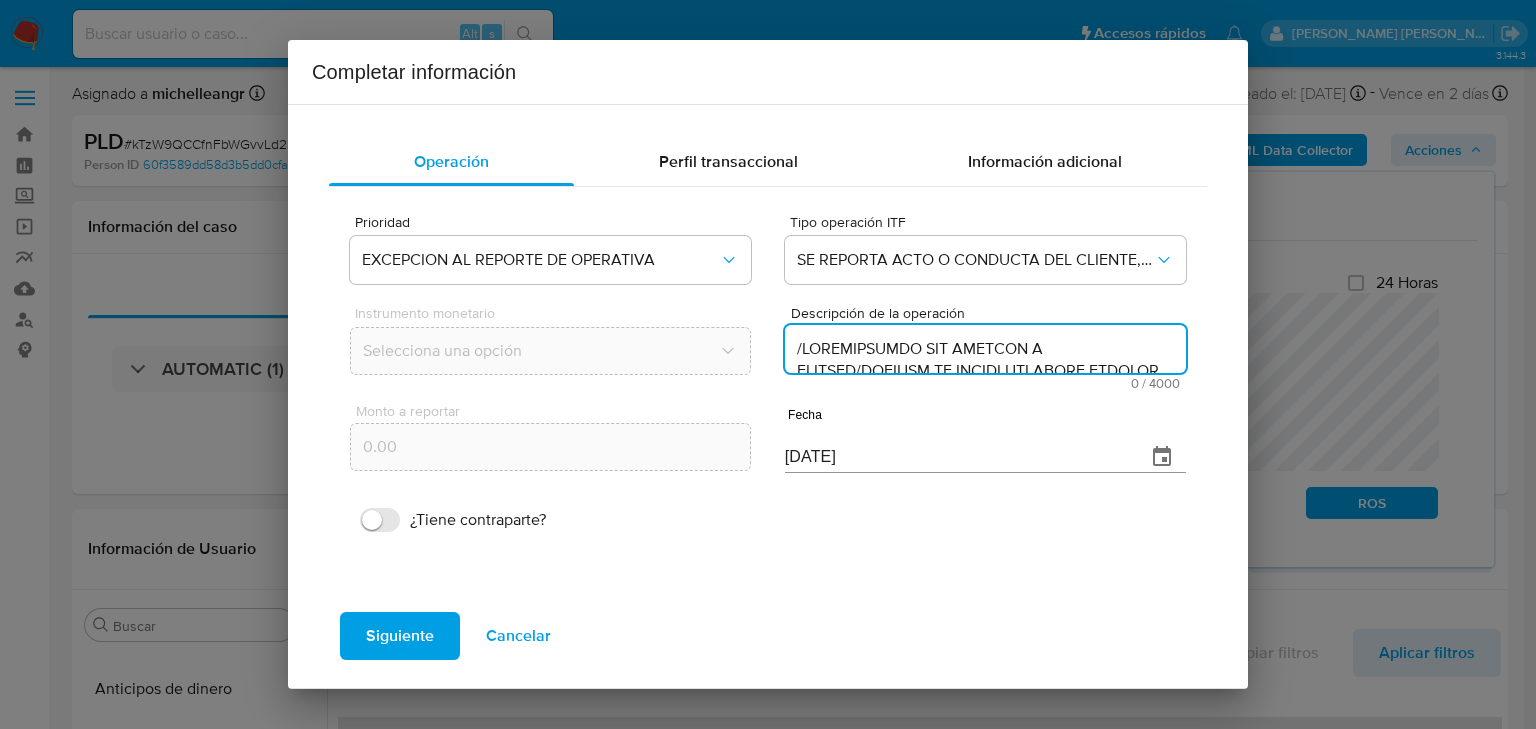 scroll, scrollTop: 863, scrollLeft: 0, axis: vertical 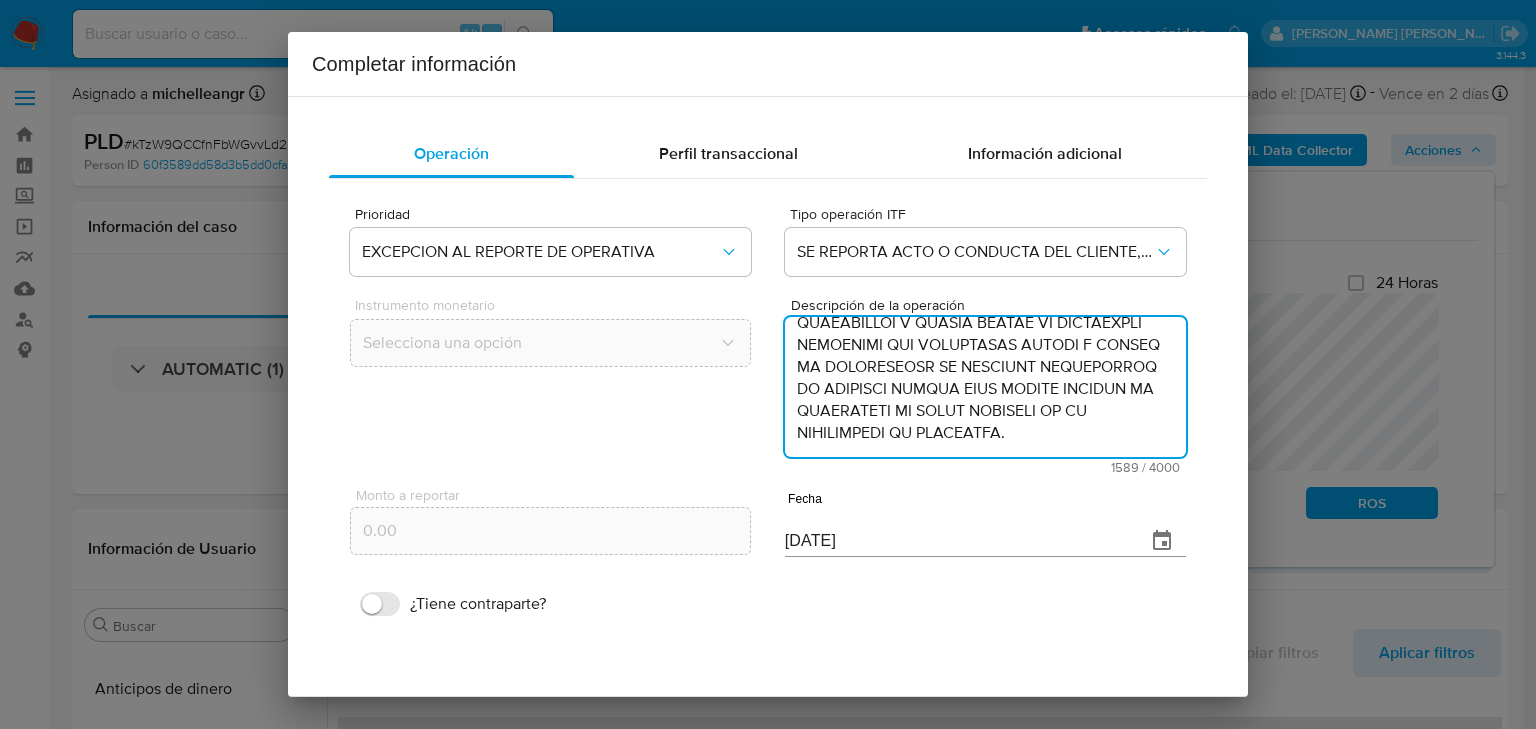 type on "/CONOCIMIENTO DEL CLIENTE O USUARIO/CLIENTE DE NOMBRE COMERCIO DIGITAL GAON SA DE CV CON NUMERO DE CLIENTE 609389670 CUENTA 722969040546466736 RFC CDG230419FN7 DE NACIONALIDAD MEXICANA FECHA DE CONSTITUCION 18ABR2023 EN MEXICO. INICIA SU RELACION COMERCIAL CON MERCADO PAGO EL DIA 01JUL2022 DECLARA TENER ACTIVIDAD ECONOMICA TRANSPORTE. CON UN NIVEL DE RIESGO BAJO. DESIGNA COMO REPRESENTANTE LEGAL A JOSEPH ZAGA BETECH CURP ZABJ940807HMSGTS01. DOMICILIO REGISTRADO EN AV MARIANO ESCOBEDO 555 POLANCO V SECCION MIGUEL HIDALGO CIUDAD DE MEXICO./ANTECEDENTES INVESTIGATIVOS/CUENTA CON 1 ALERTA PREVIA POR EL ESCENARIO DE ALTO VOLUMEN DE INGRESOS GENERADA EL 1ABR2025 CON REPORTE A LA AUTORIDAD POR NOTAS NEGATIVAS EN MEDIOS EXTERNOS POR CONTRABANDO Y FRAUDE FISCAL POR IMPORTAR PRODUCTOS DE CHINA CON DOCUMENTOS FALSOS.SE GENERA ALERTAMIENTO BAJO EL ESCENARIO DE MONITOREO DE ALTO VOLUMEN DE INGRESOS POR 304927 VENTAS EN COMERCIO ELECTRONICO DESDE NOVIEMBRE 2024 HASTA ABRIL 2025 AGREGANDO MN216167685.15 DE DINERO A LA CU..." 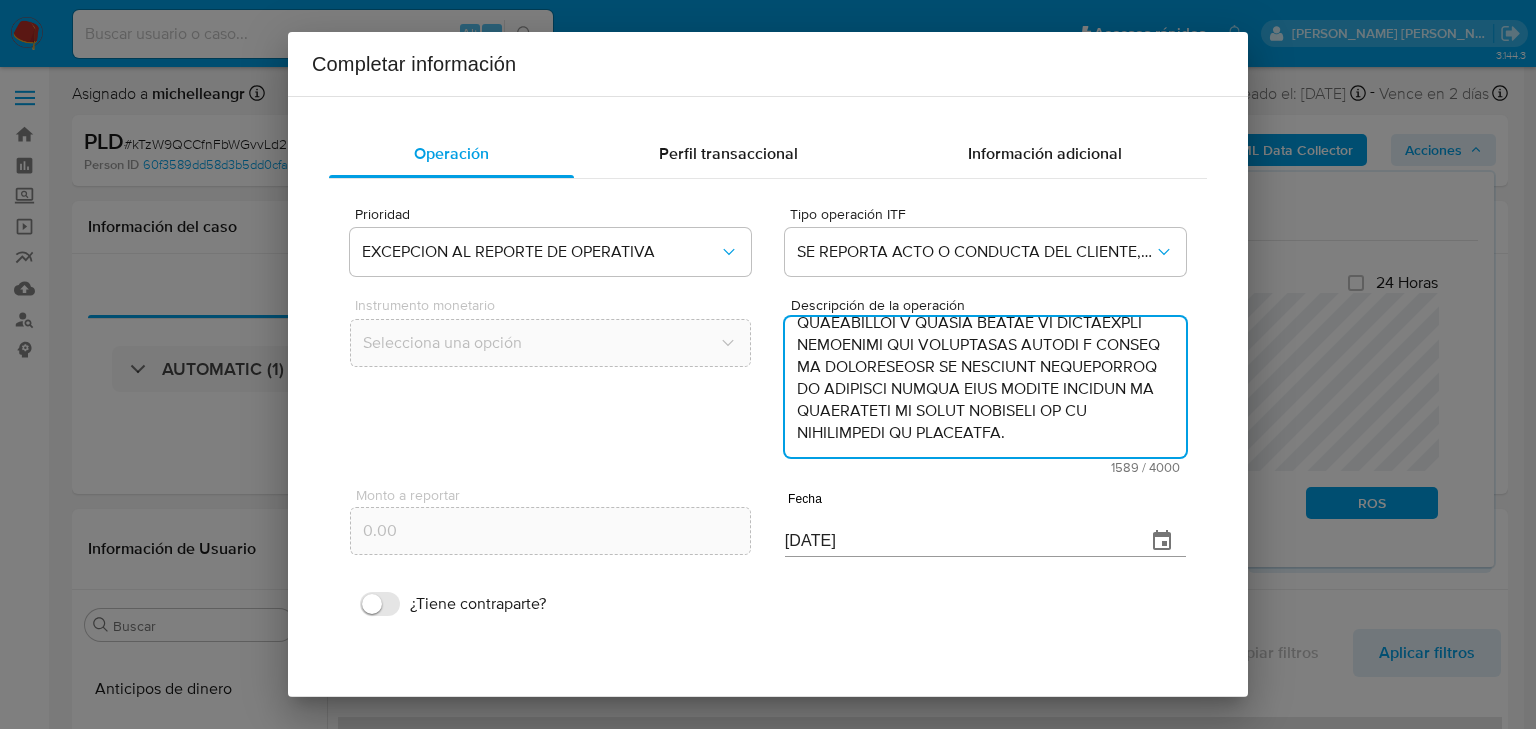 click 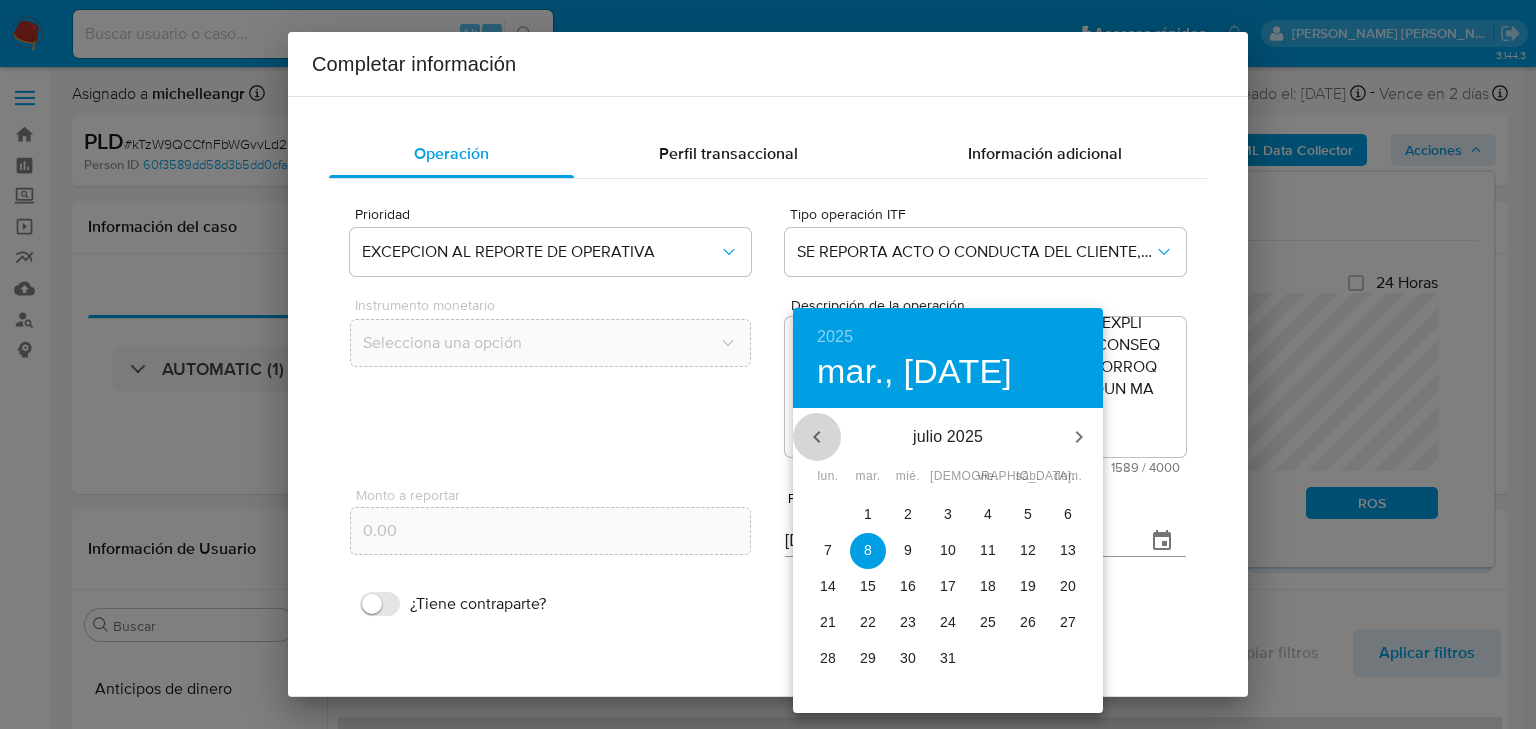 click 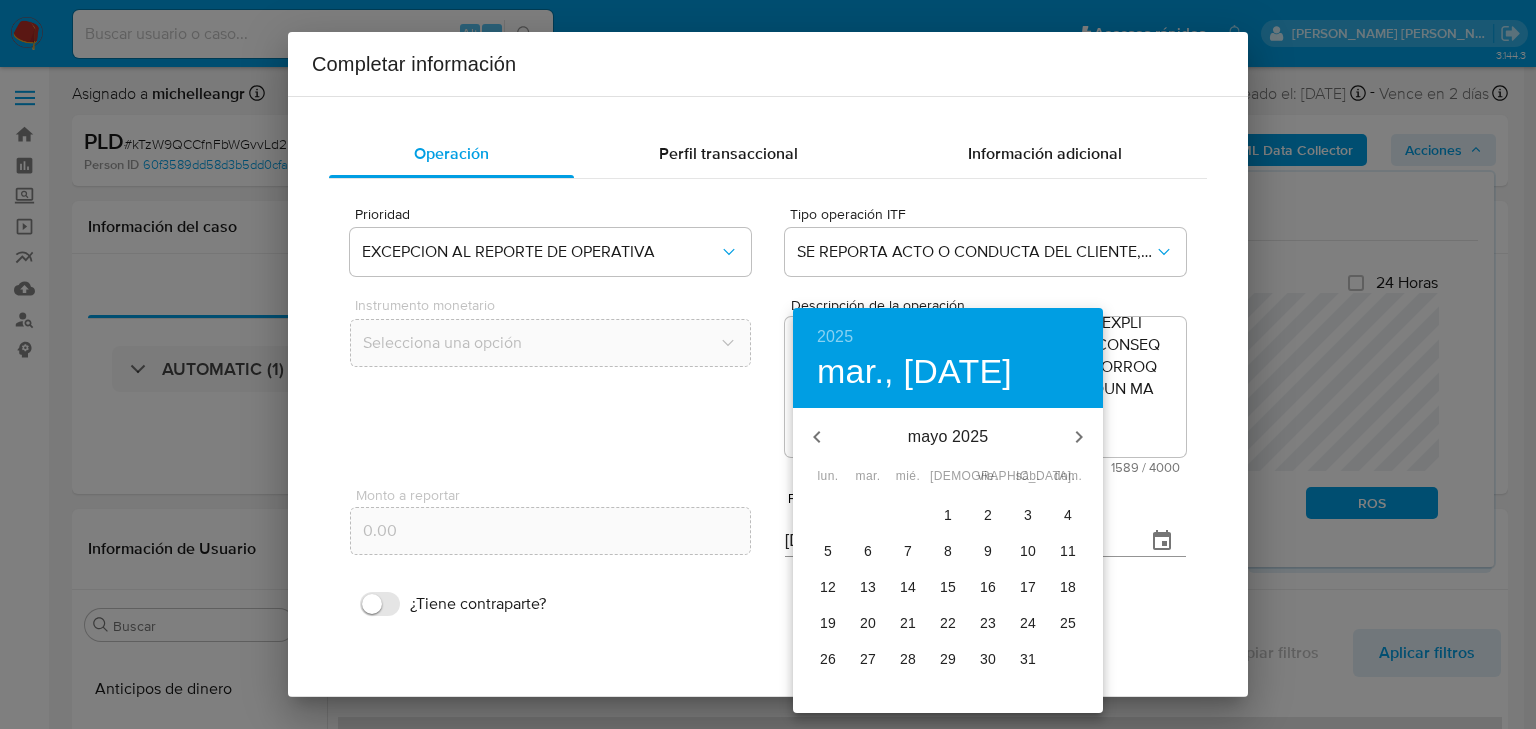 click 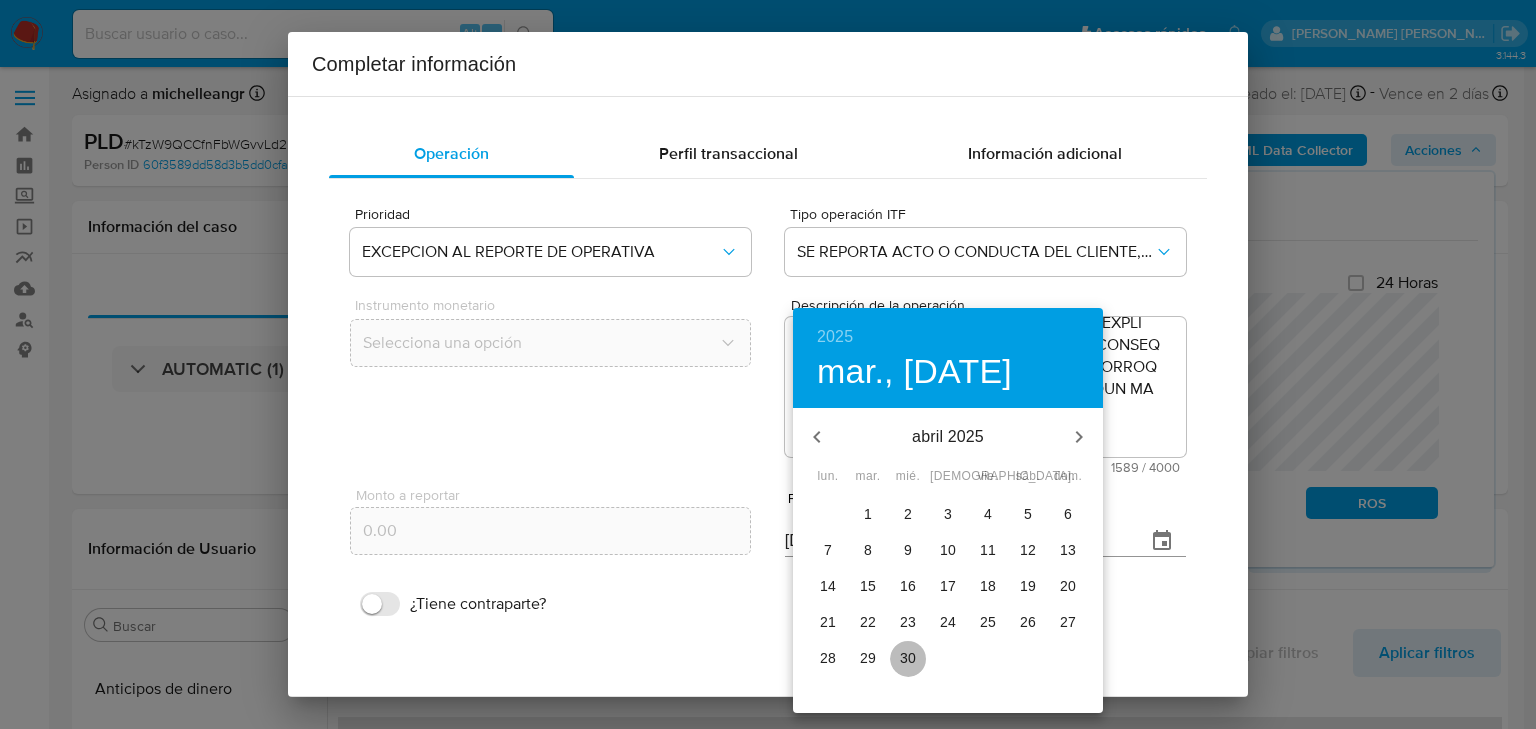 click on "30" at bounding box center [908, 658] 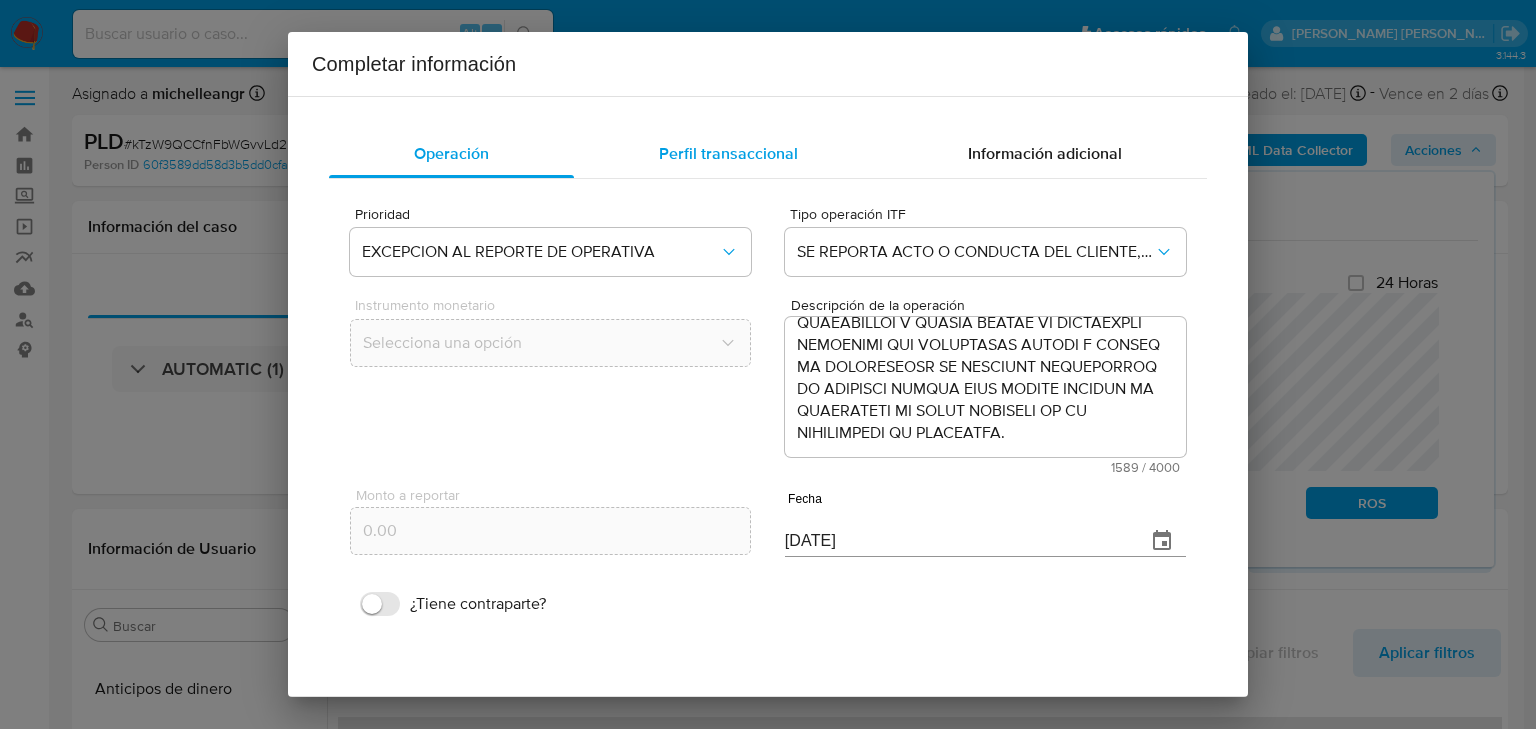 click on "Perfil transaccional" at bounding box center [728, 154] 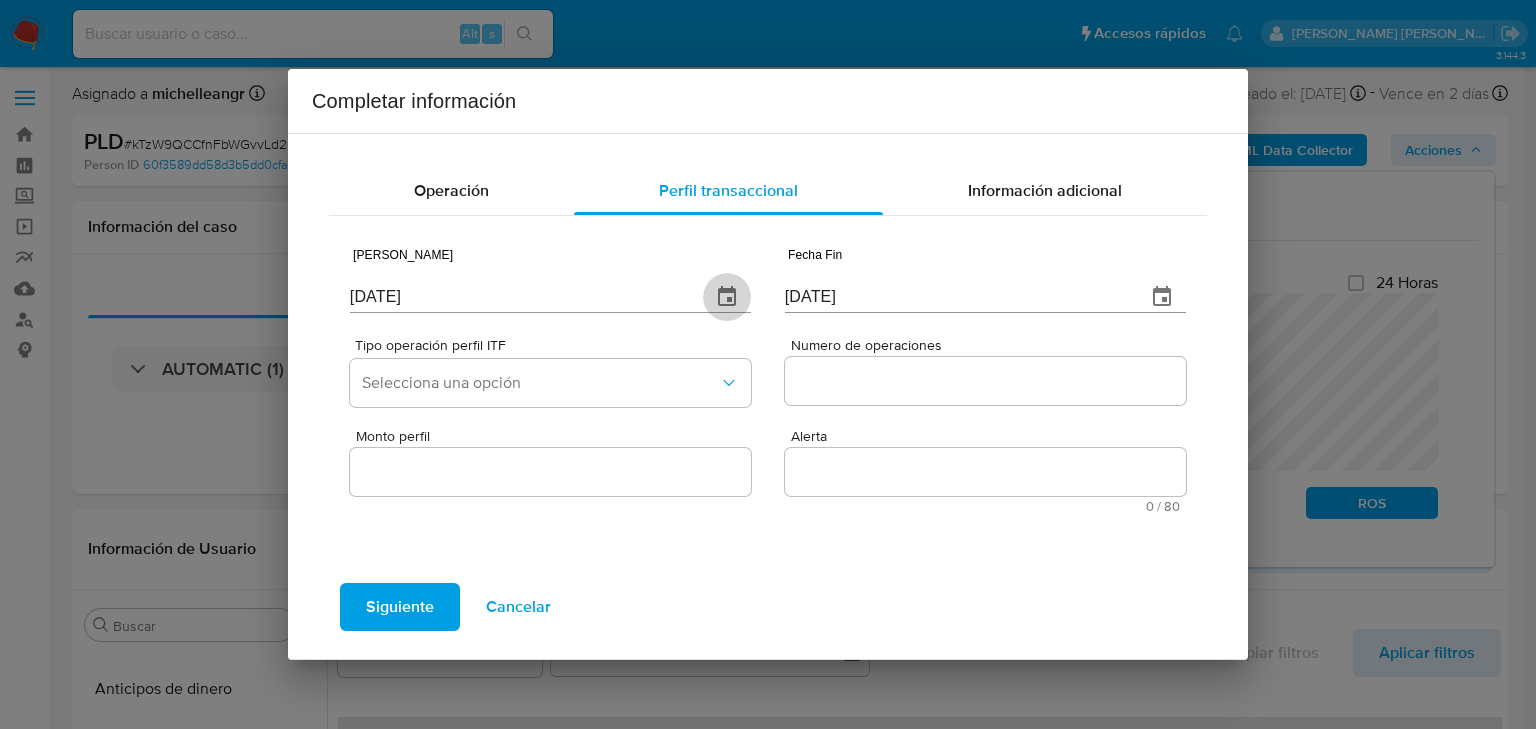 click 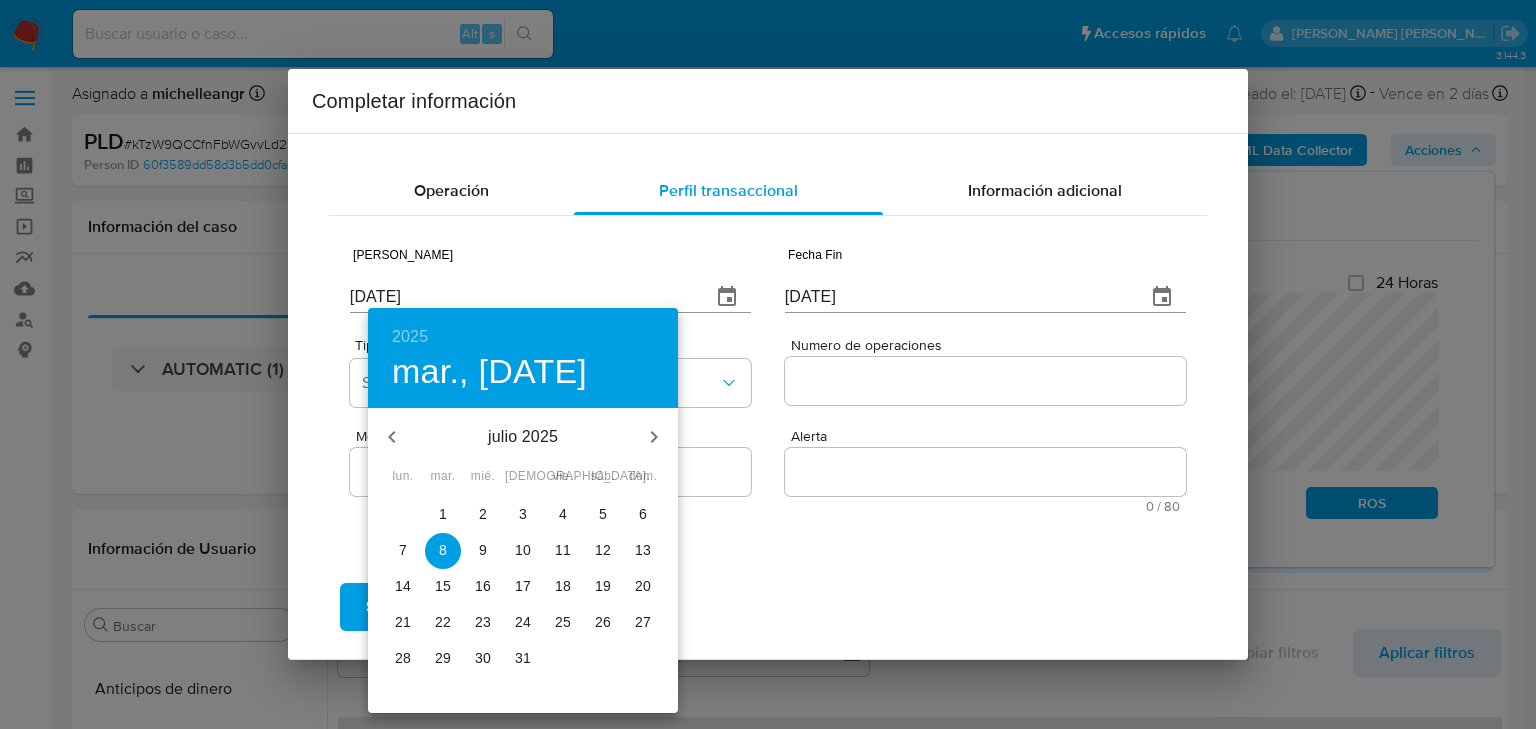click 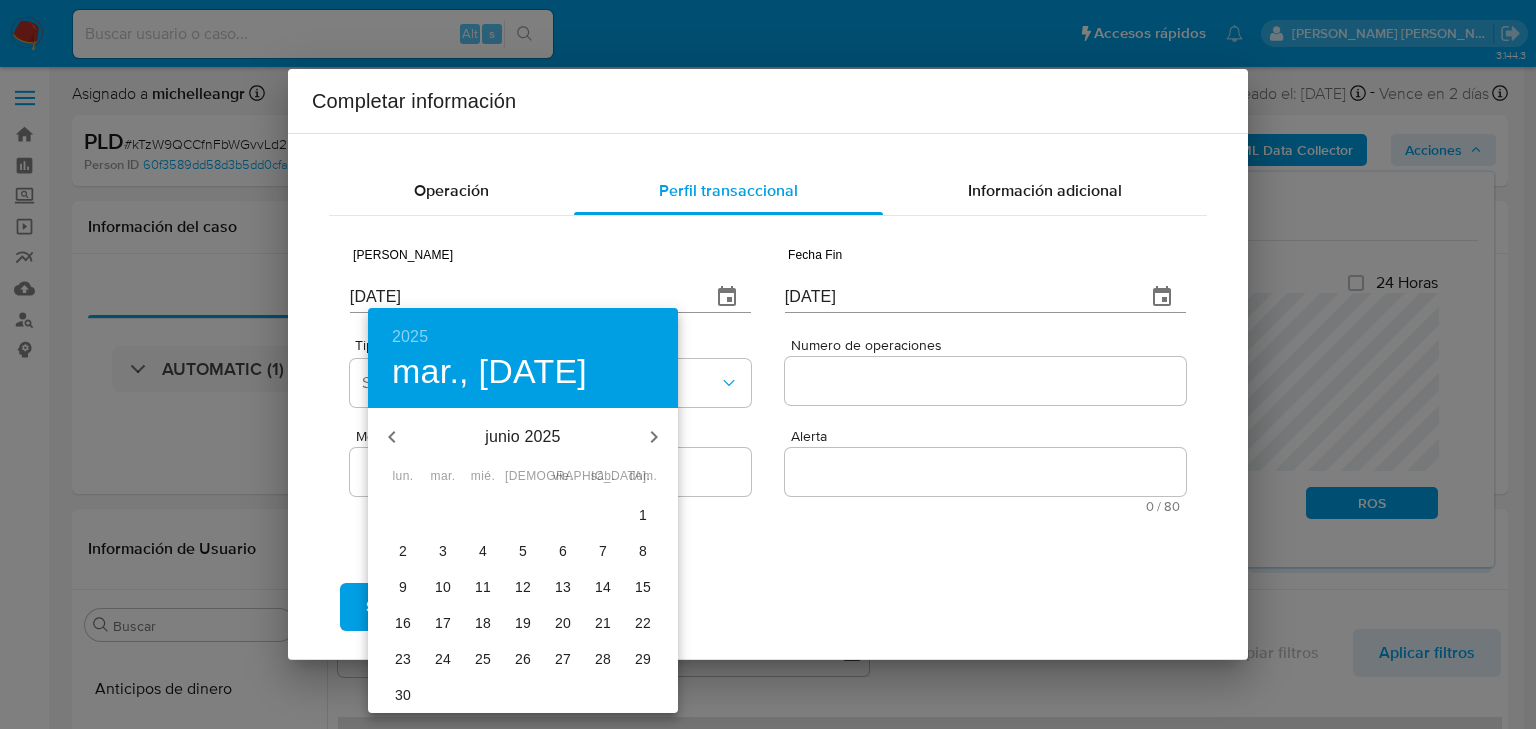 click 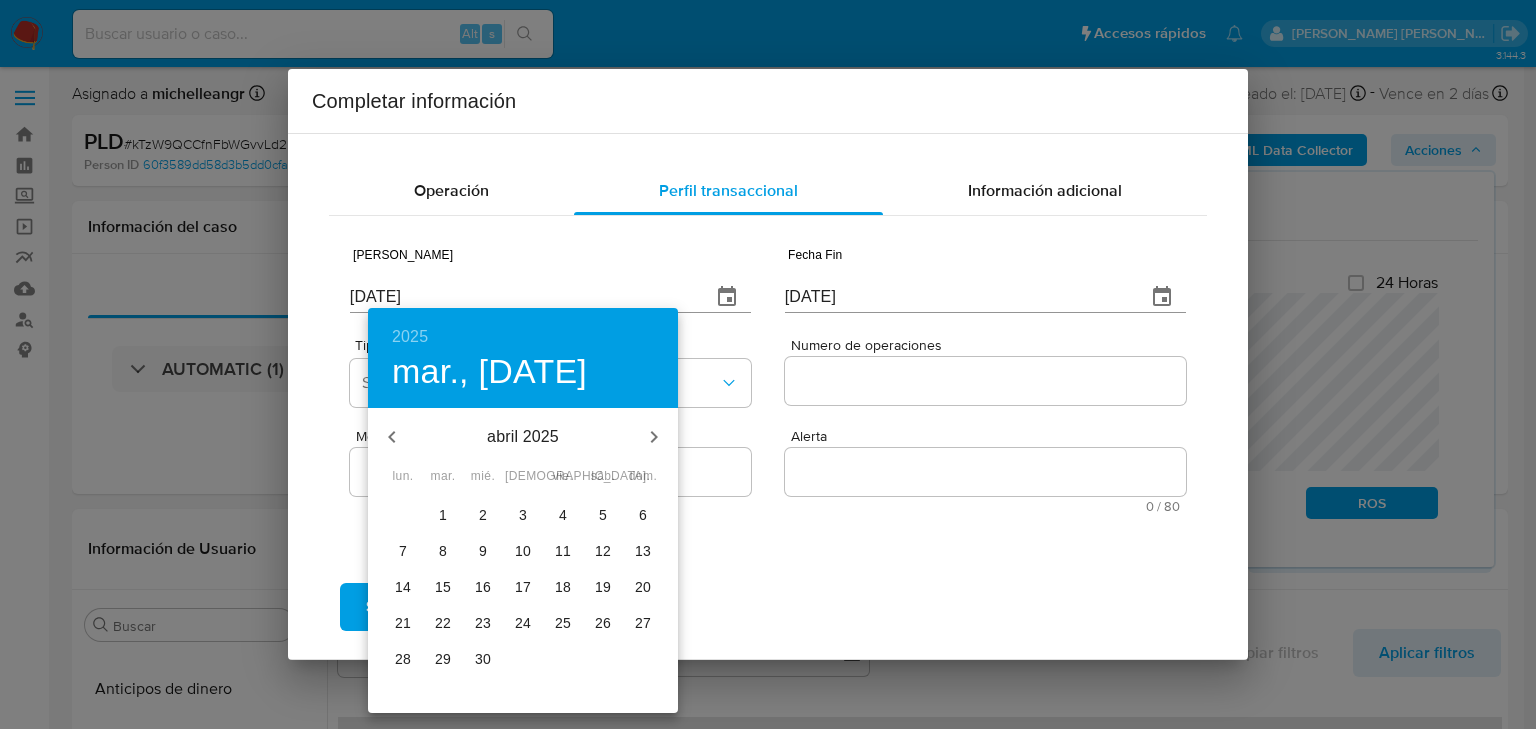 click 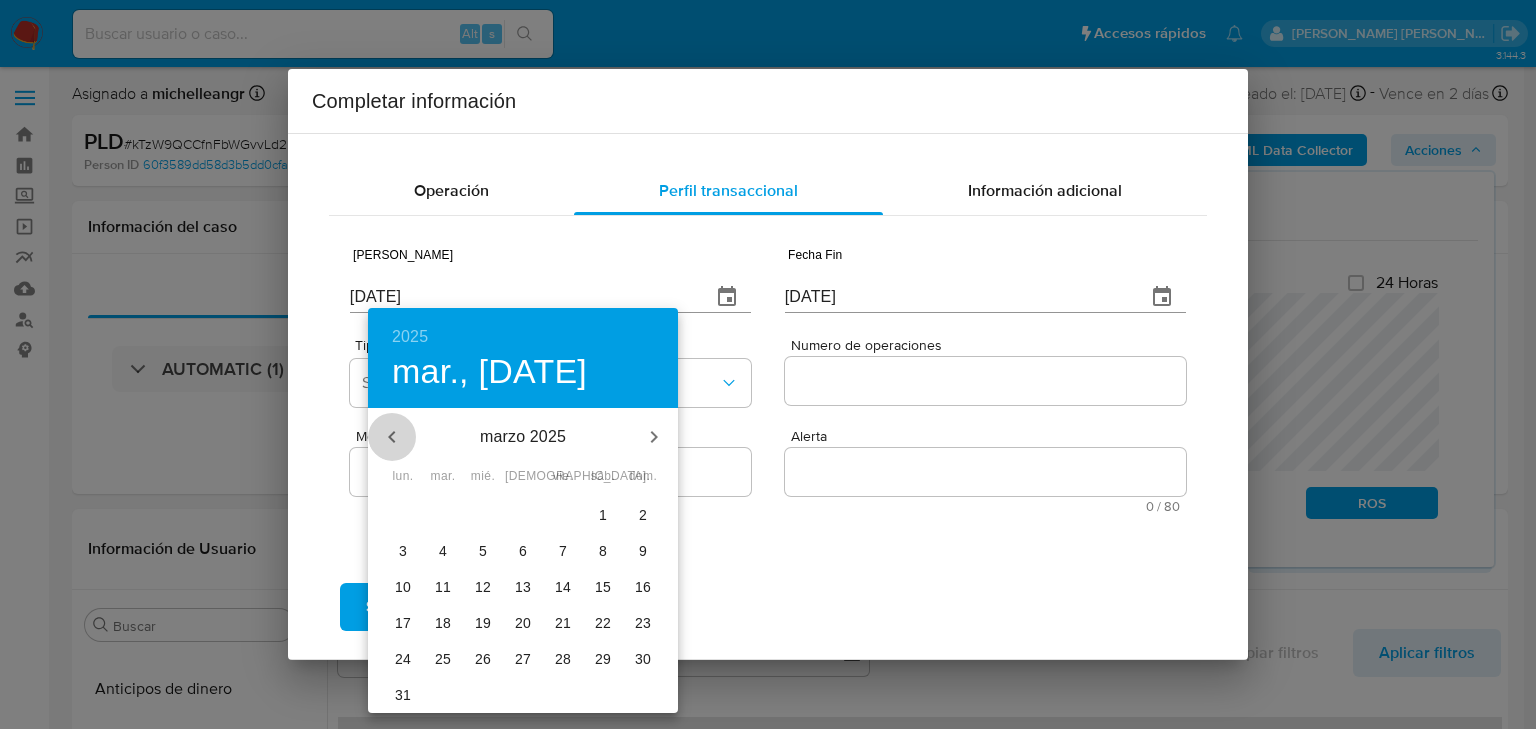 click 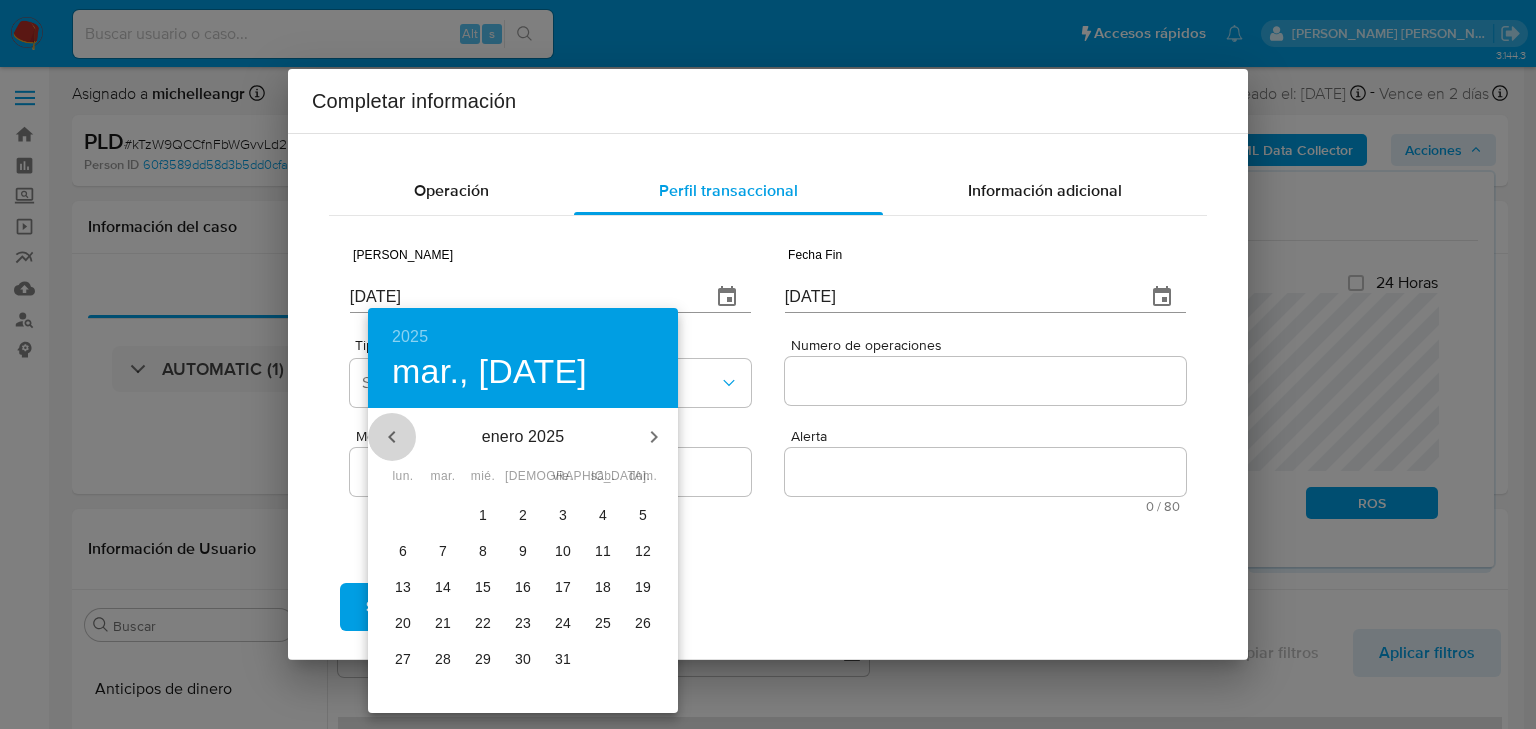 click 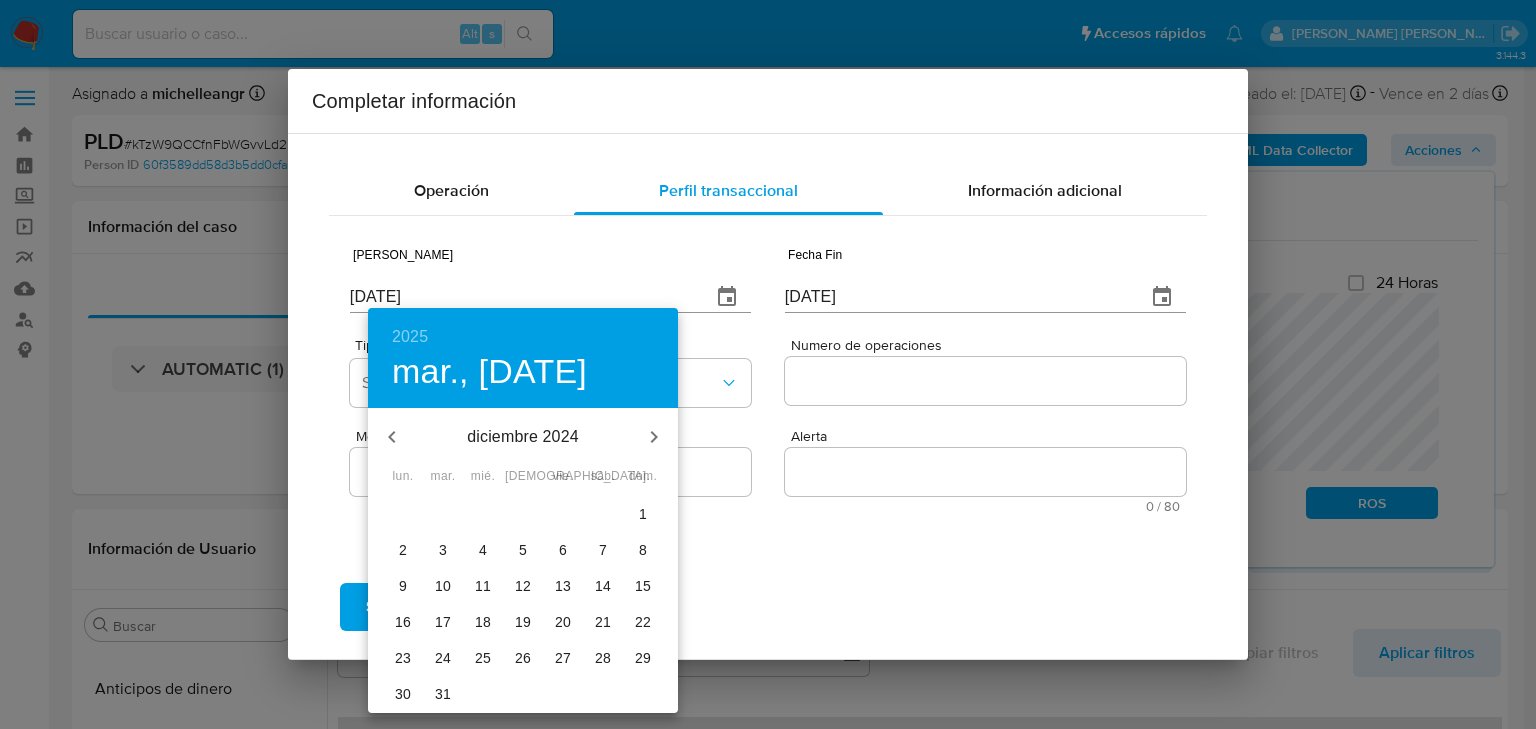 click 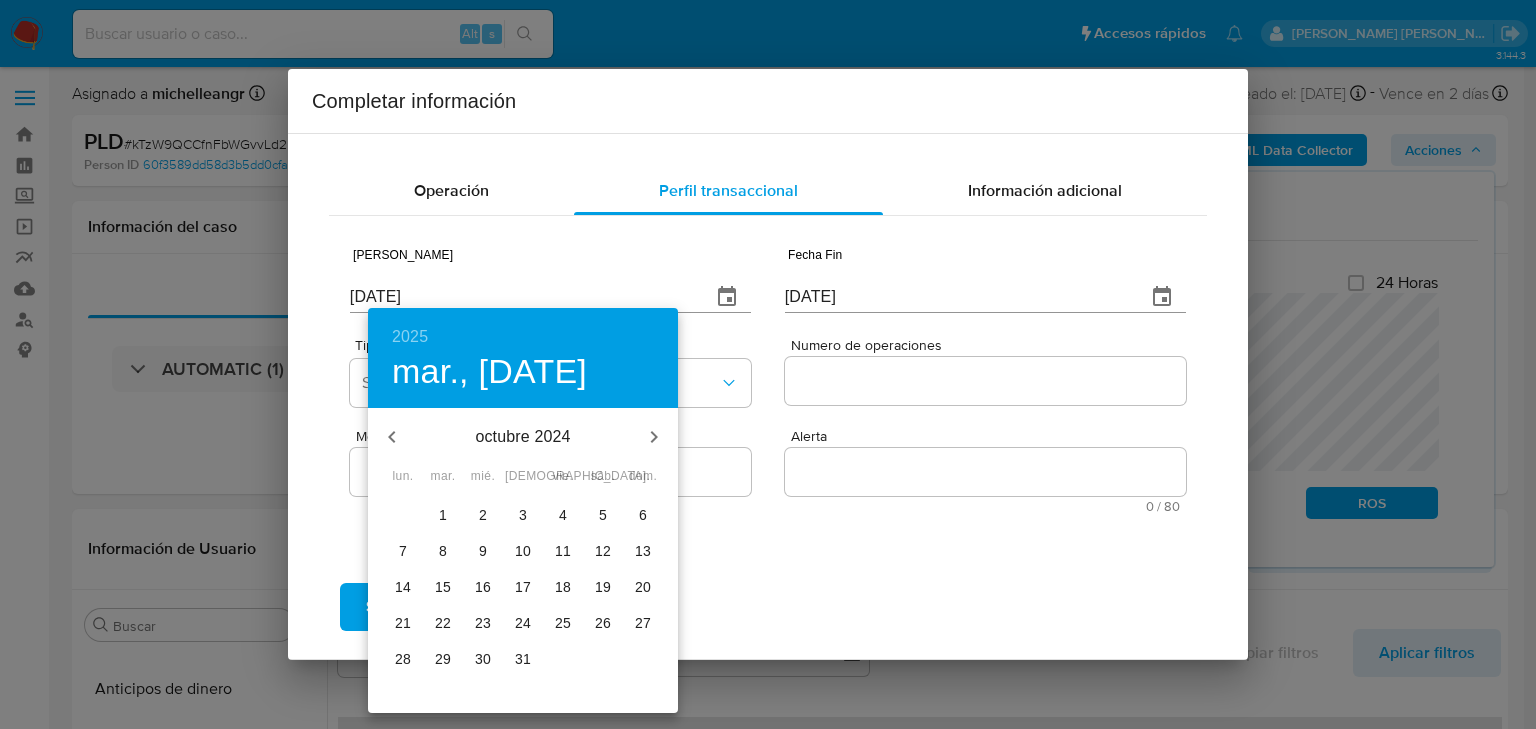 click 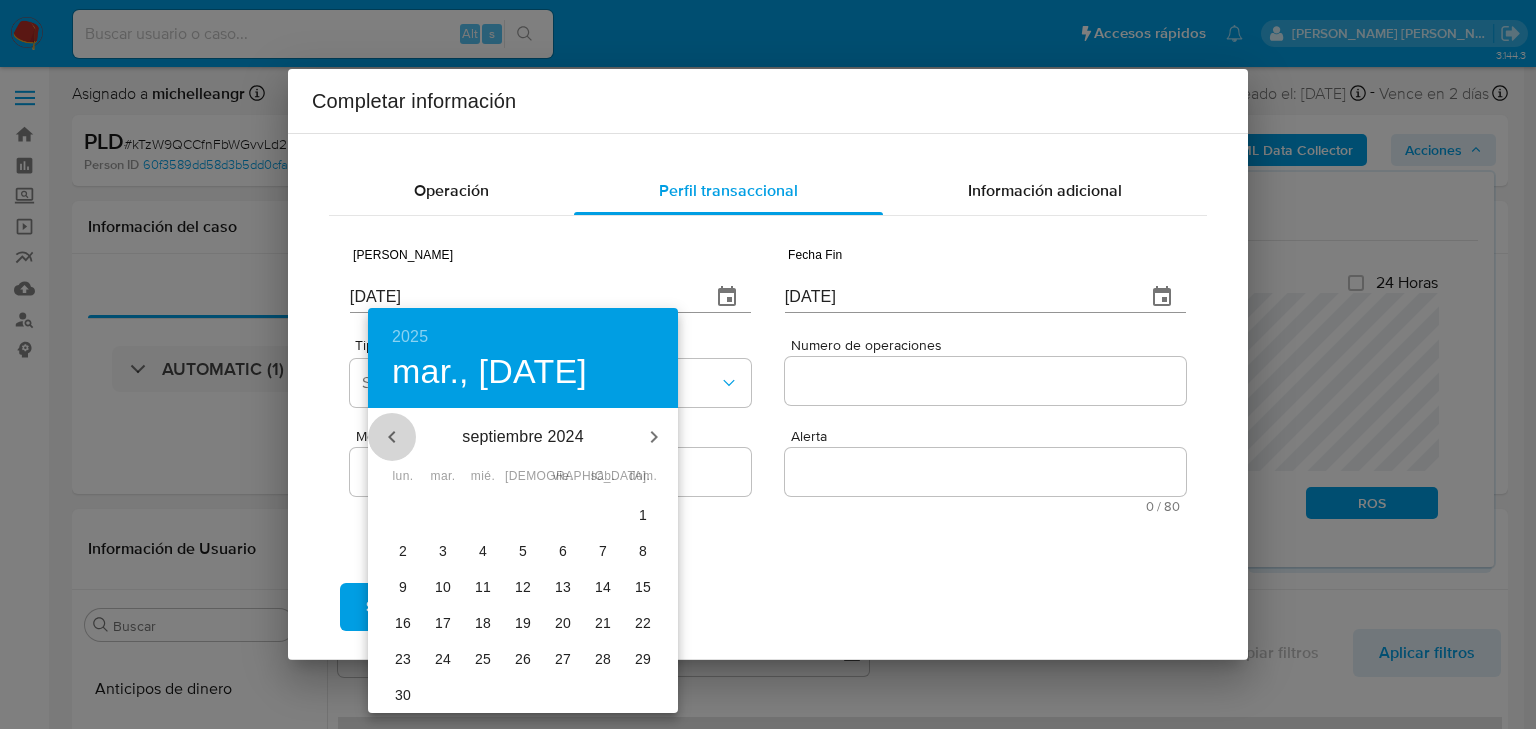 click 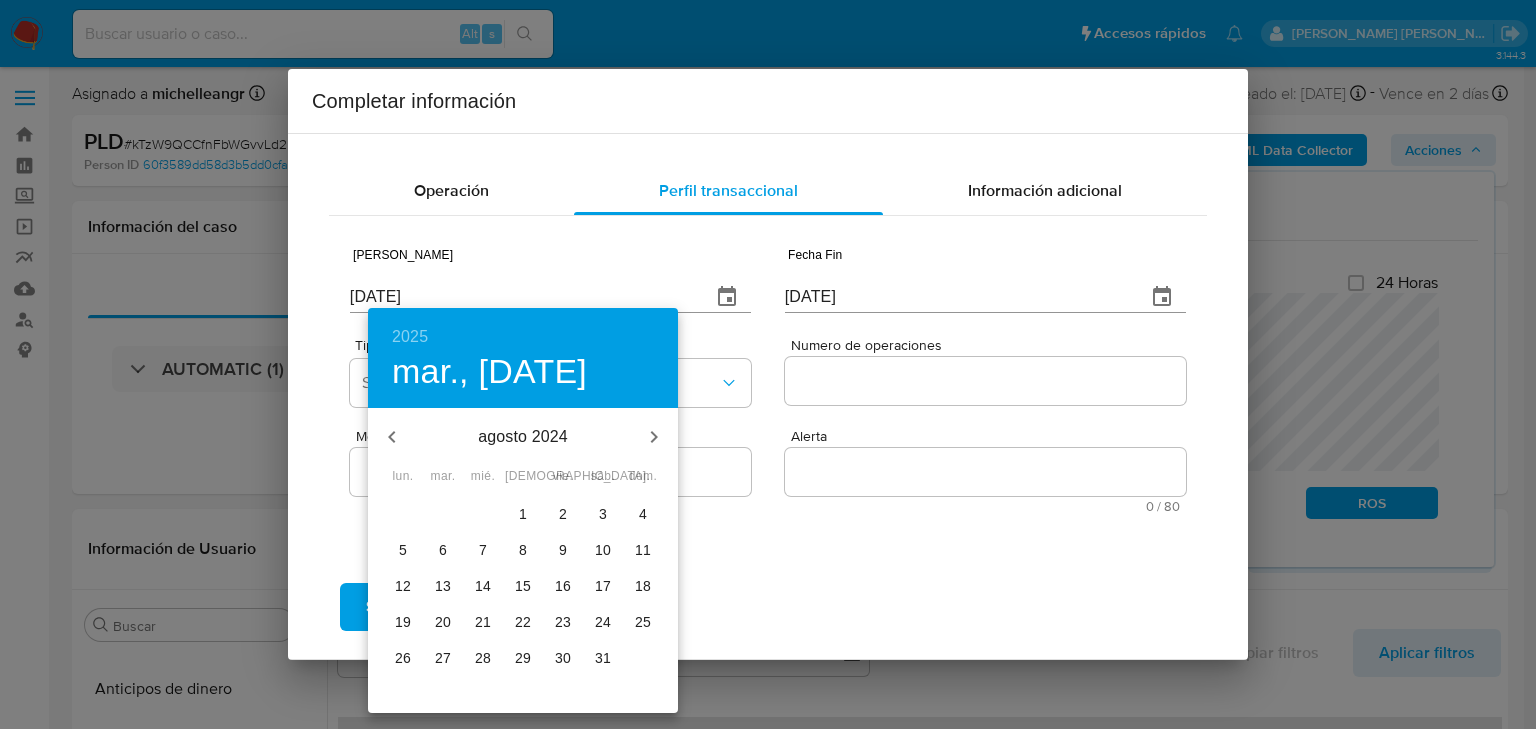 click 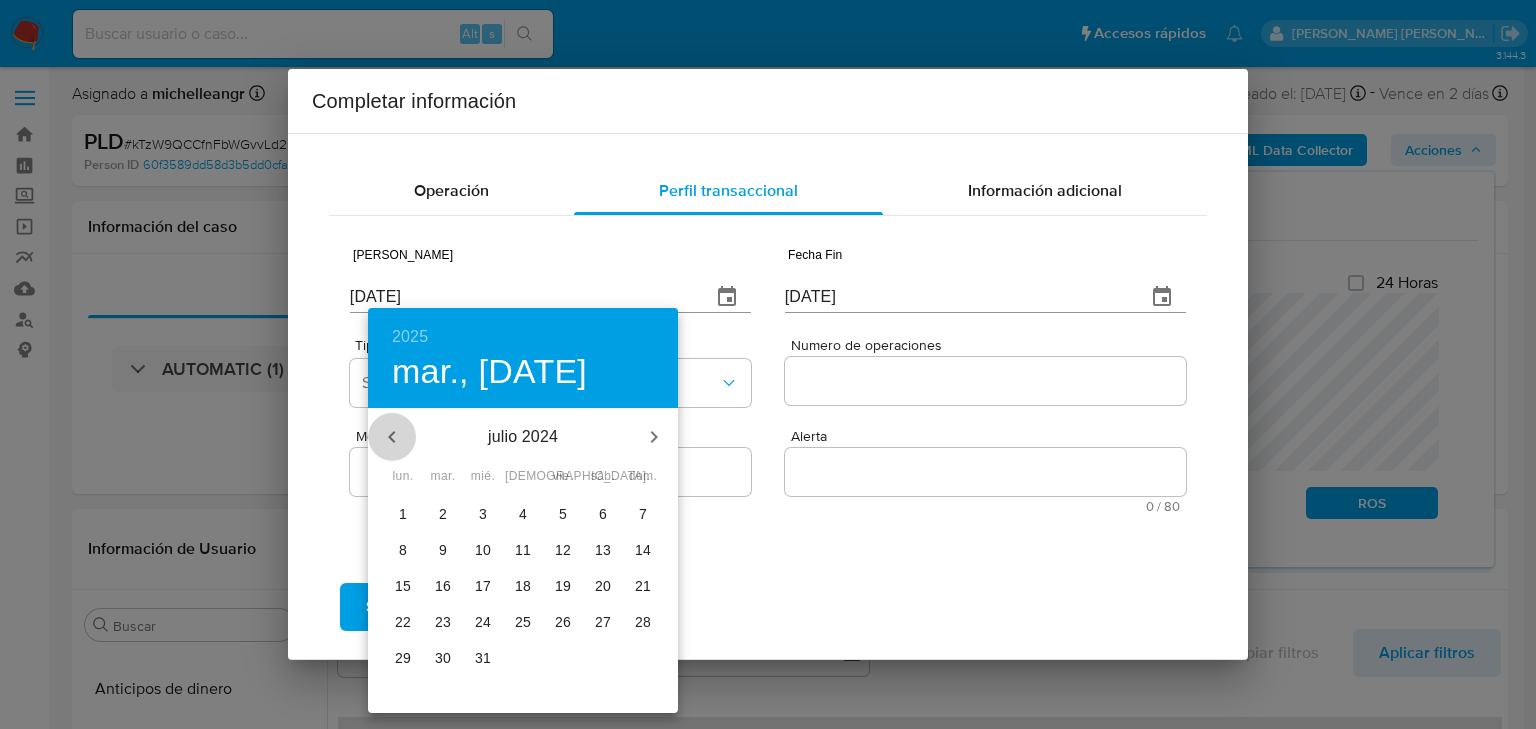 click 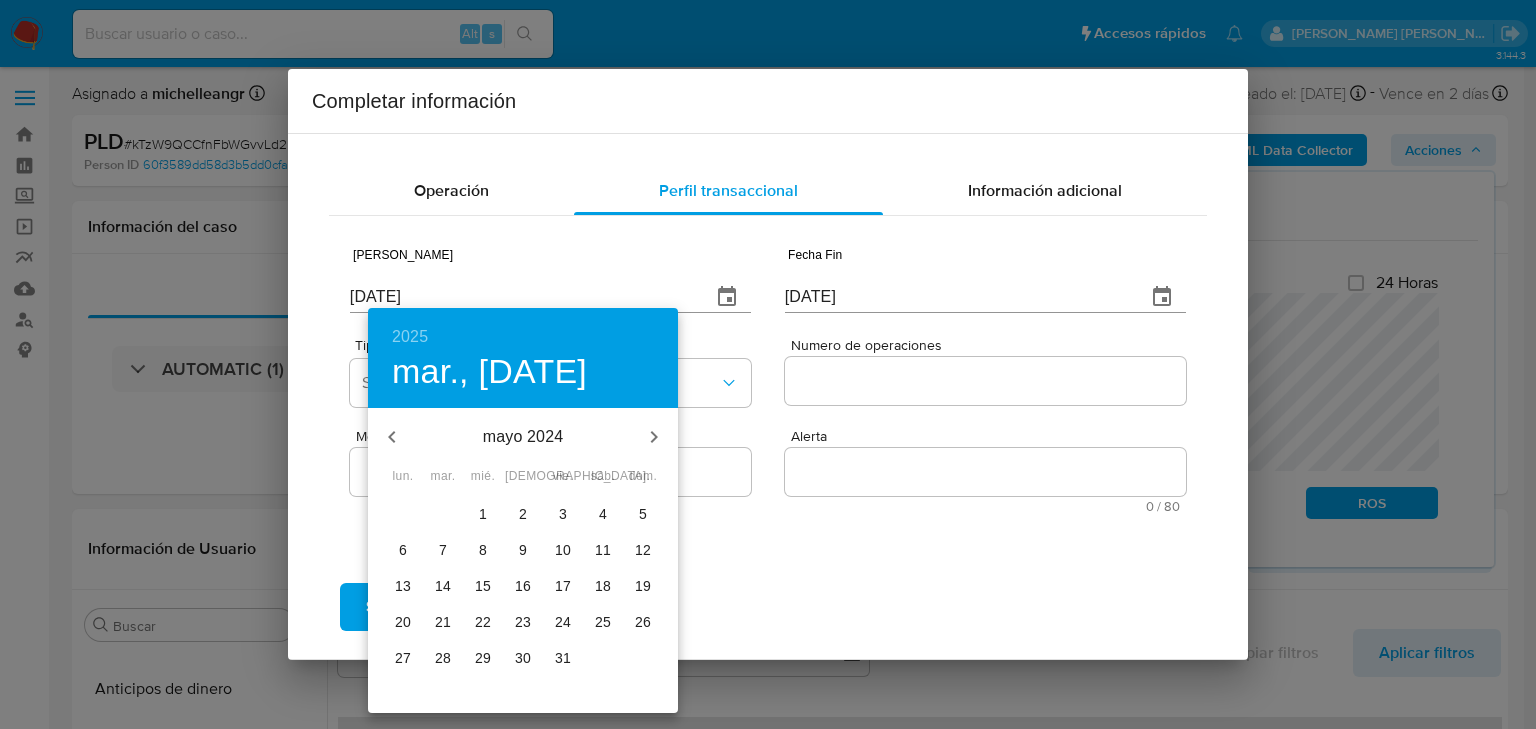 click 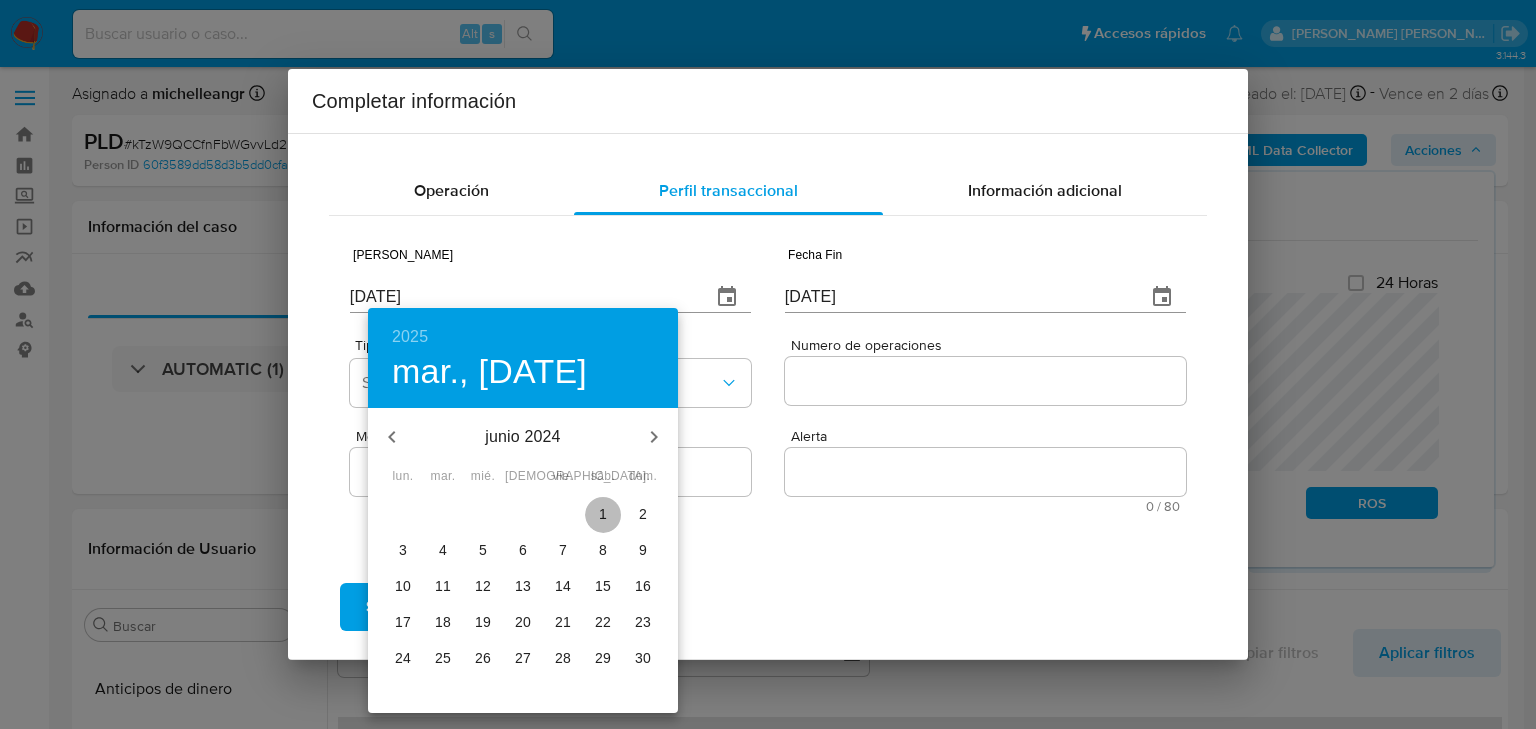 click on "1" at bounding box center [603, 514] 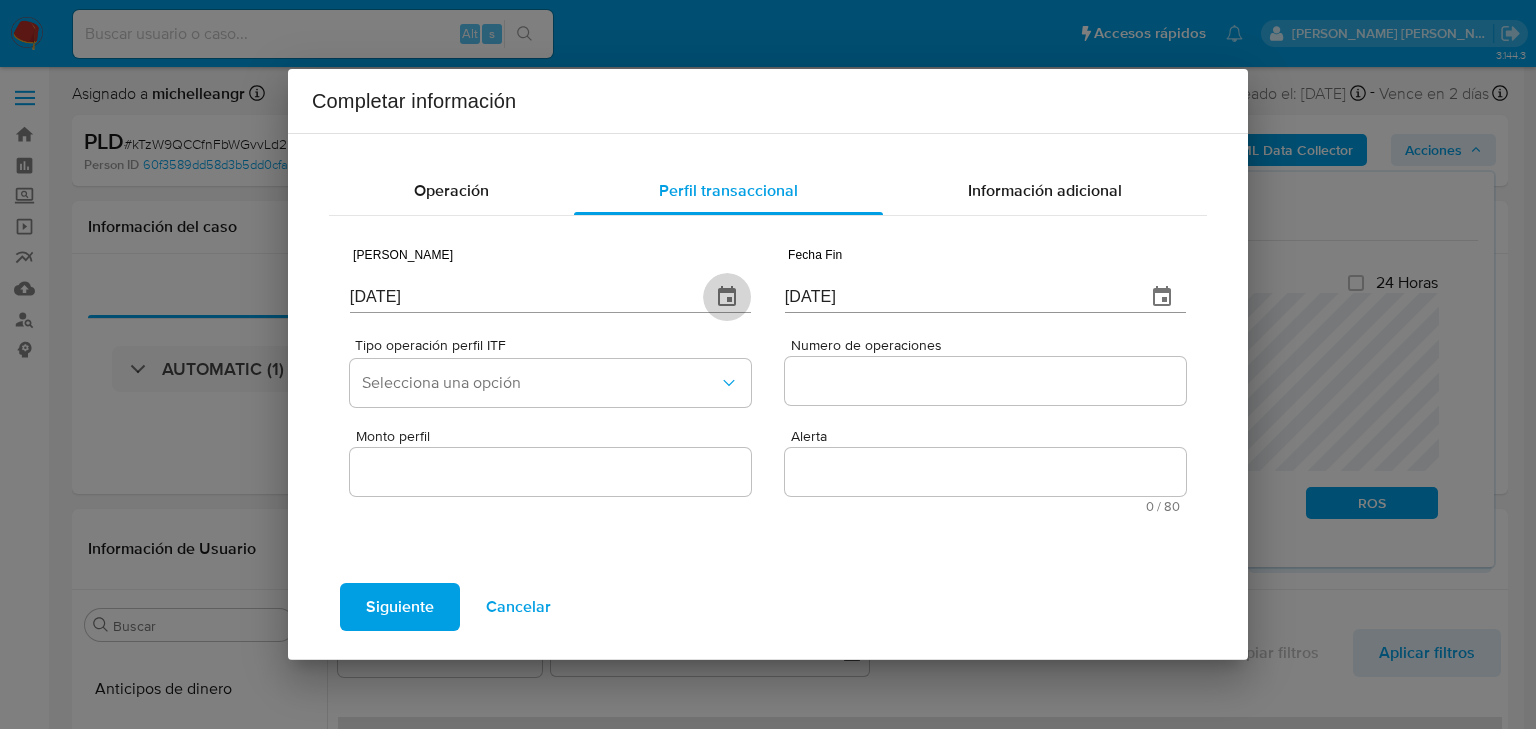 click 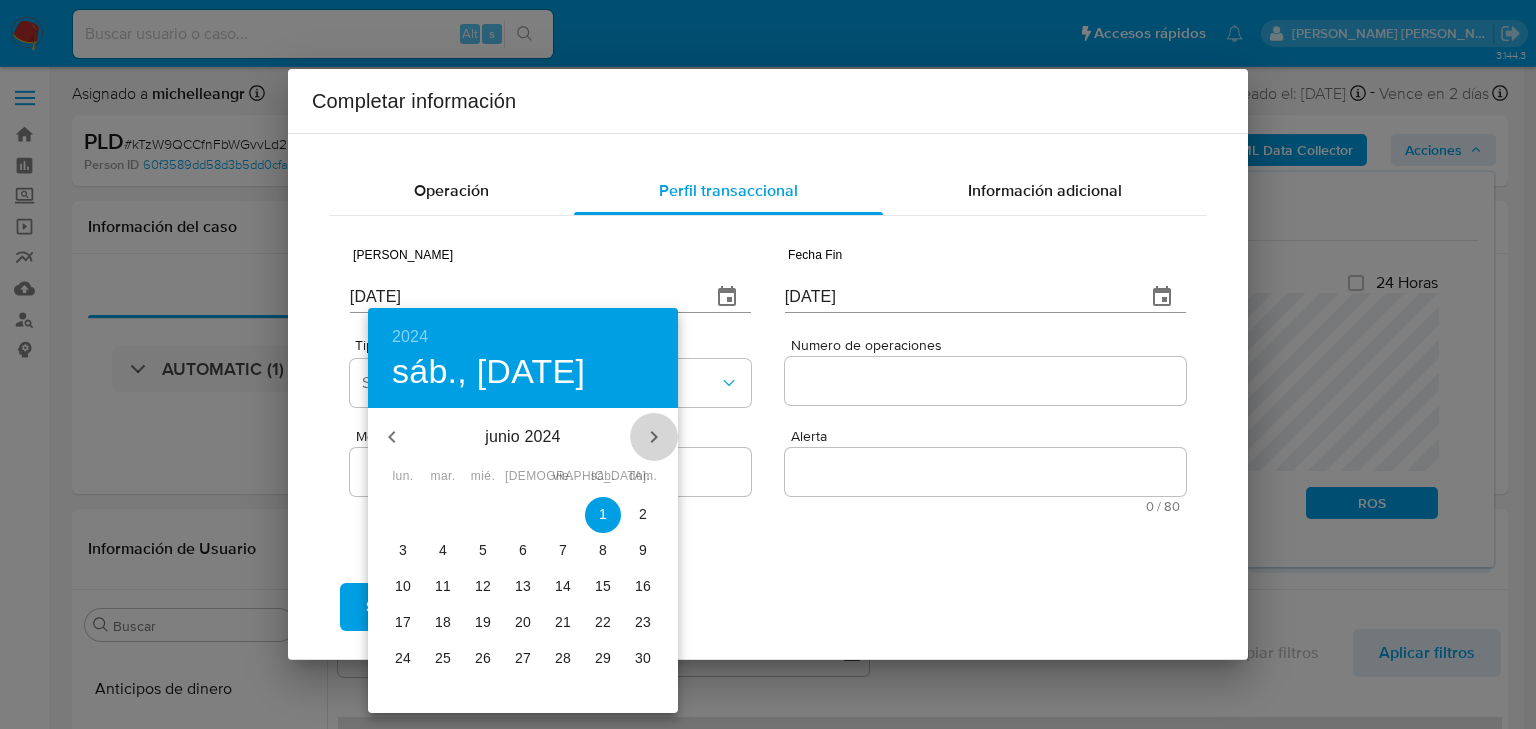 click 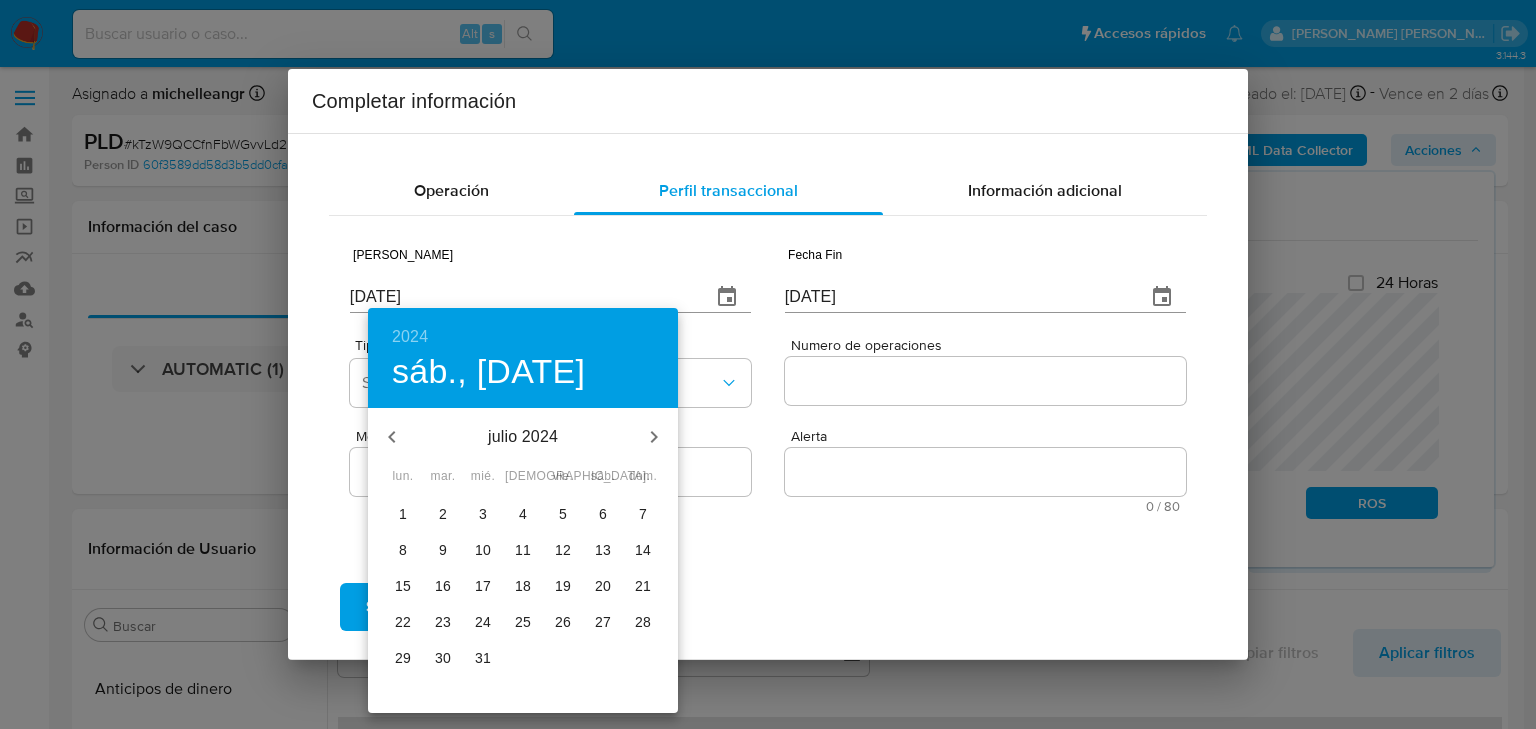 click on "1" at bounding box center (403, 514) 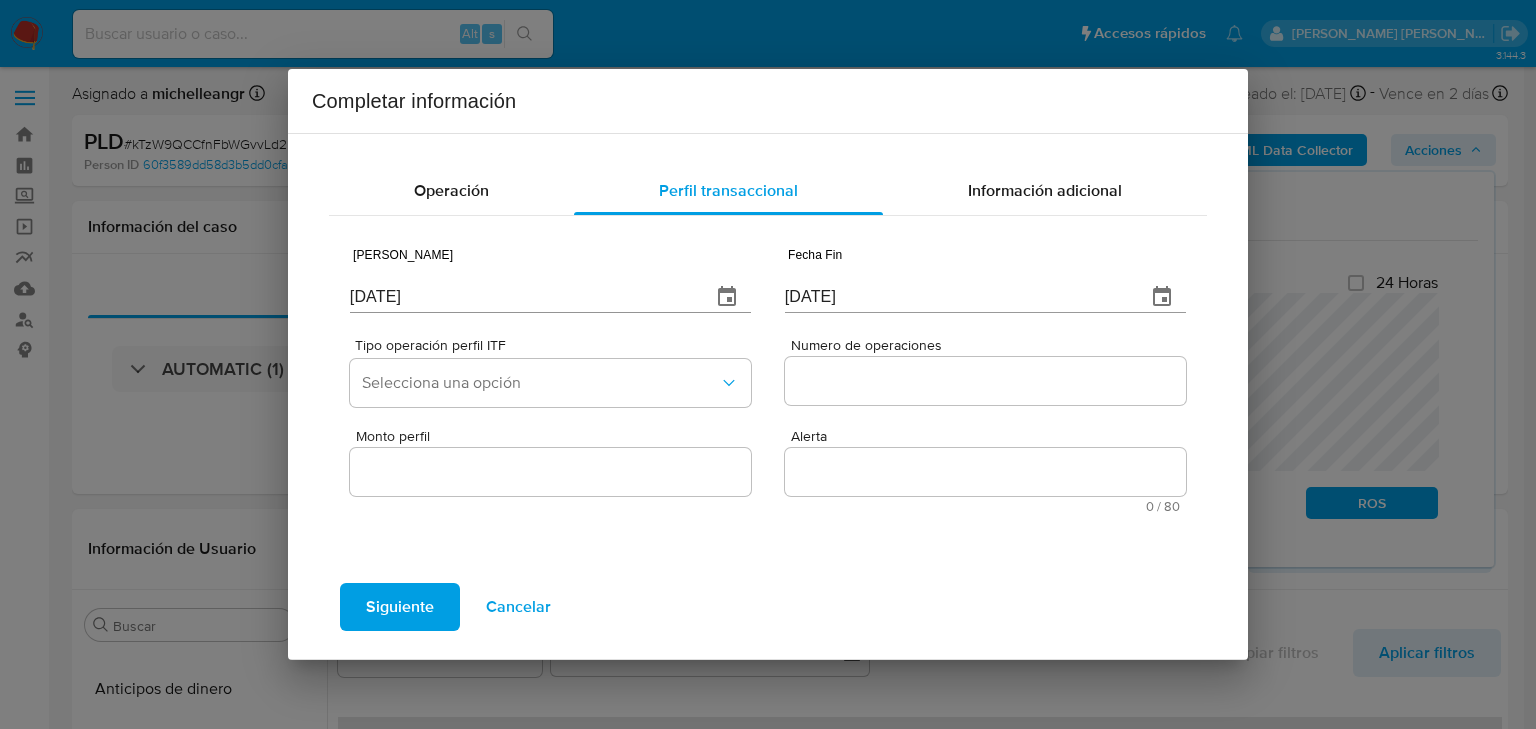 click 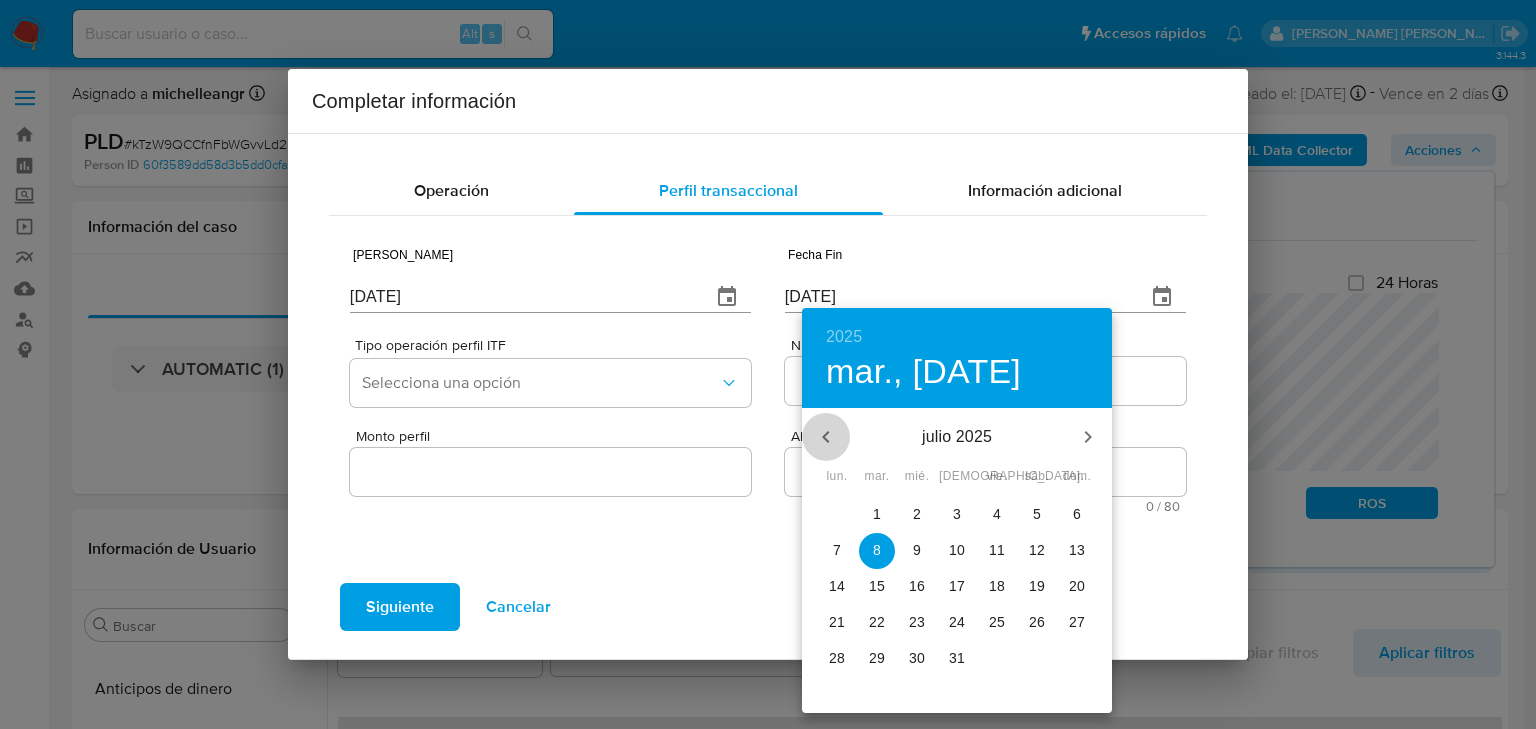 click 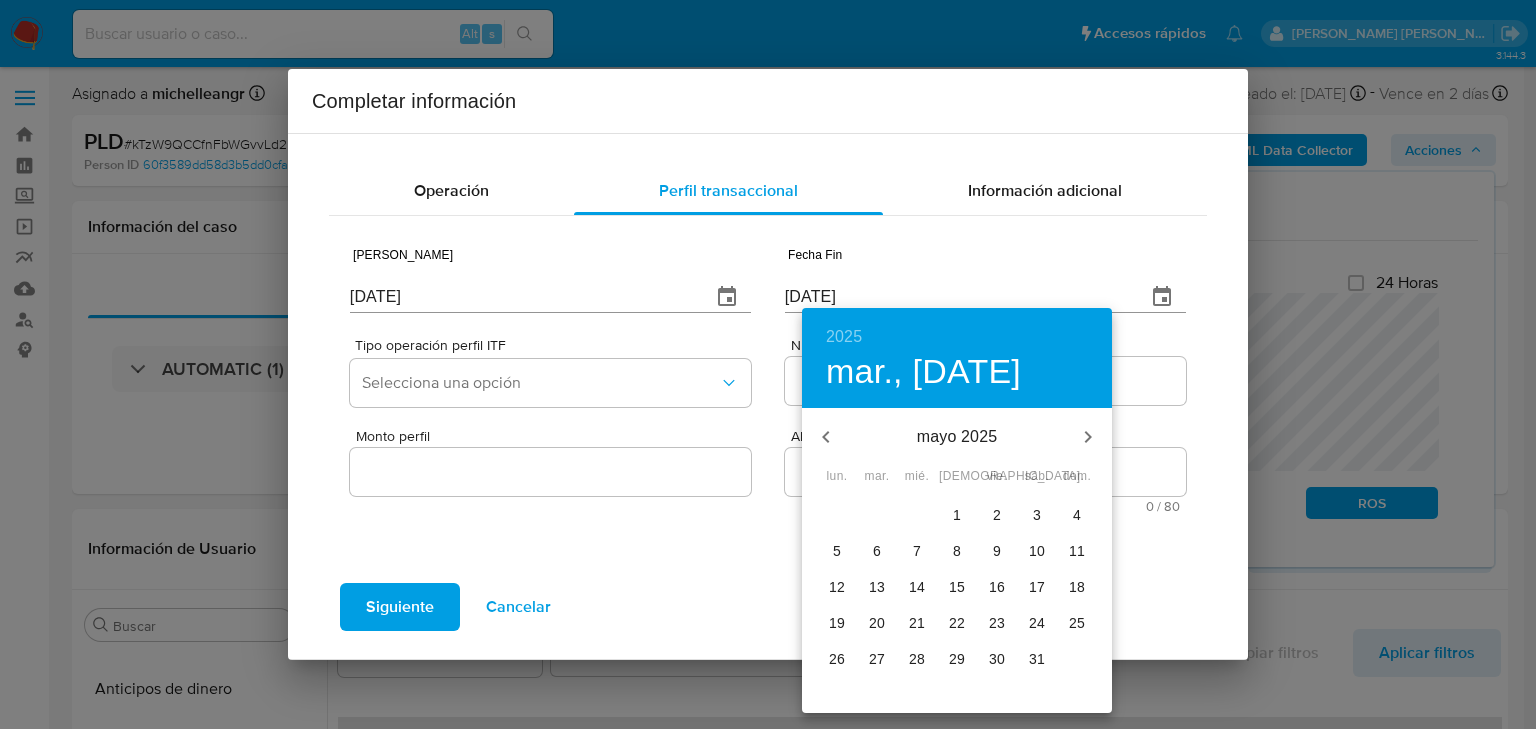 click 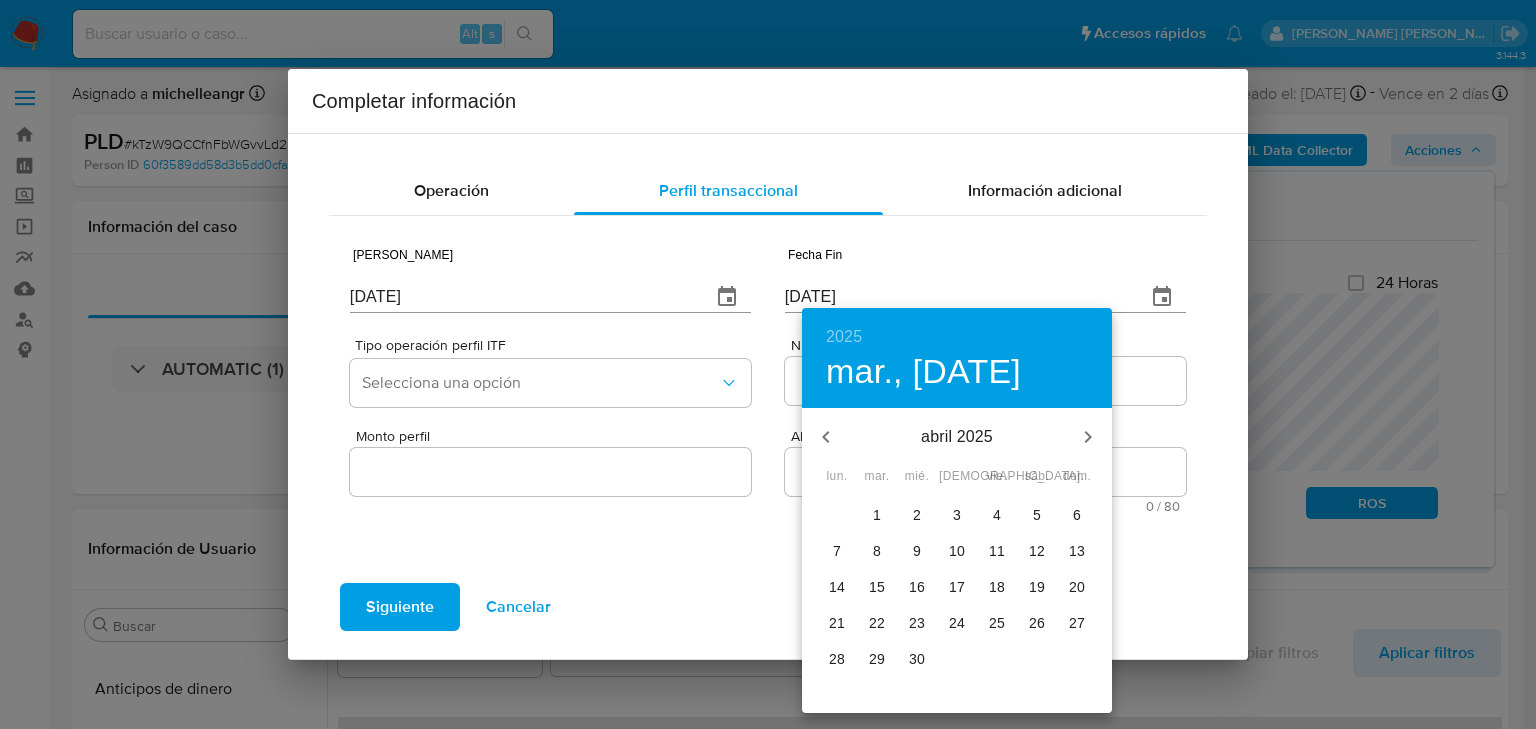 click 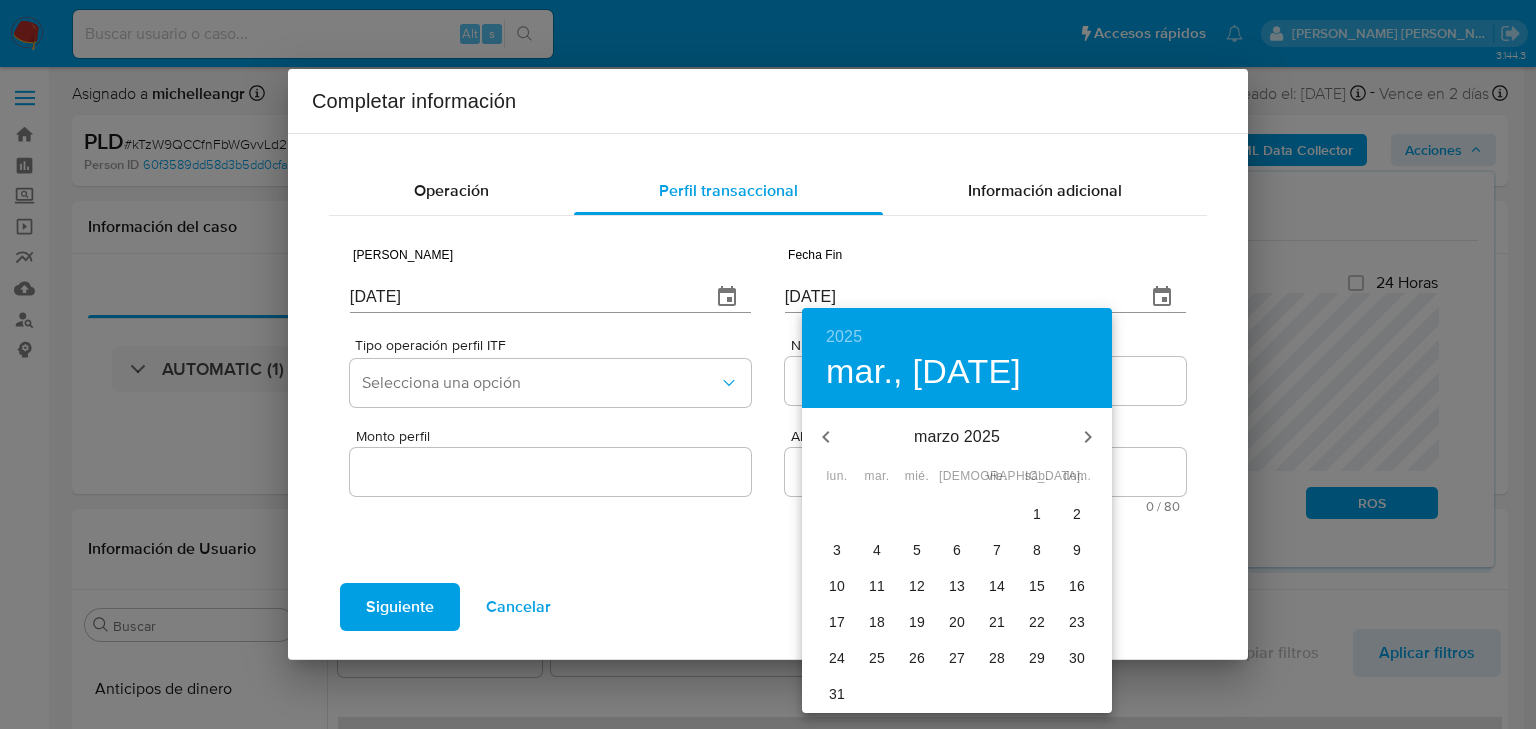 click 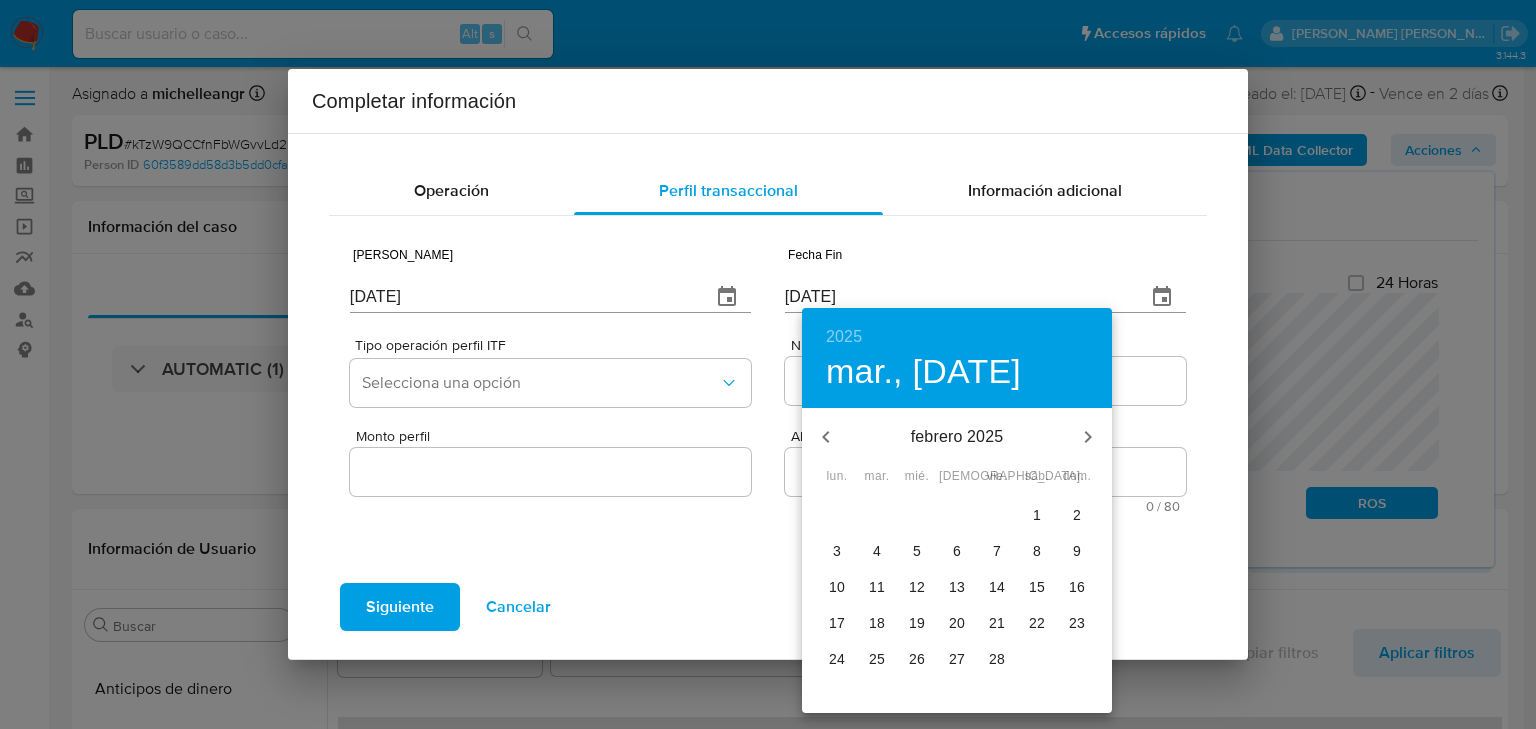click 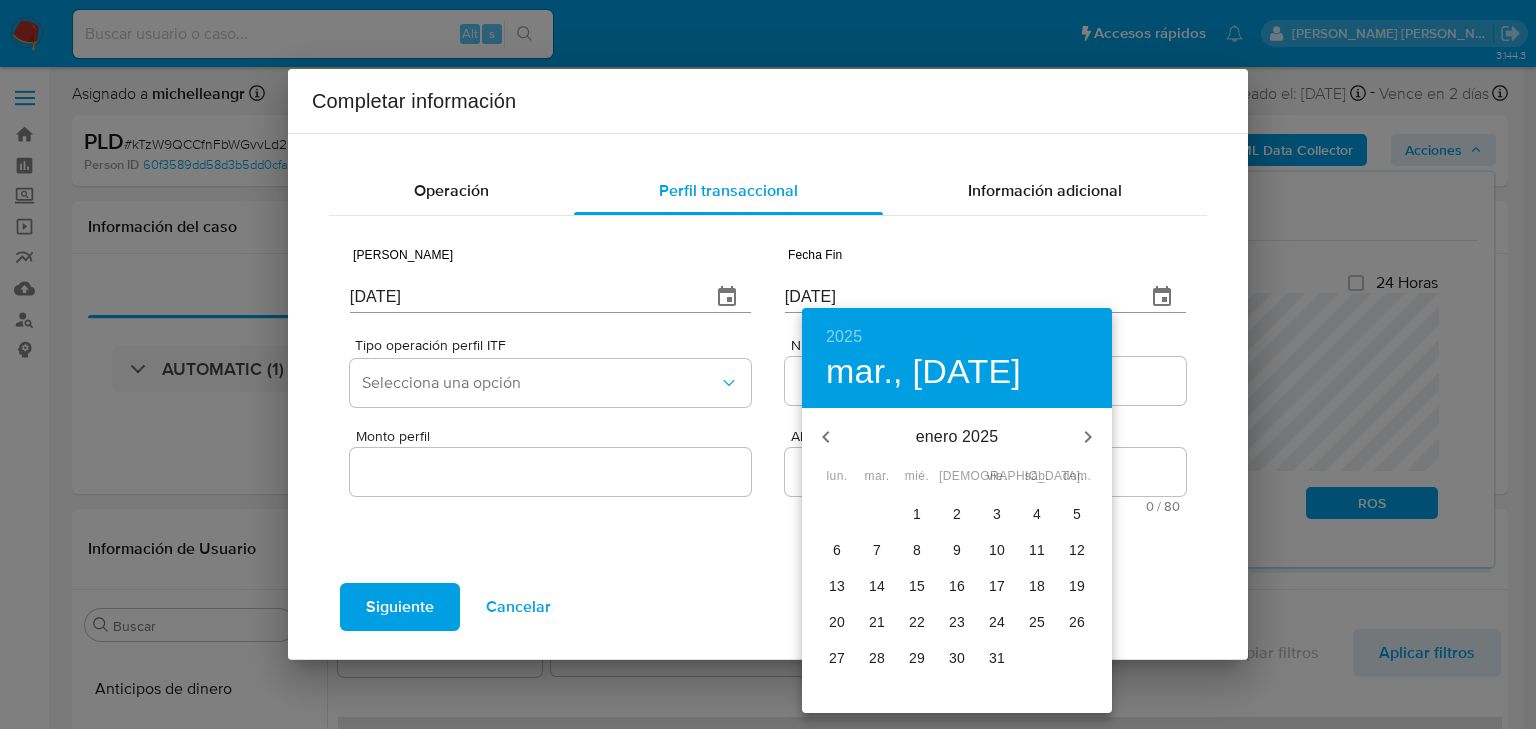 click 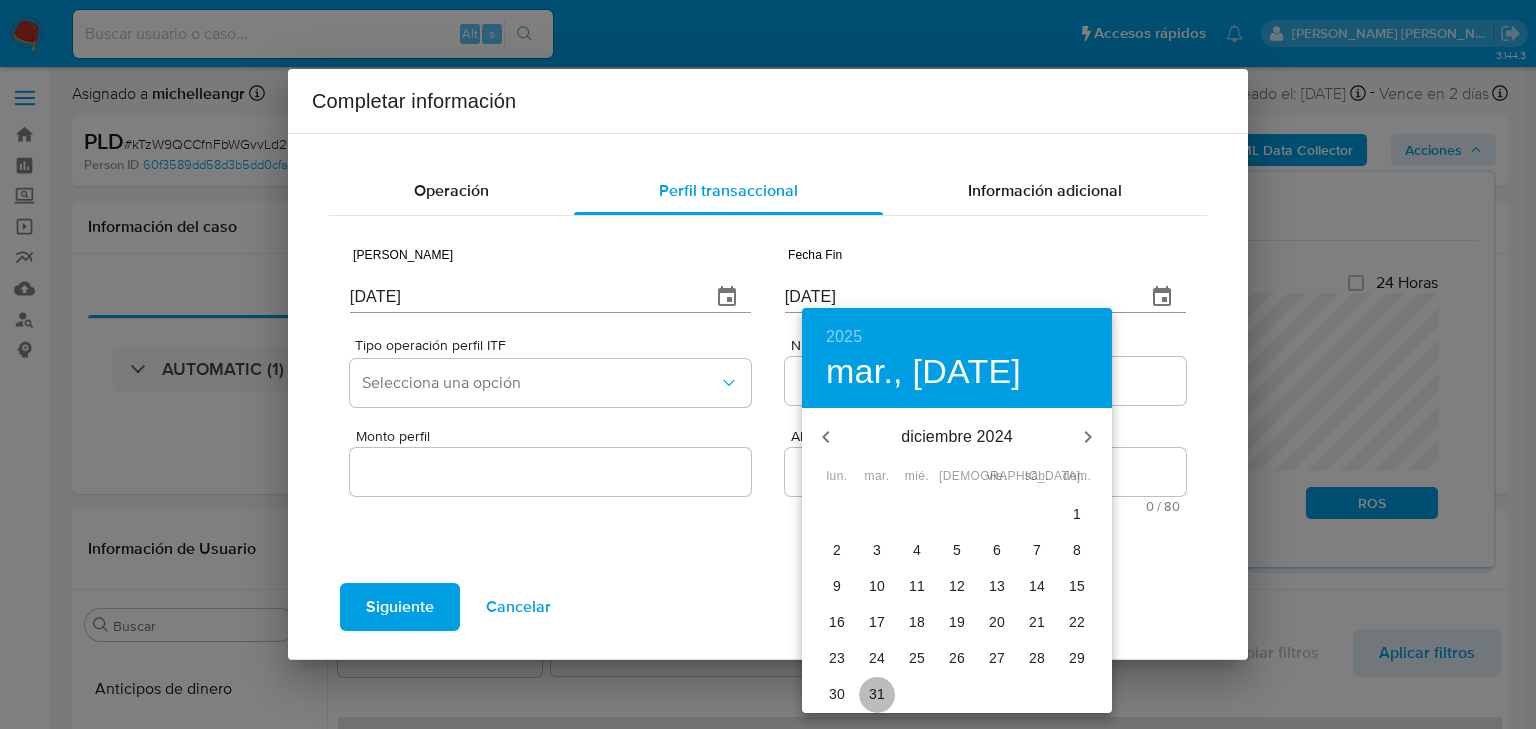 drag, startPoint x: 875, startPoint y: 693, endPoint x: 854, endPoint y: 675, distance: 27.658634 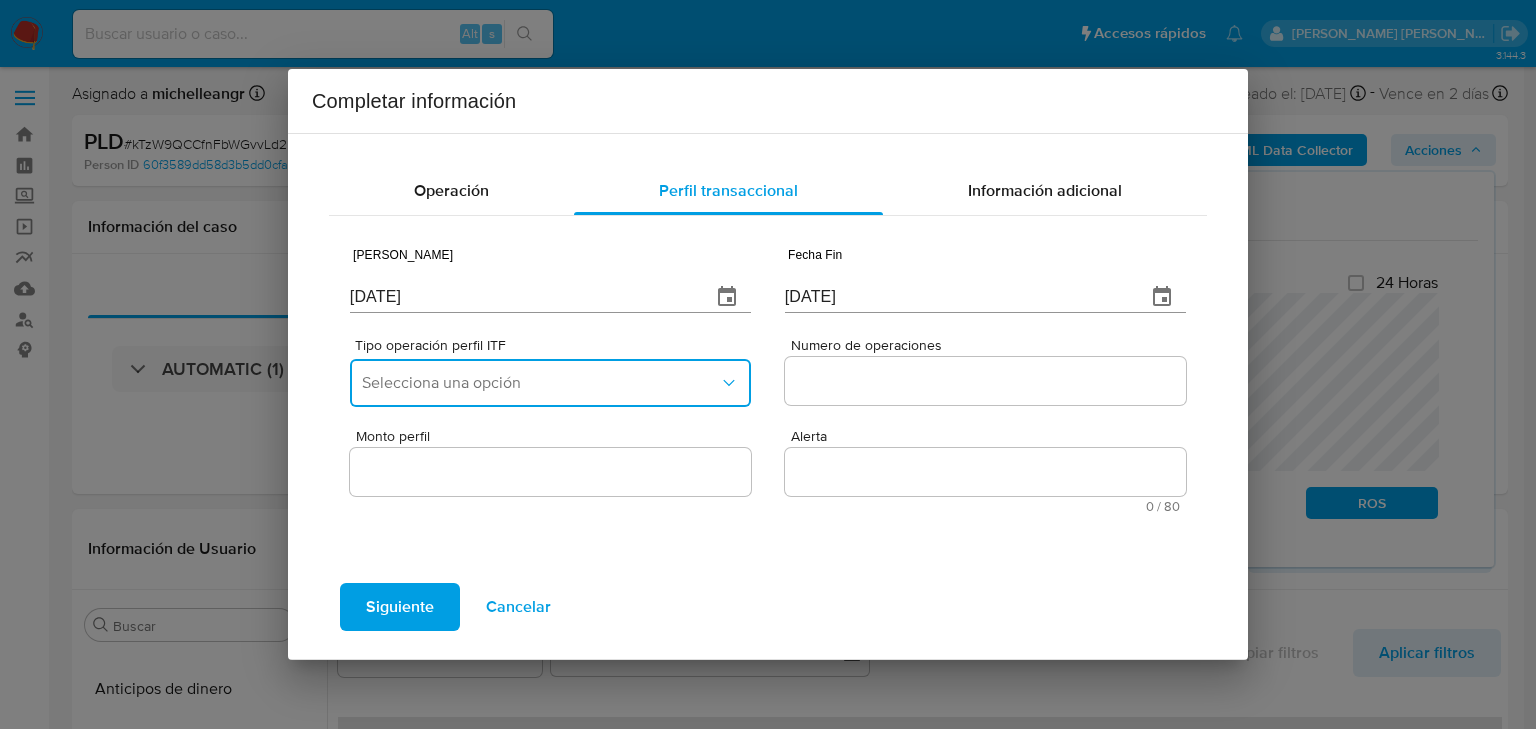 click on "Selecciona una opción" at bounding box center (540, 383) 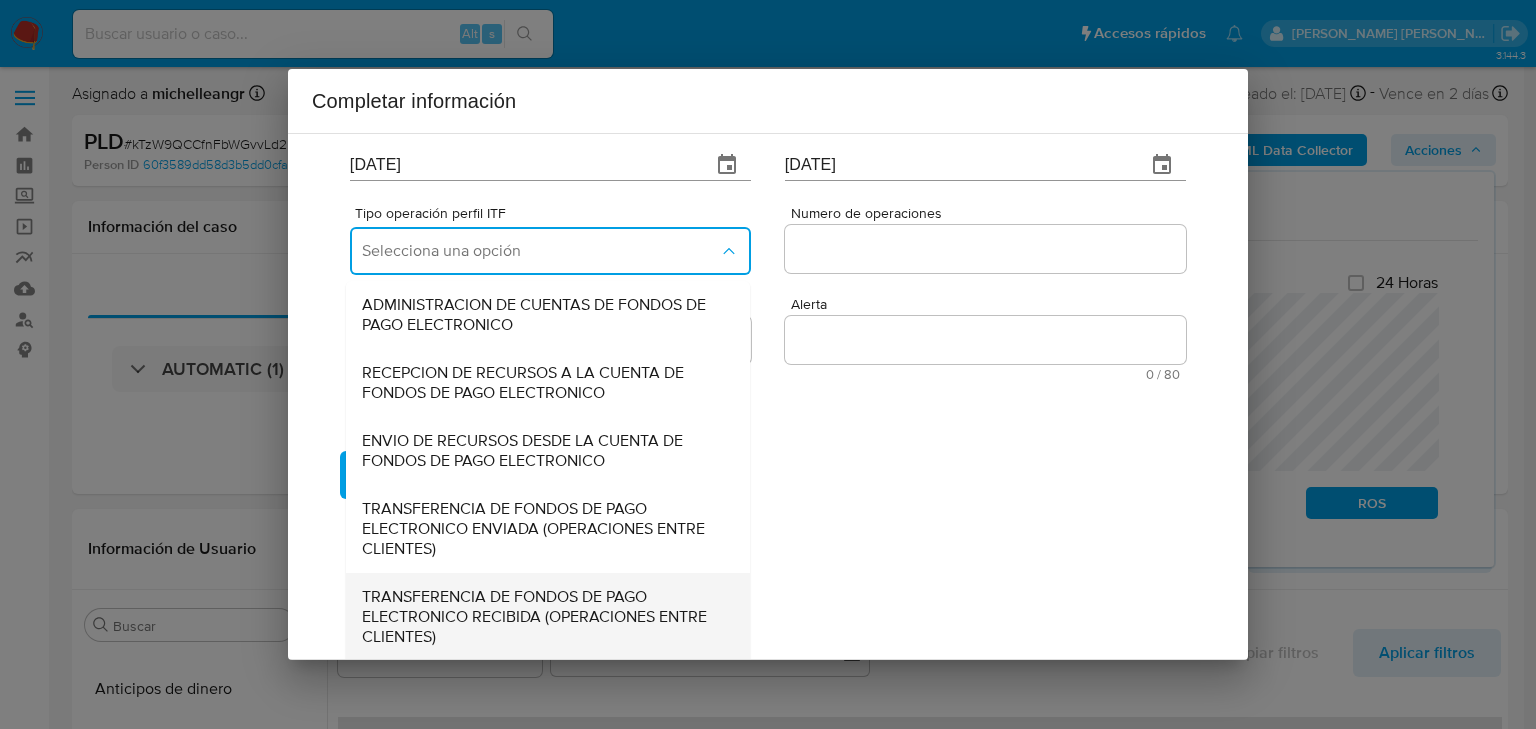 scroll, scrollTop: 221, scrollLeft: 0, axis: vertical 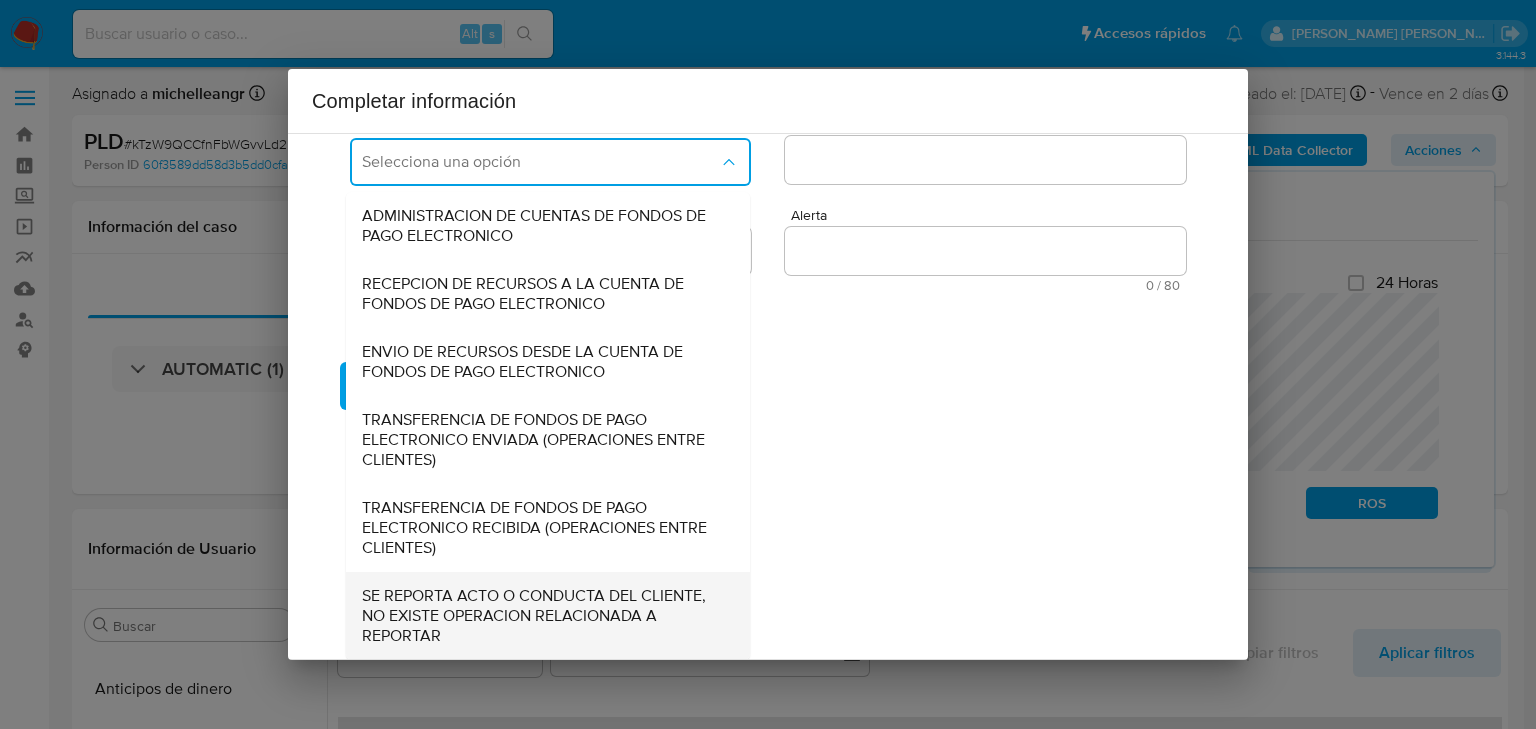 click on "SE REPORTA ACTO O CONDUCTA DEL CLIENTE, NO EXISTE OPERACION RELACIONADA A REPORTAR" at bounding box center (542, 616) 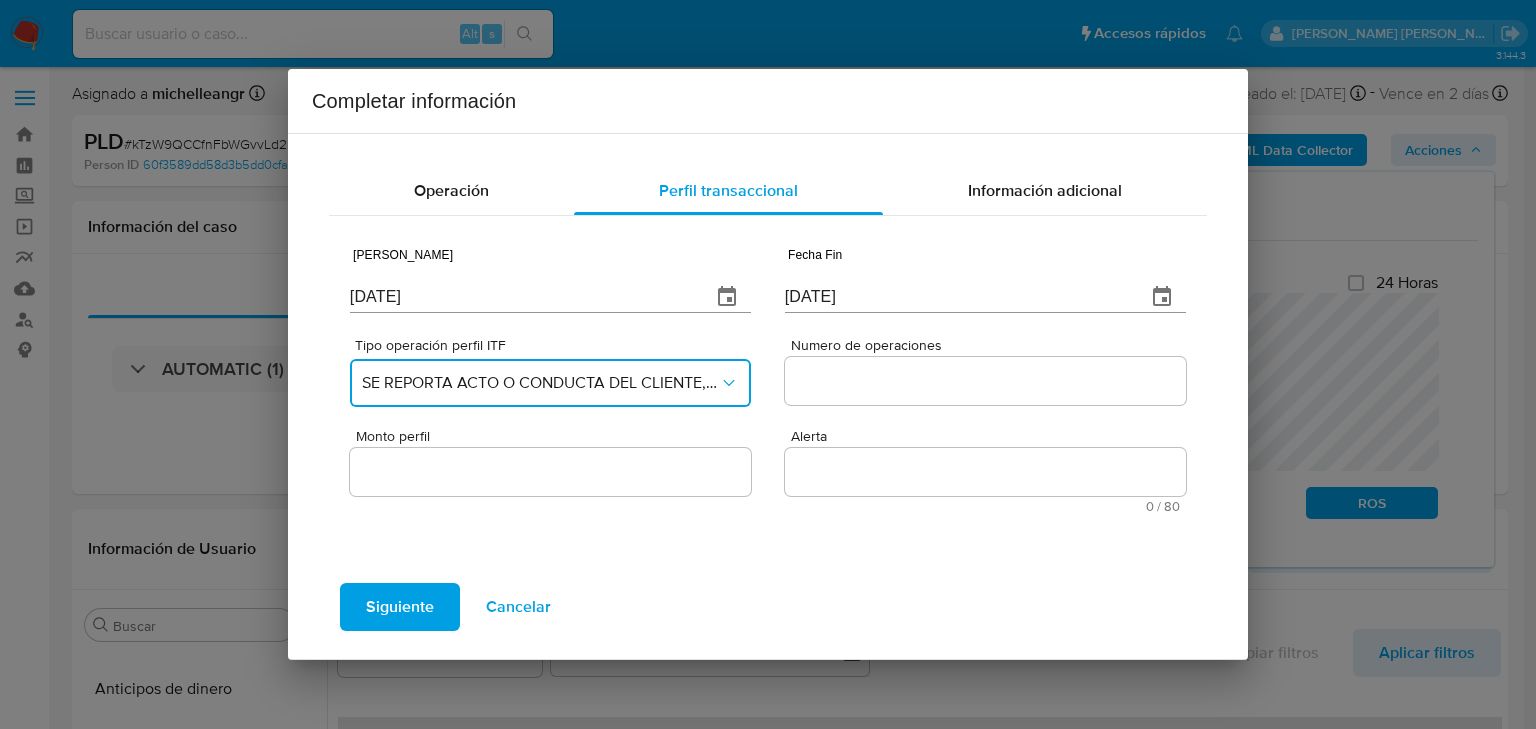 scroll, scrollTop: 0, scrollLeft: 0, axis: both 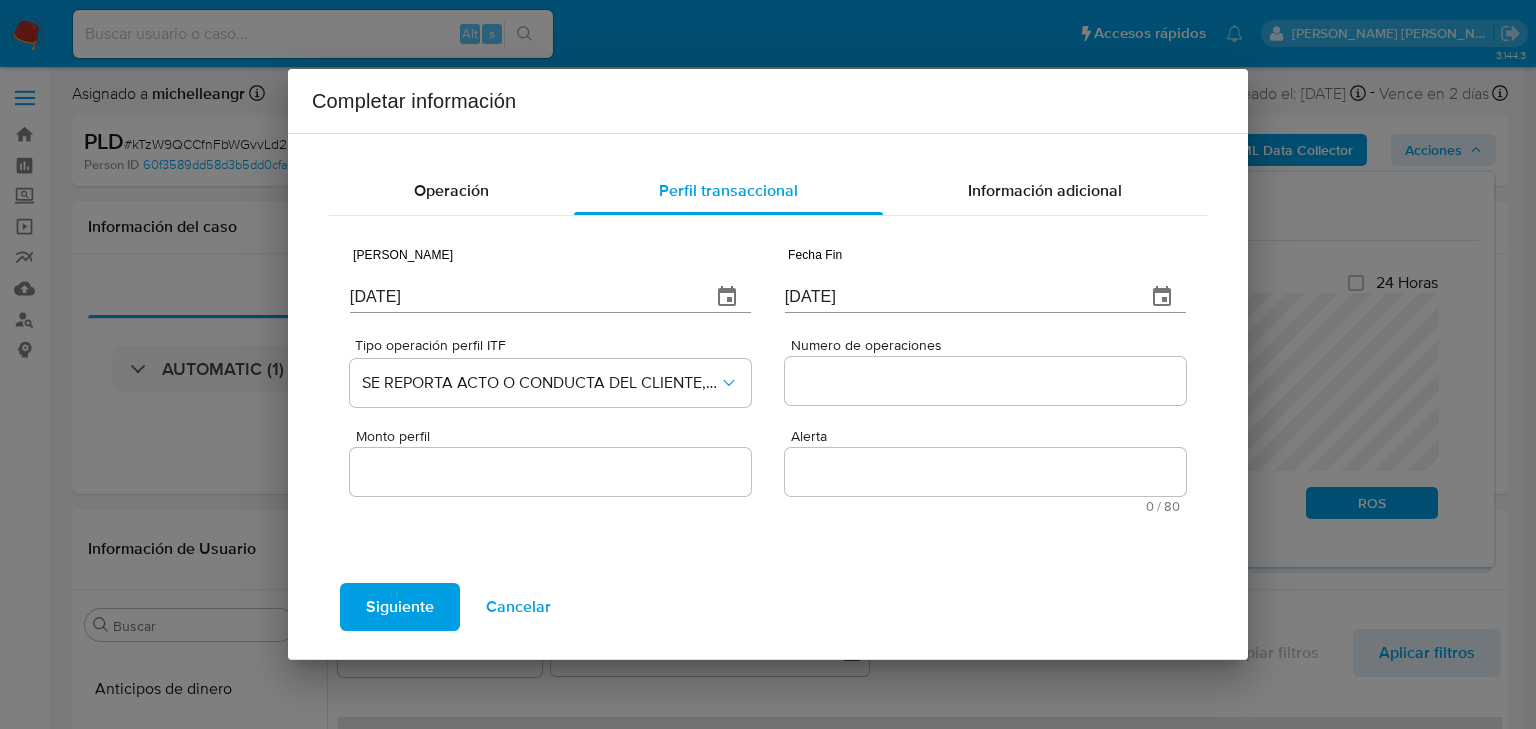 click on "Numero de operaciones" at bounding box center (985, 381) 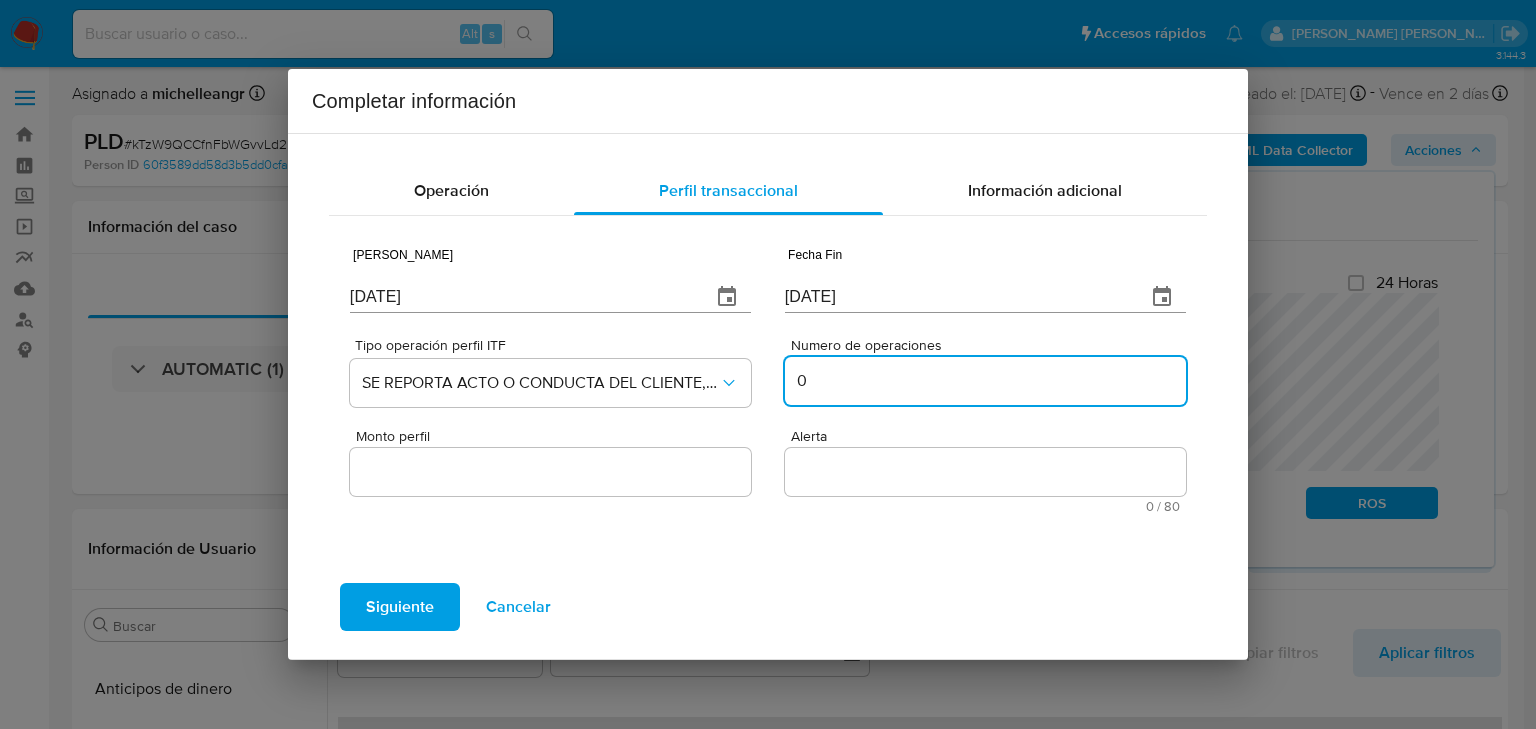 type on "0" 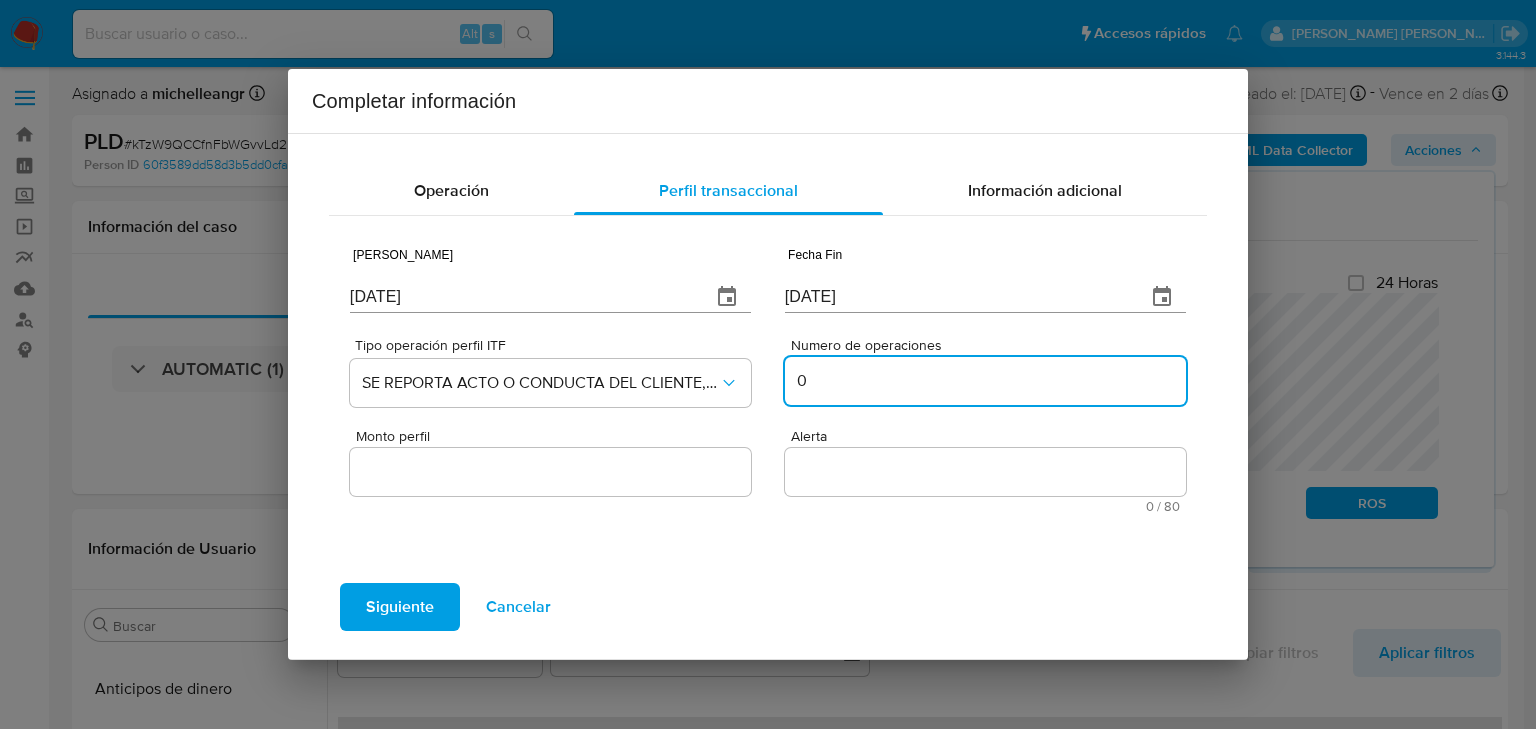 click at bounding box center [550, 472] 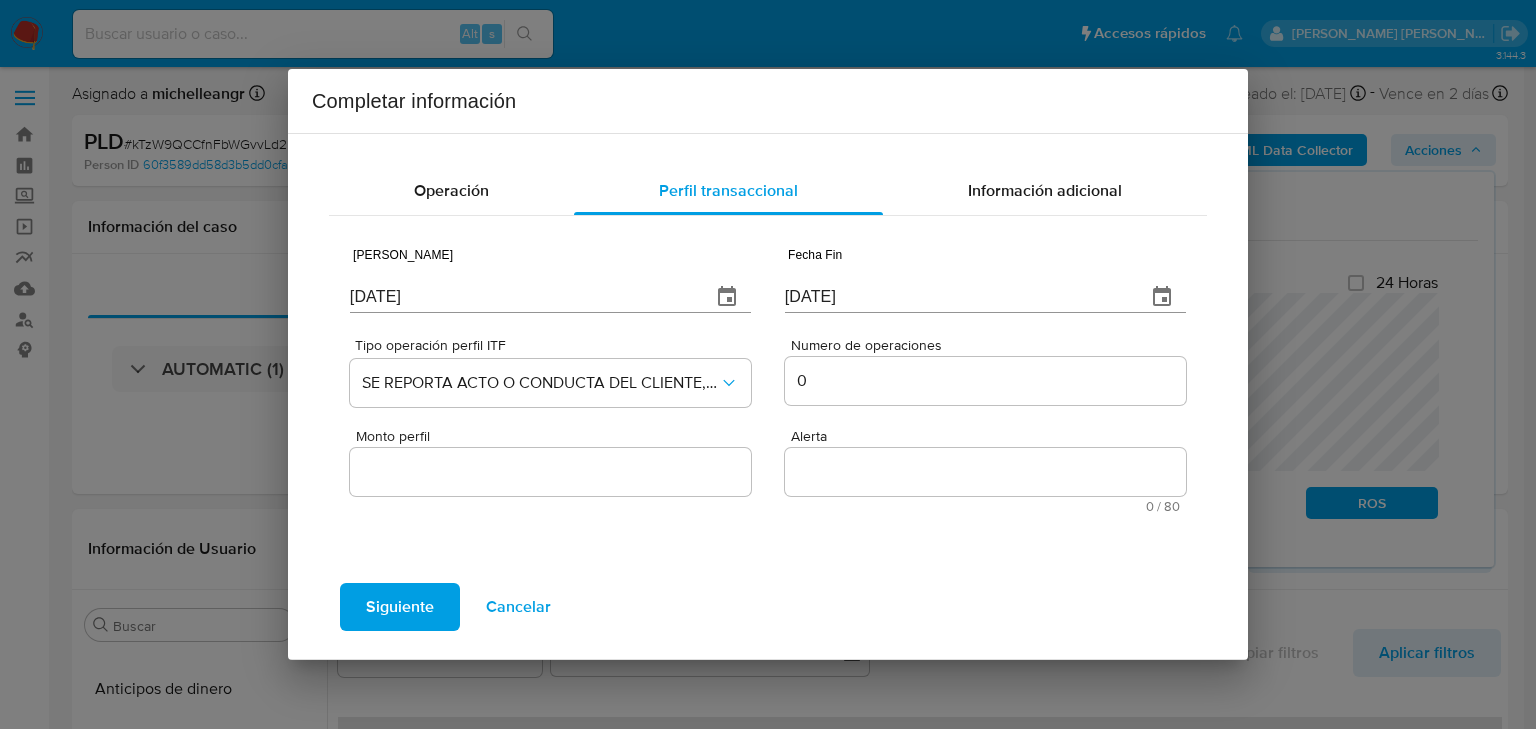 click on "Monto perfil" at bounding box center [550, 472] 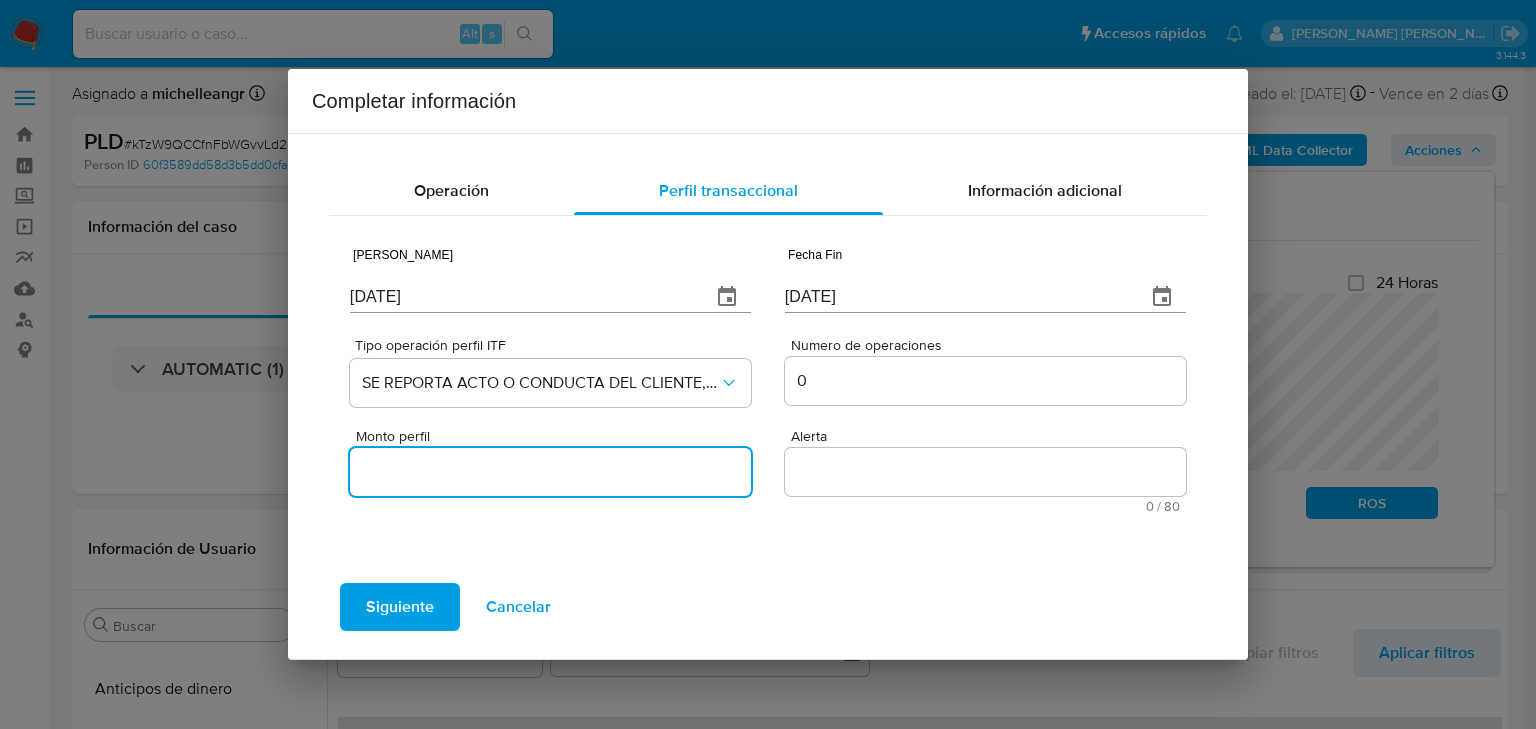 type on "0.00" 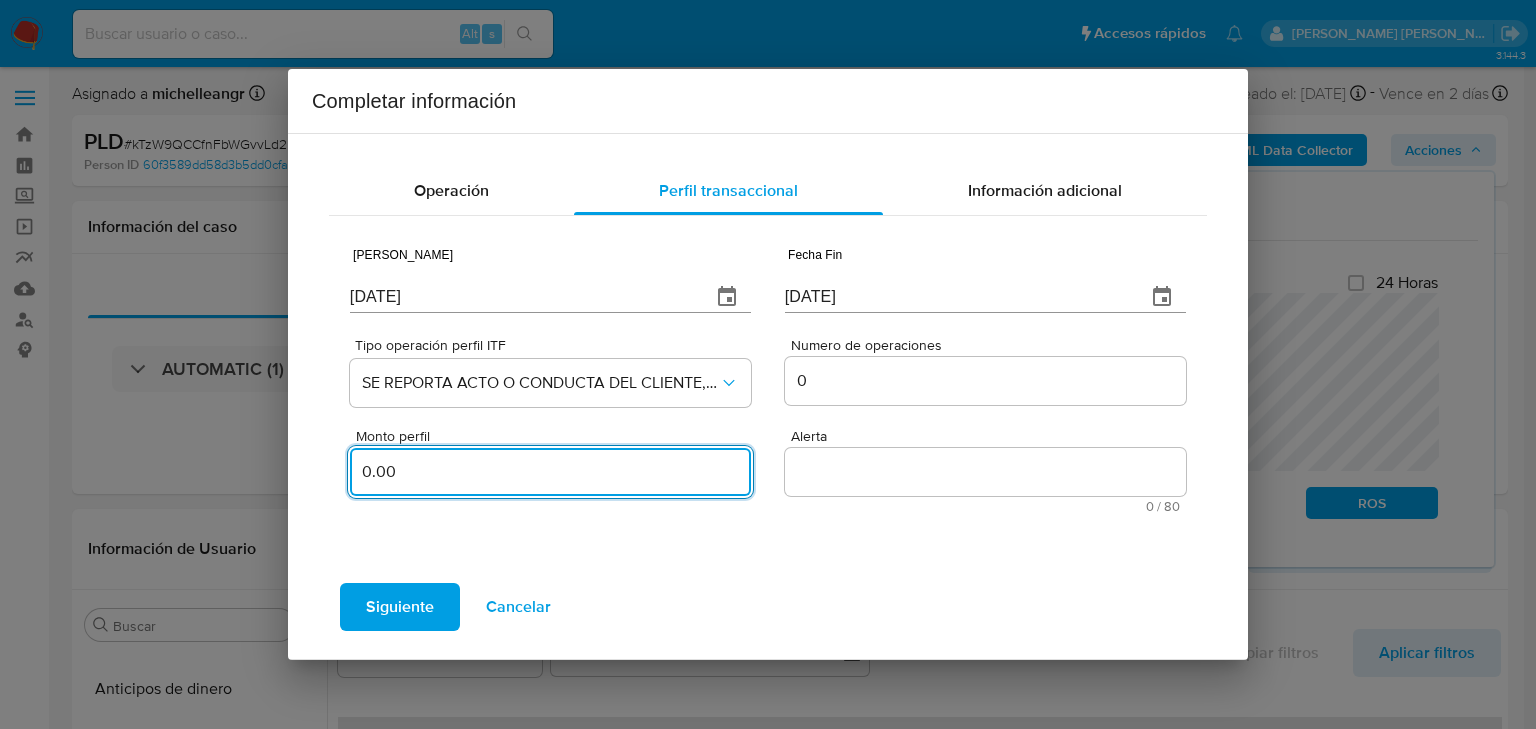 click on "Alerta" at bounding box center (985, 472) 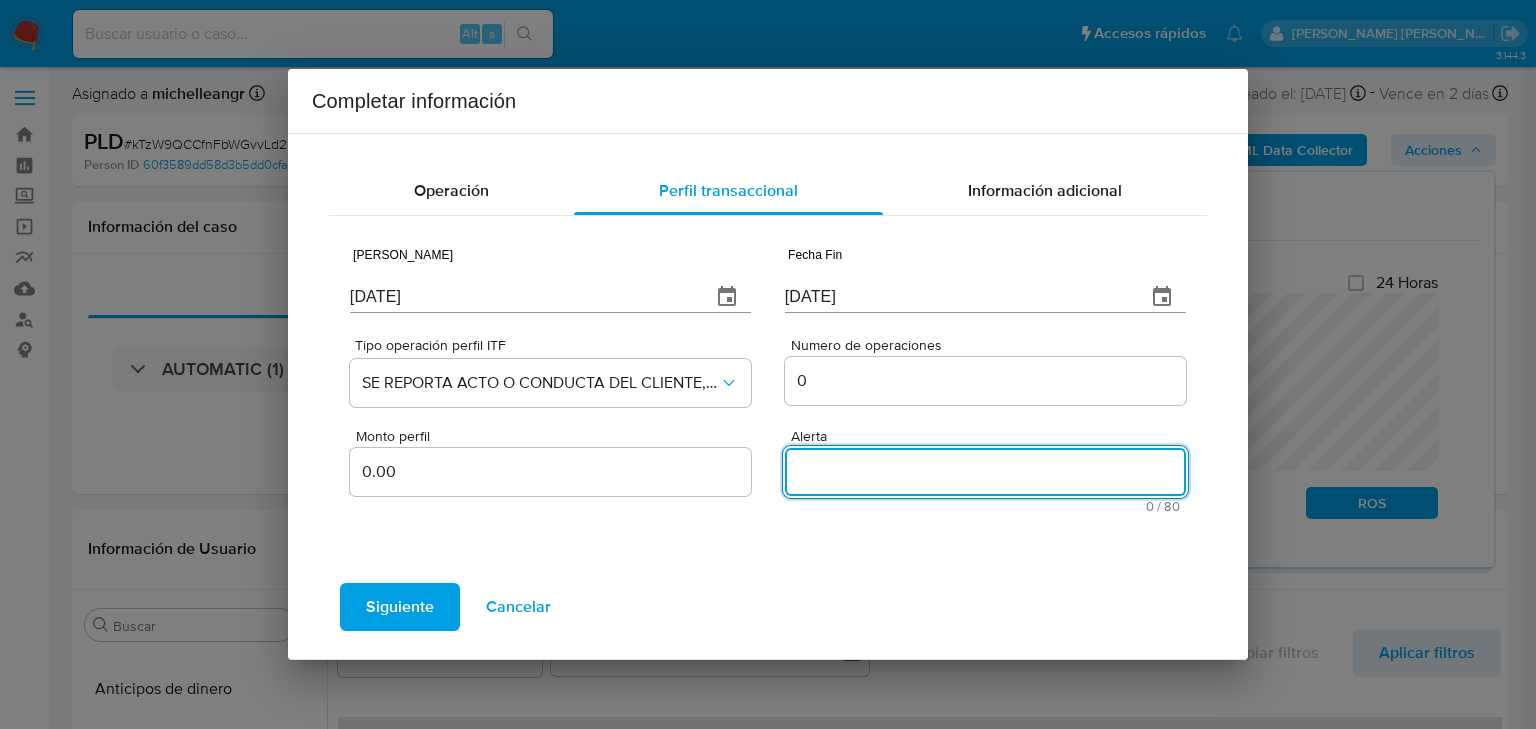 paste on "HIGH VOLUME" 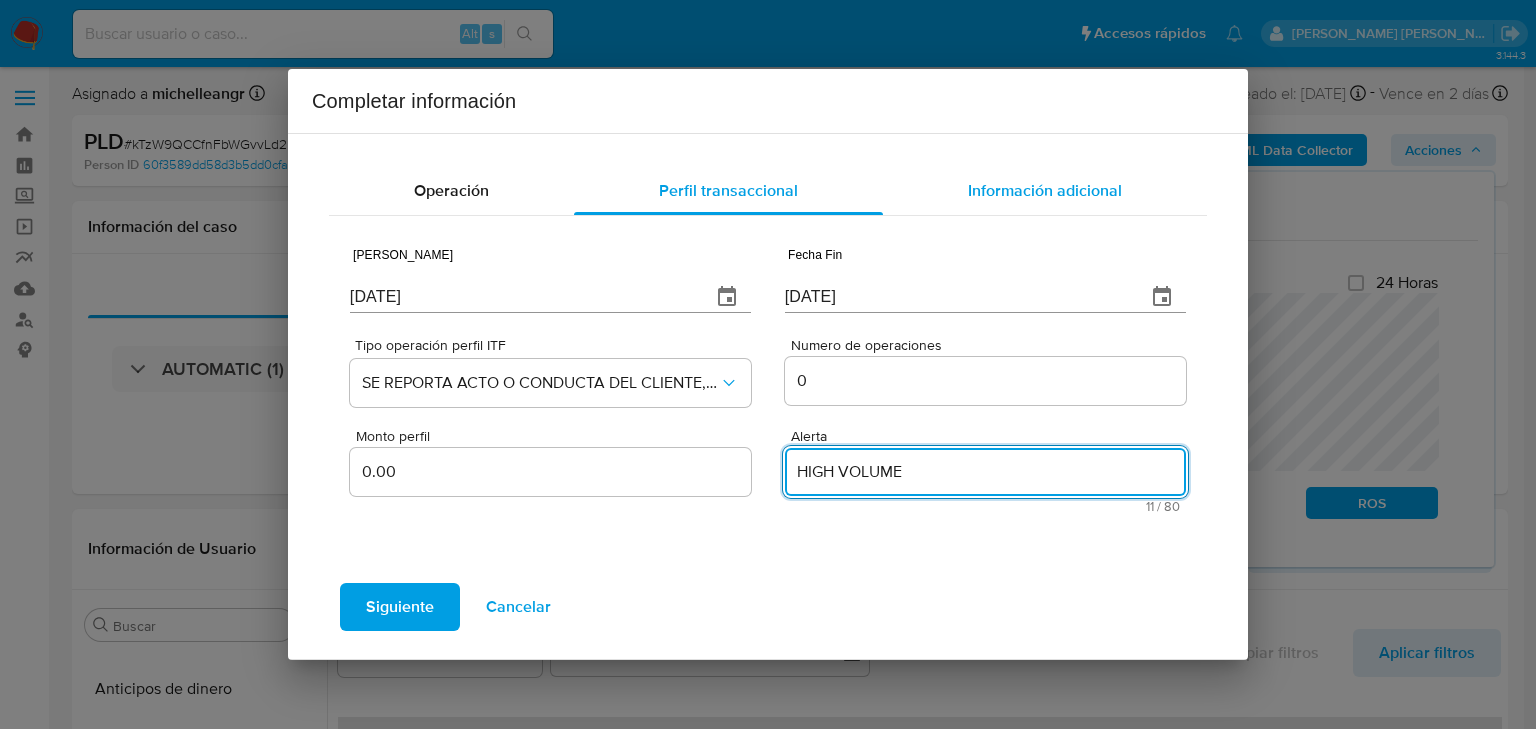 type on "HIGH VOLUME" 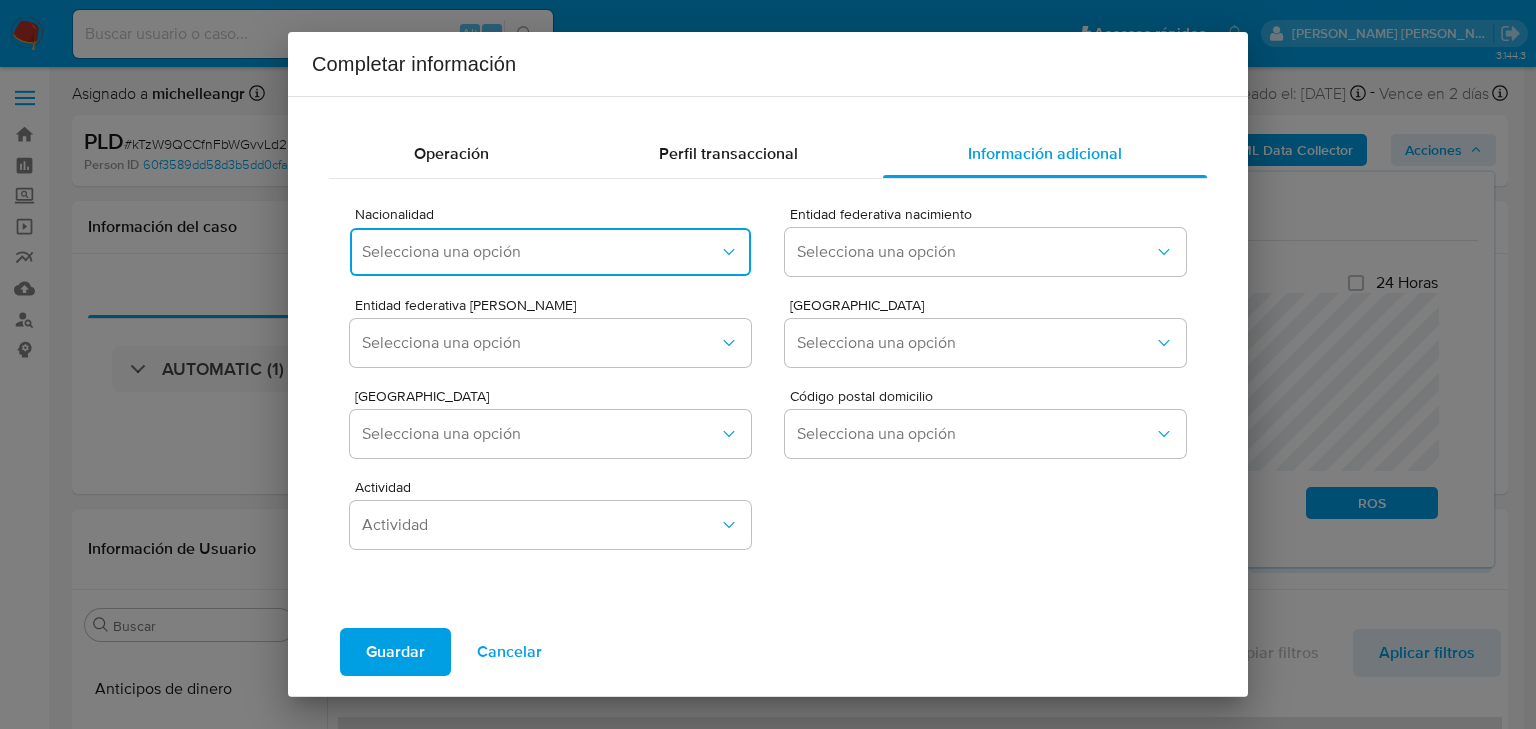 click on "Selecciona una opción" at bounding box center [540, 252] 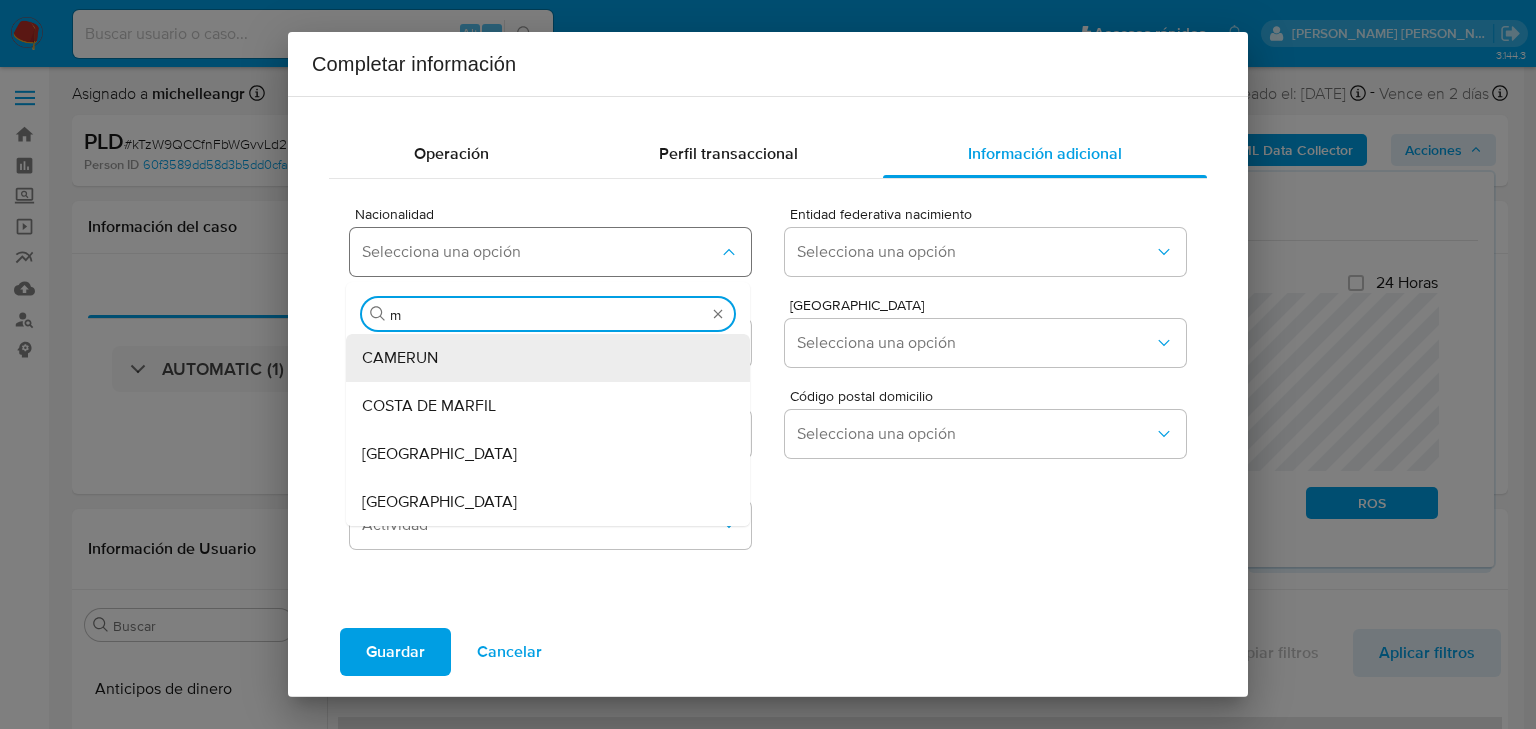 type on "me" 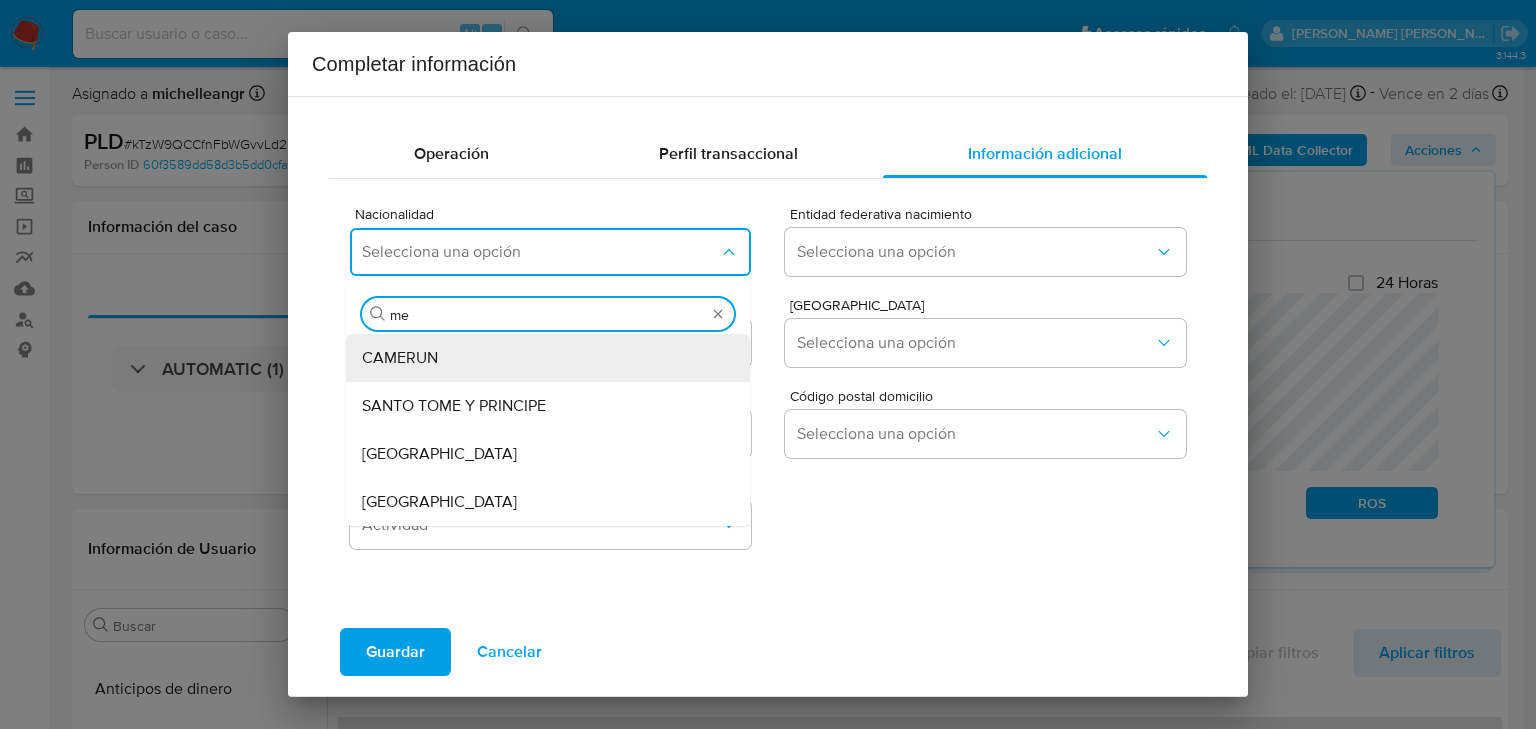 drag, startPoint x: 410, startPoint y: 493, endPoint x: 849, endPoint y: 295, distance: 481.5859 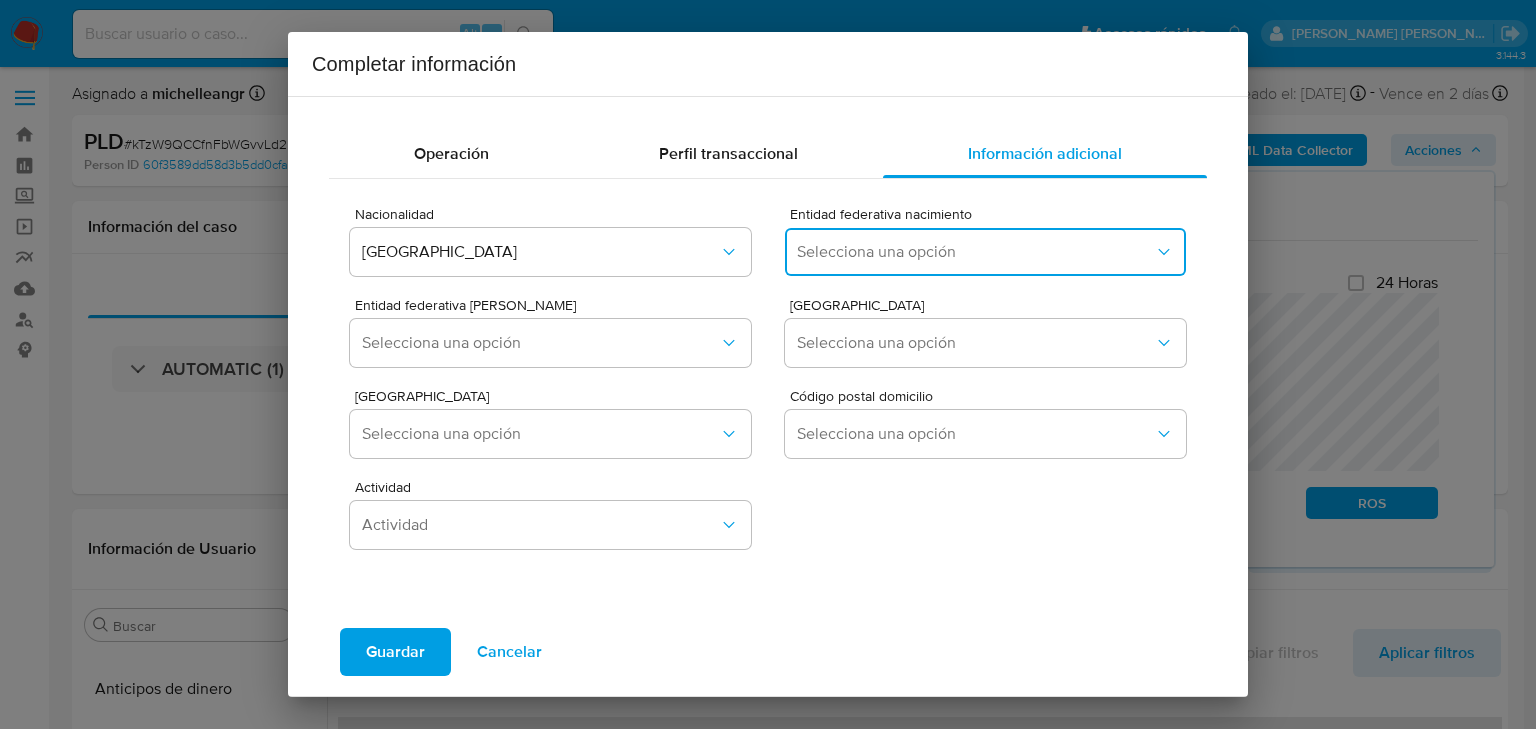 click on "Selecciona una opción" at bounding box center [985, 252] 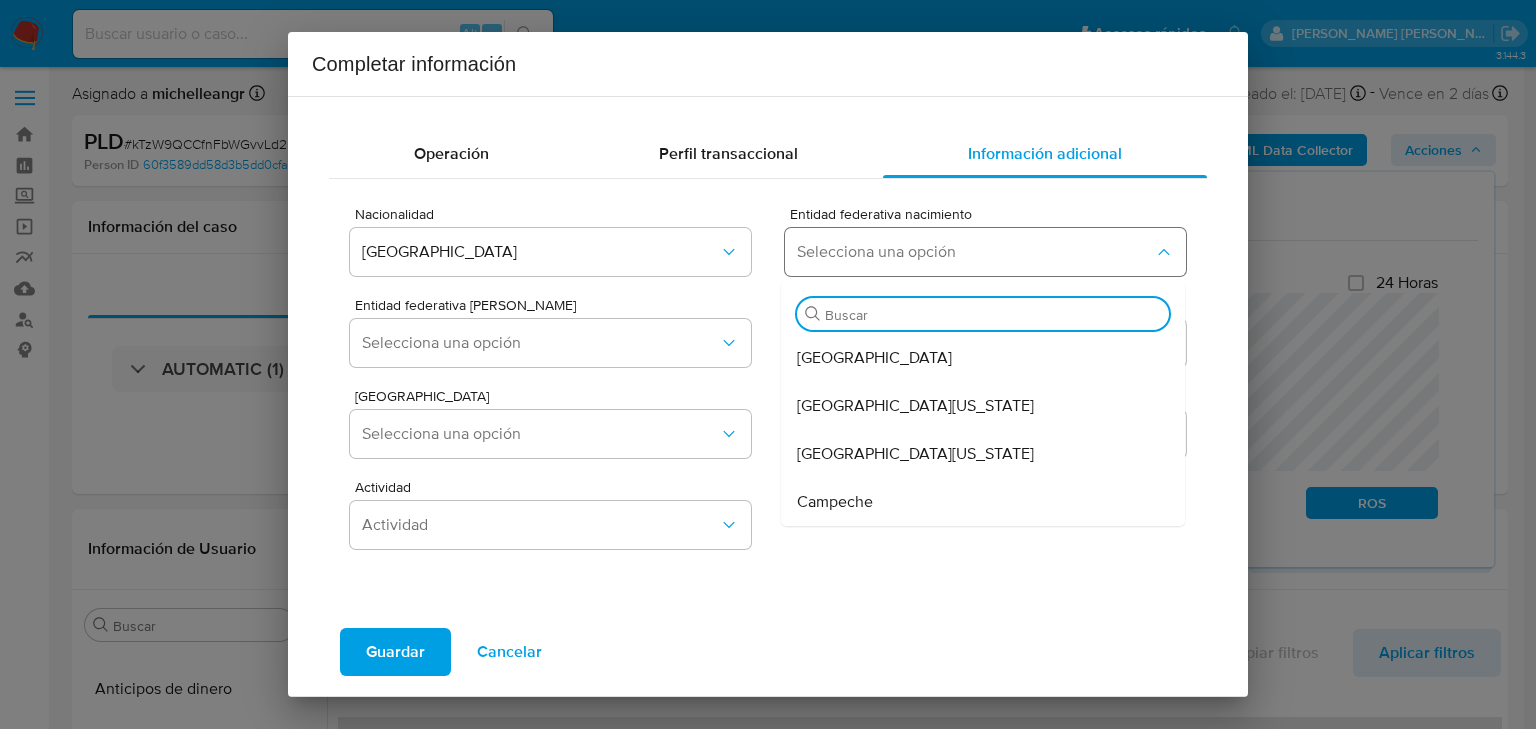 type on "m" 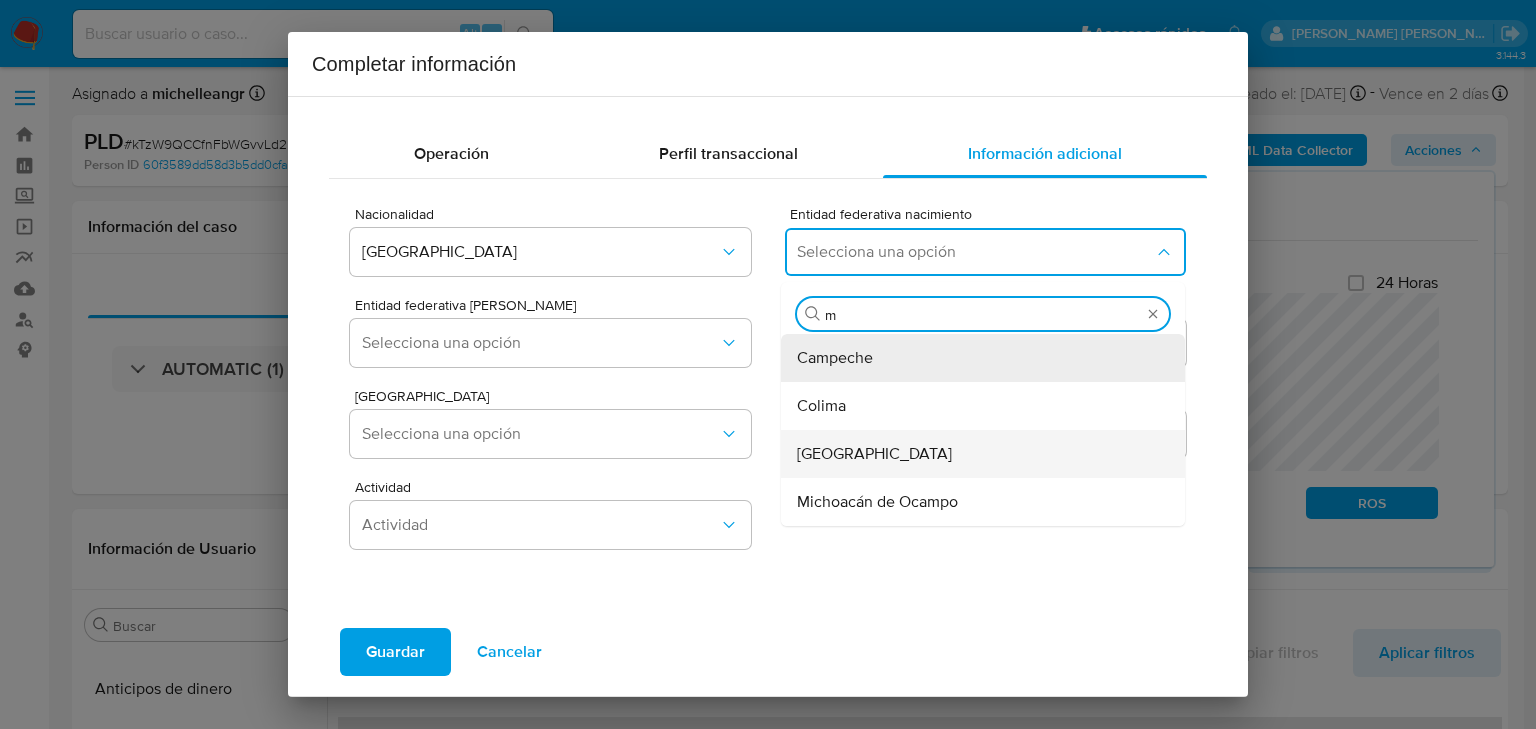 click on "México" at bounding box center (874, 454) 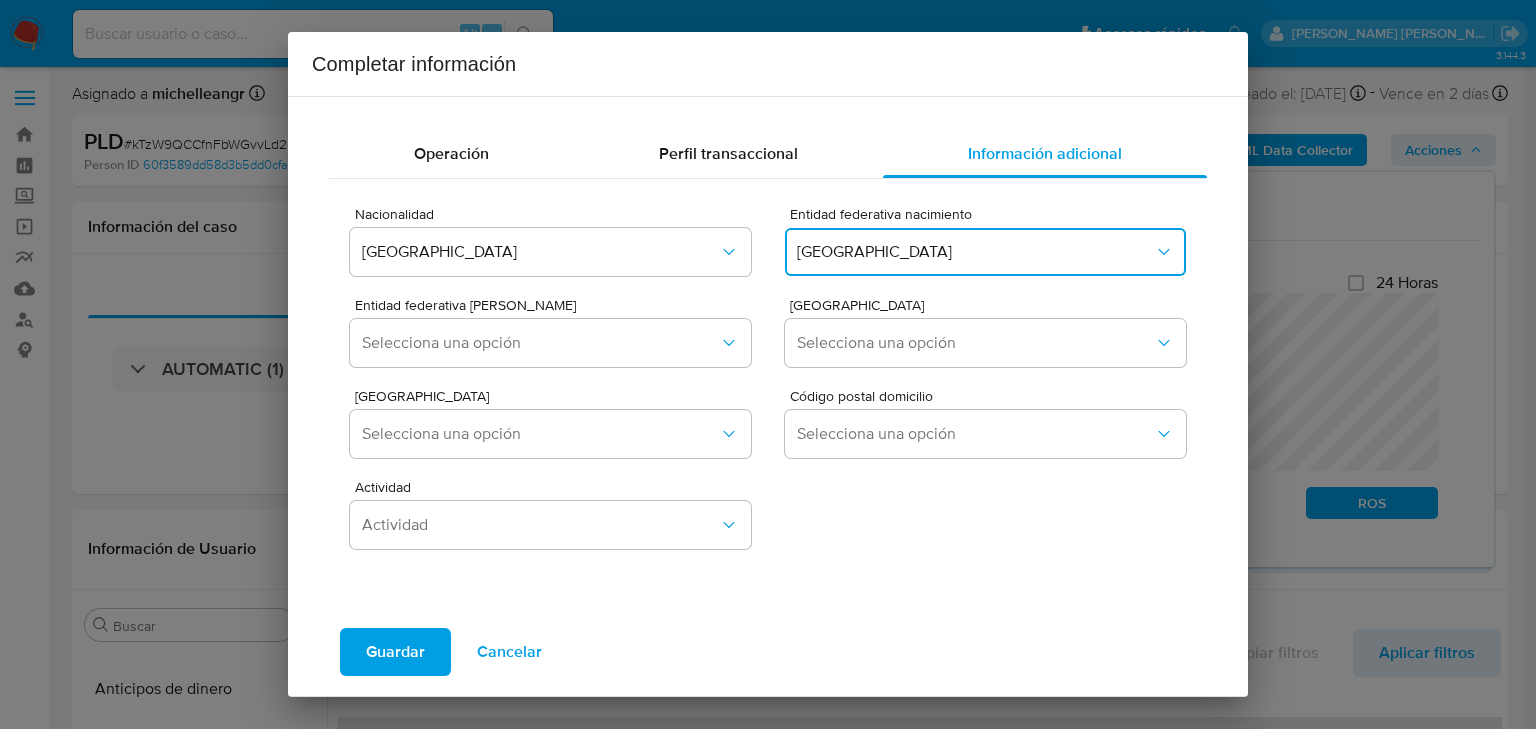 click on "México" at bounding box center (975, 252) 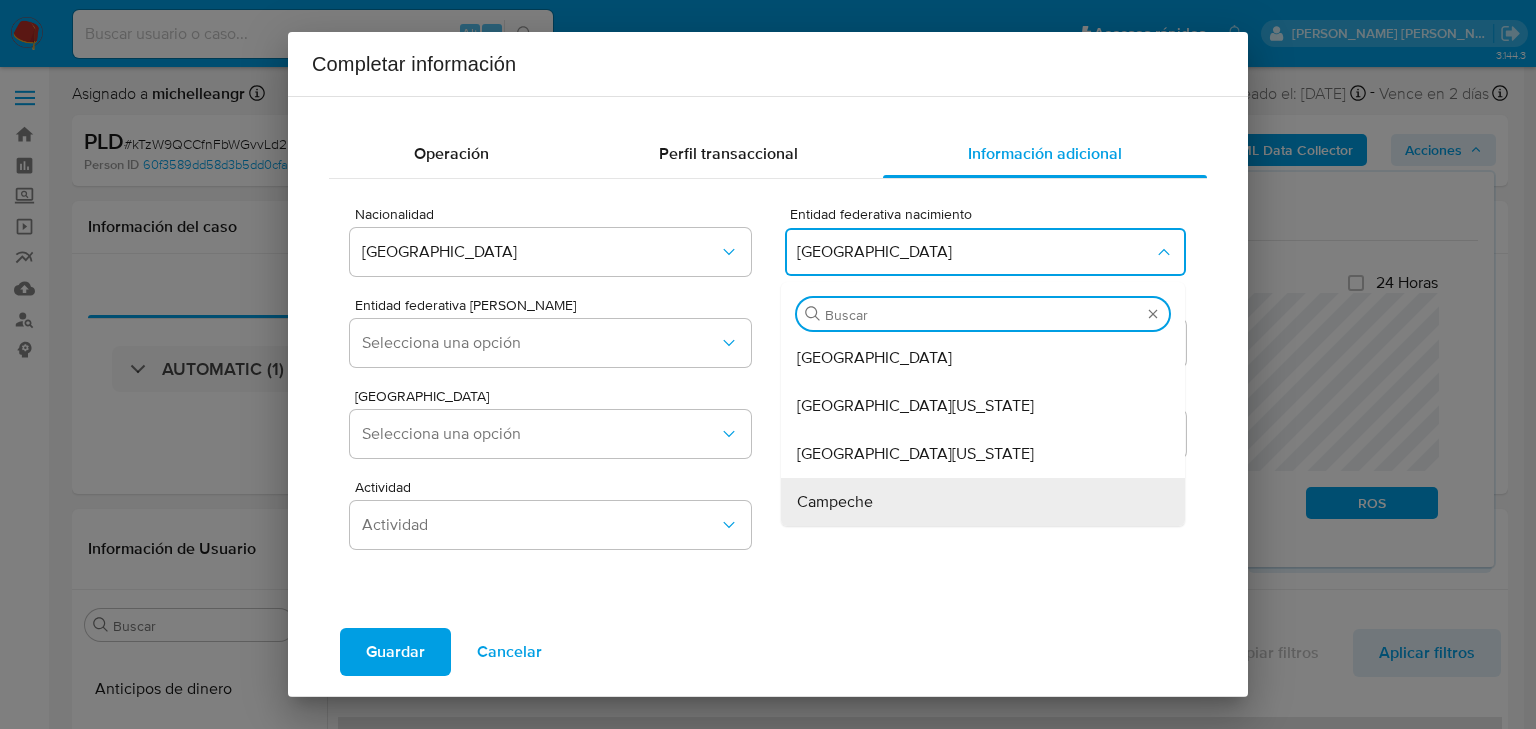 type on "d" 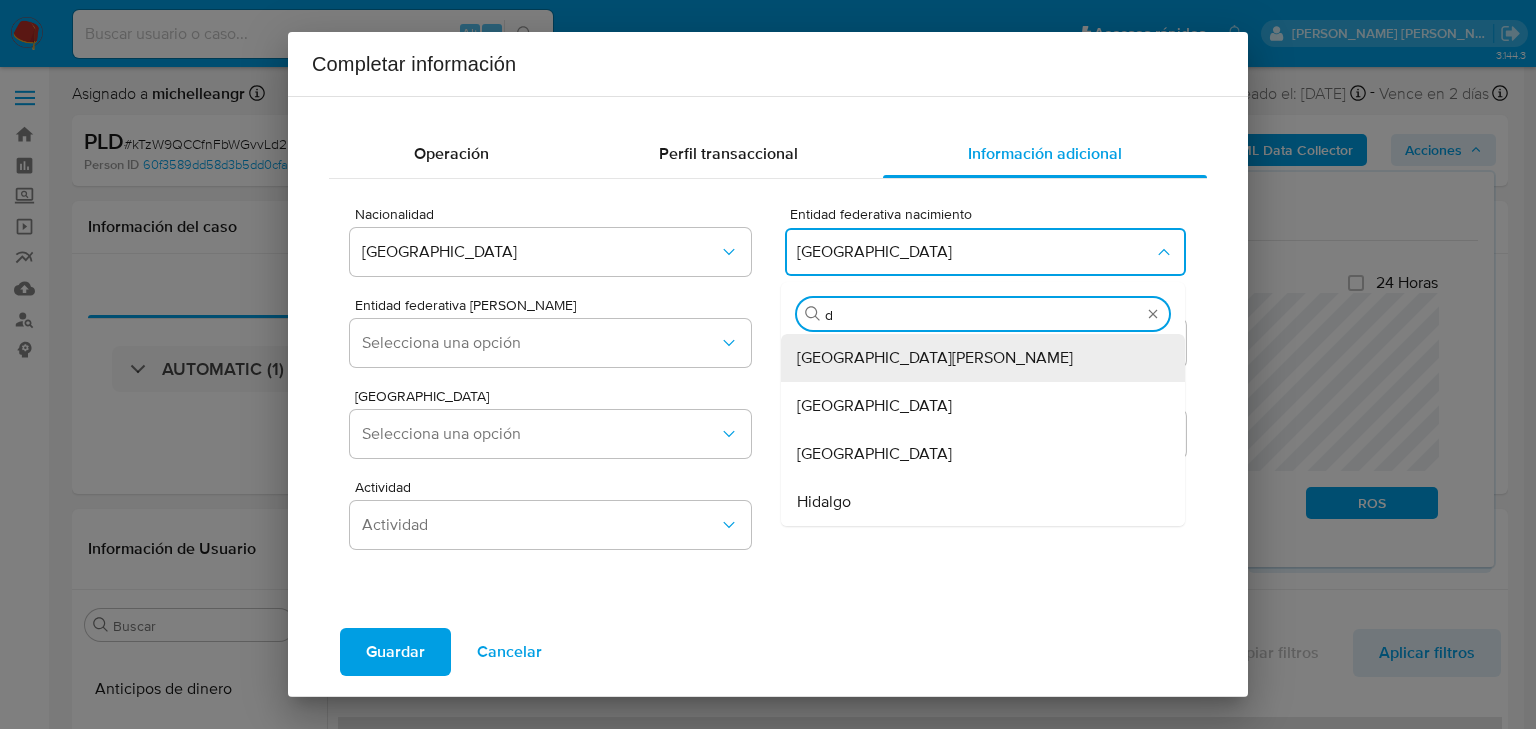 click on "Distrito Federal" at bounding box center [874, 406] 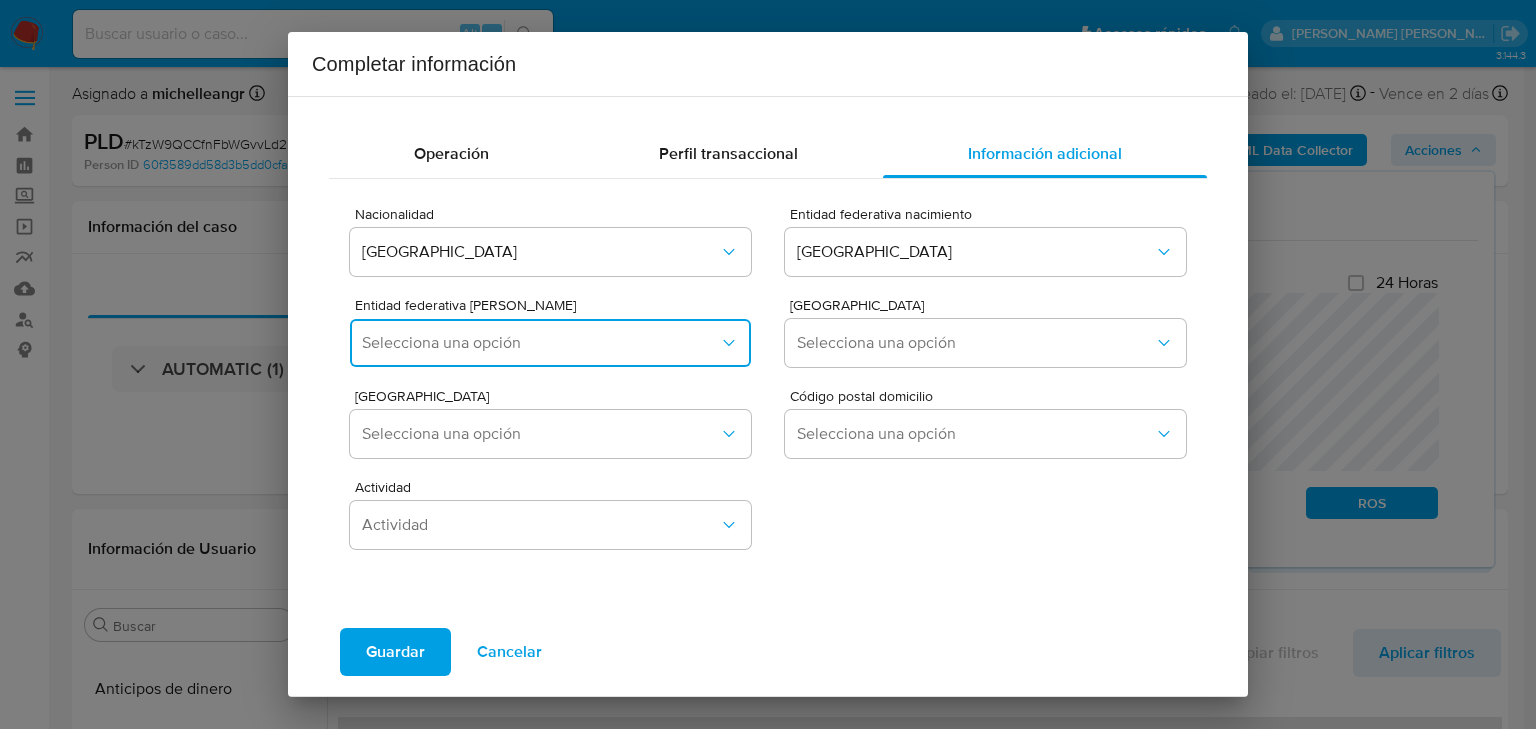 click on "Selecciona una opción" at bounding box center (540, 343) 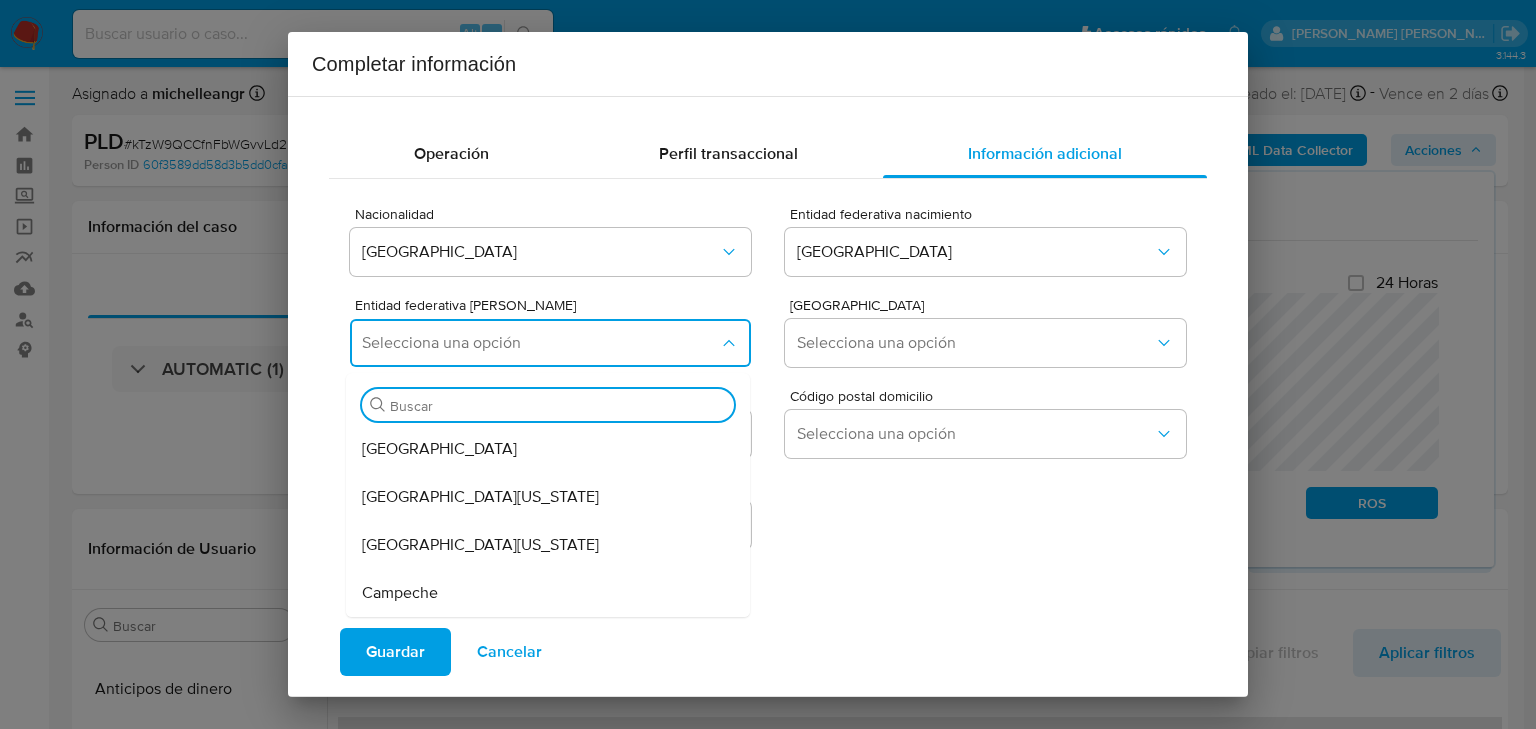 type on "d" 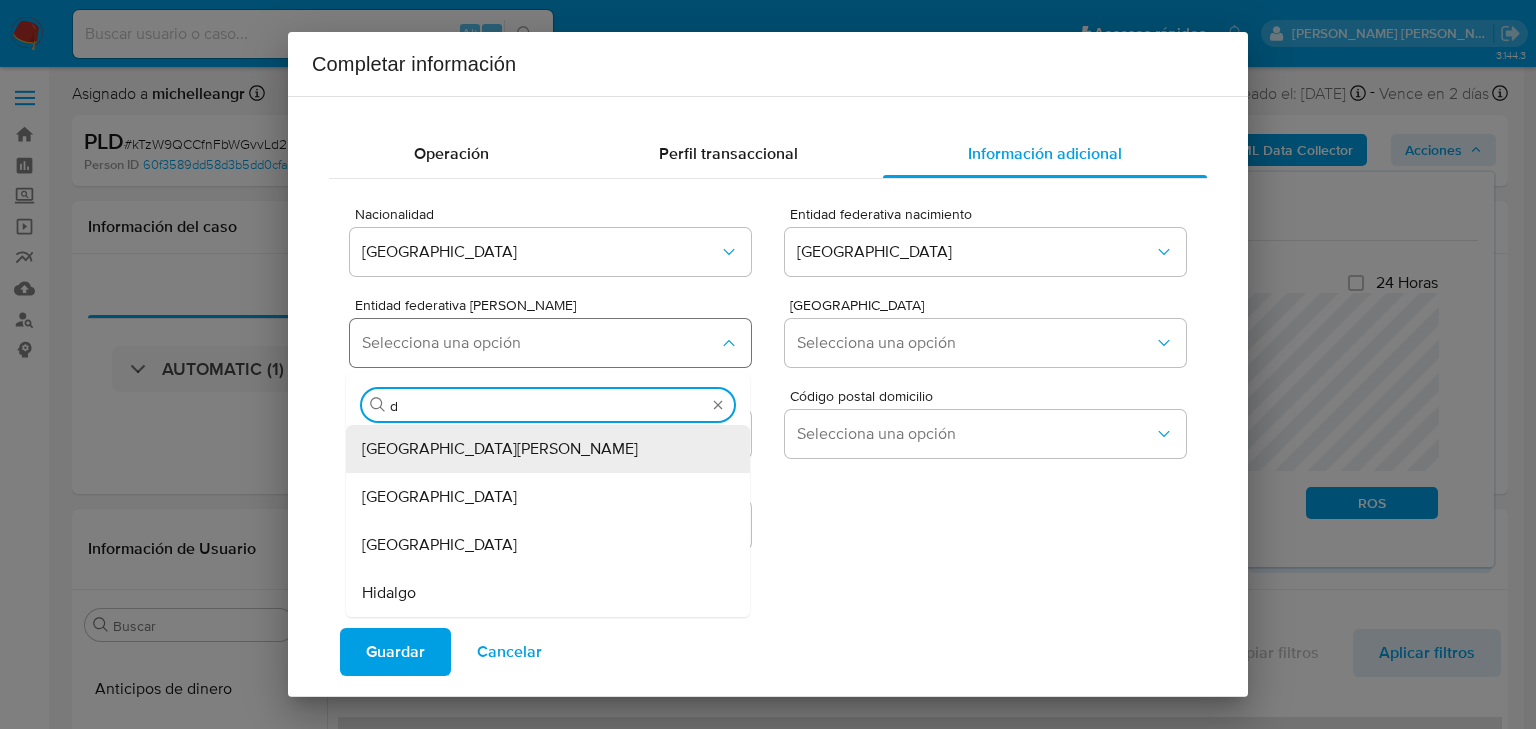 drag, startPoint x: 460, startPoint y: 504, endPoint x: 603, endPoint y: 336, distance: 220.61958 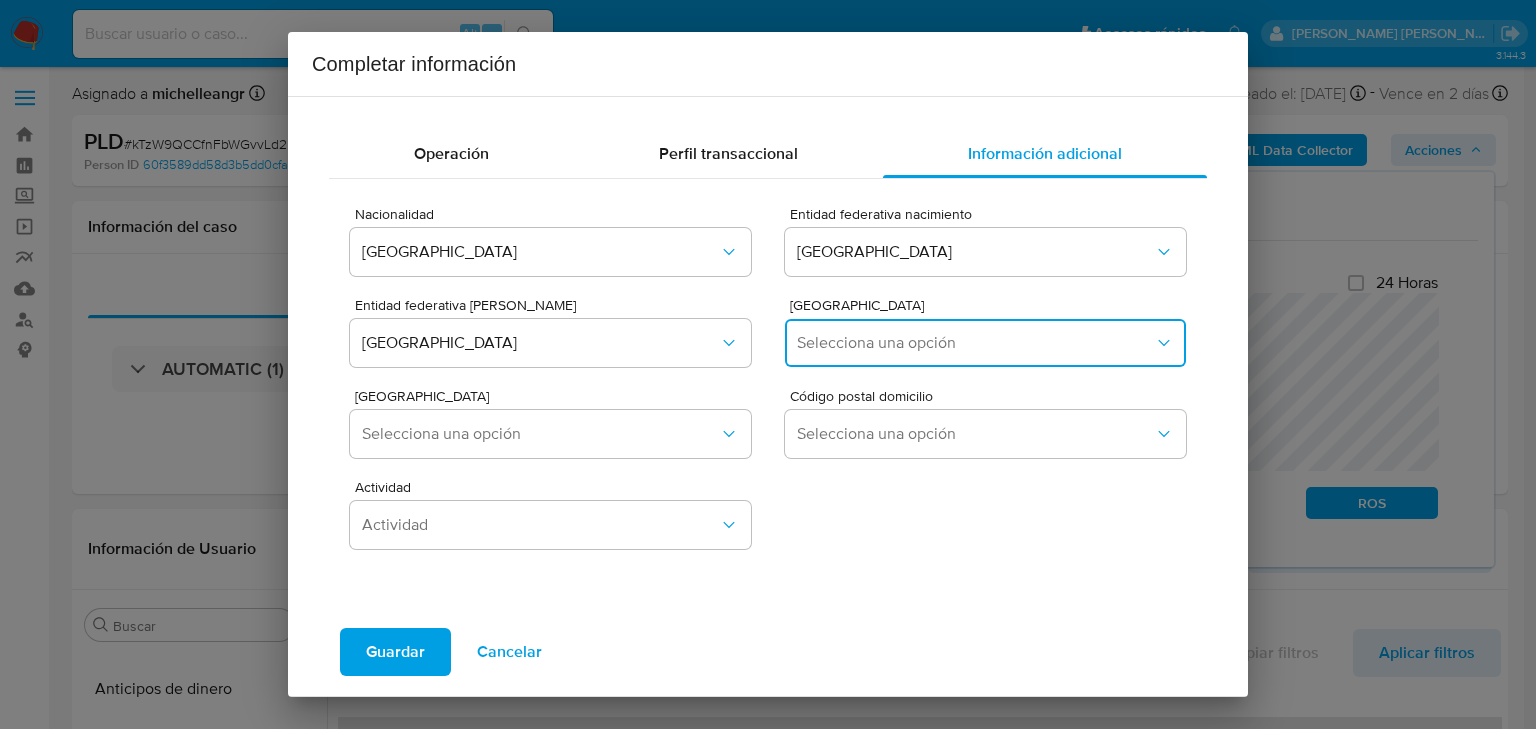 click on "Selecciona una opción" at bounding box center (975, 343) 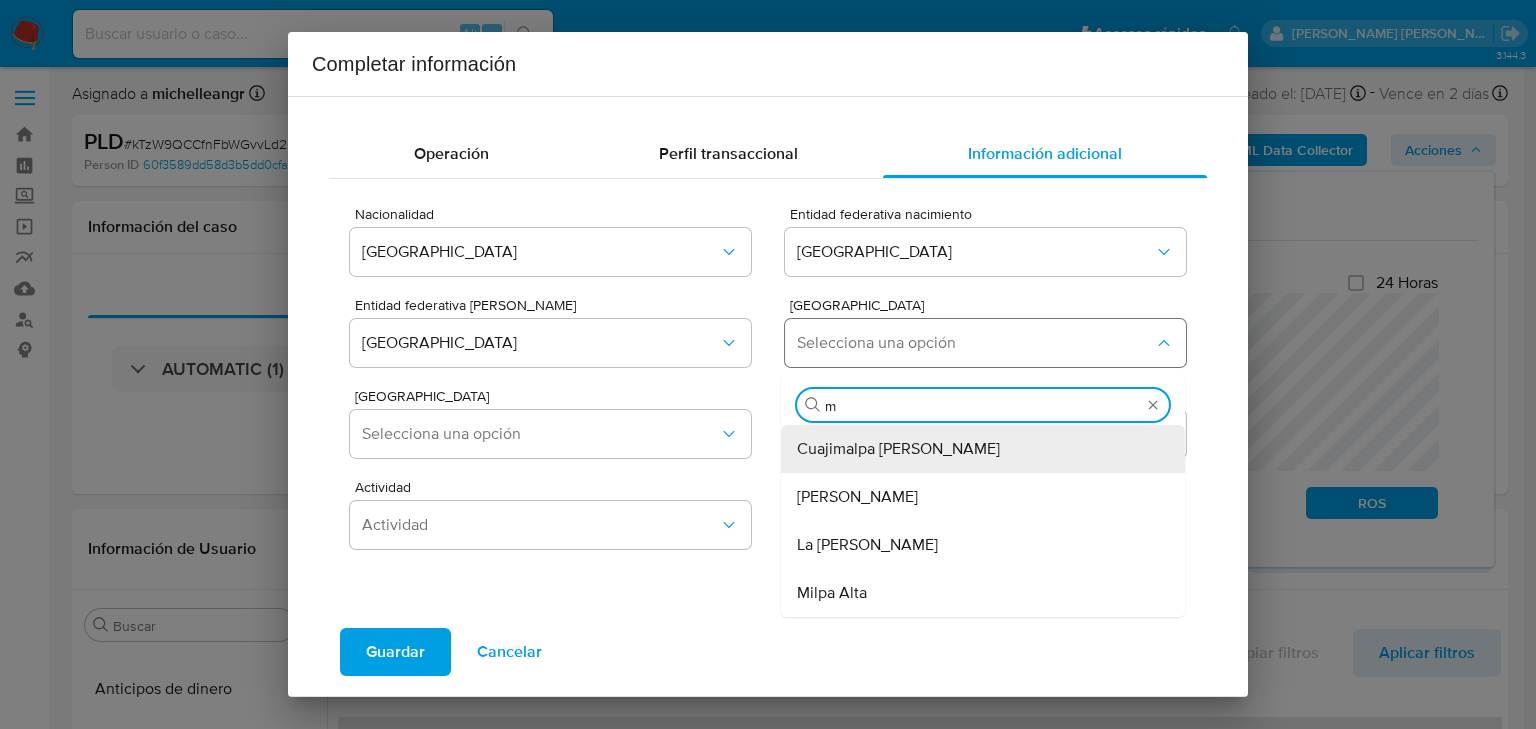 type on "mi" 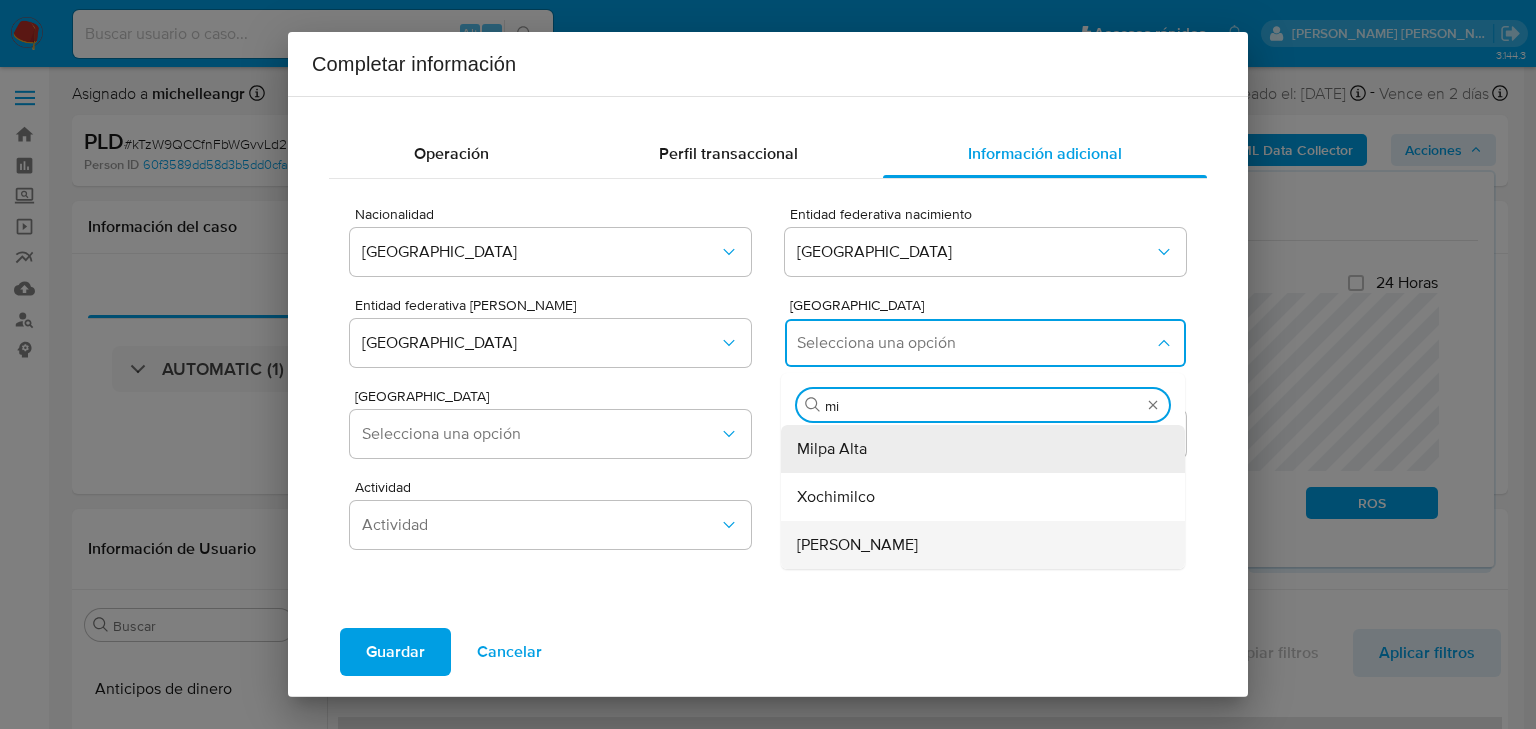 click on "Miguel Hidalgo" at bounding box center [857, 545] 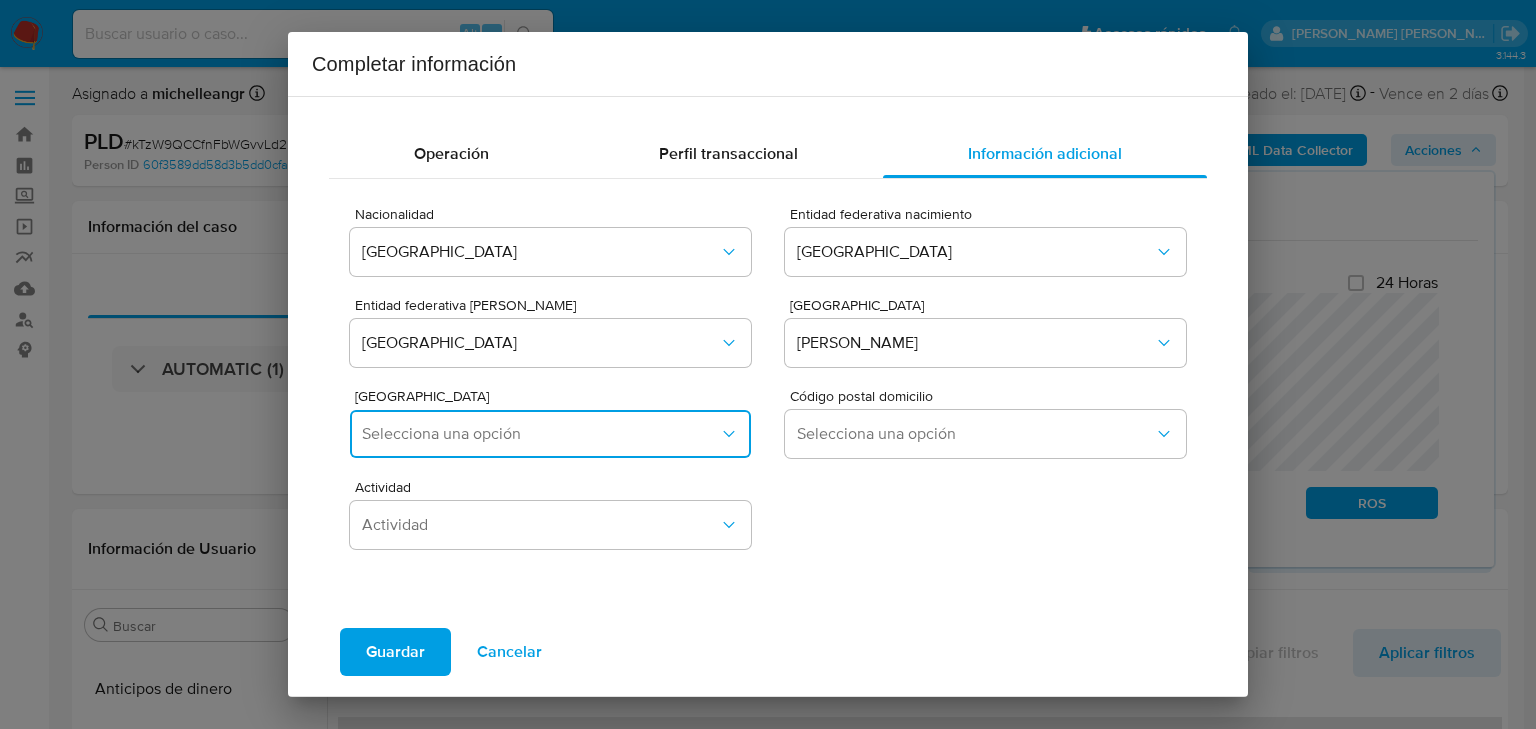 click on "Selecciona una opción" at bounding box center [540, 434] 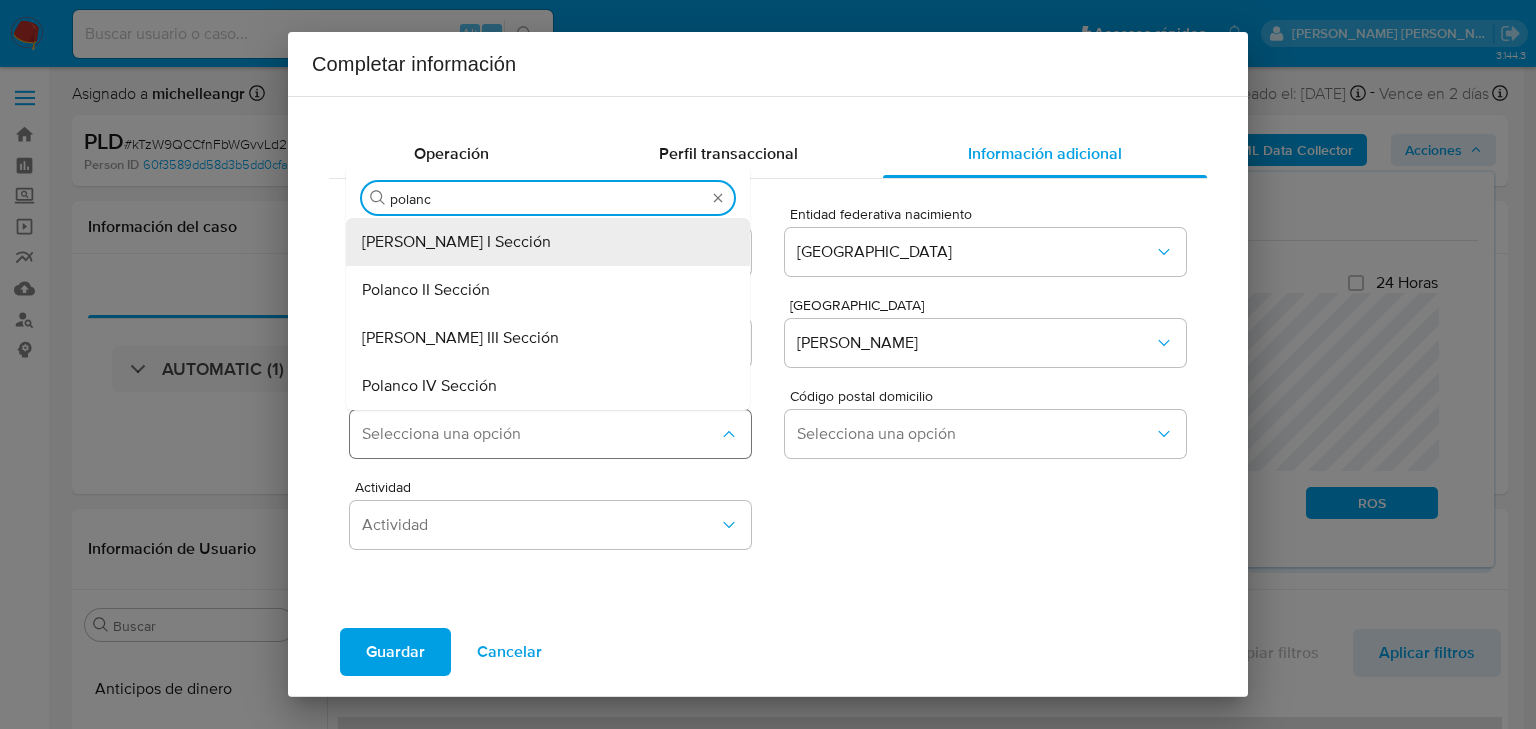 type on "polanco" 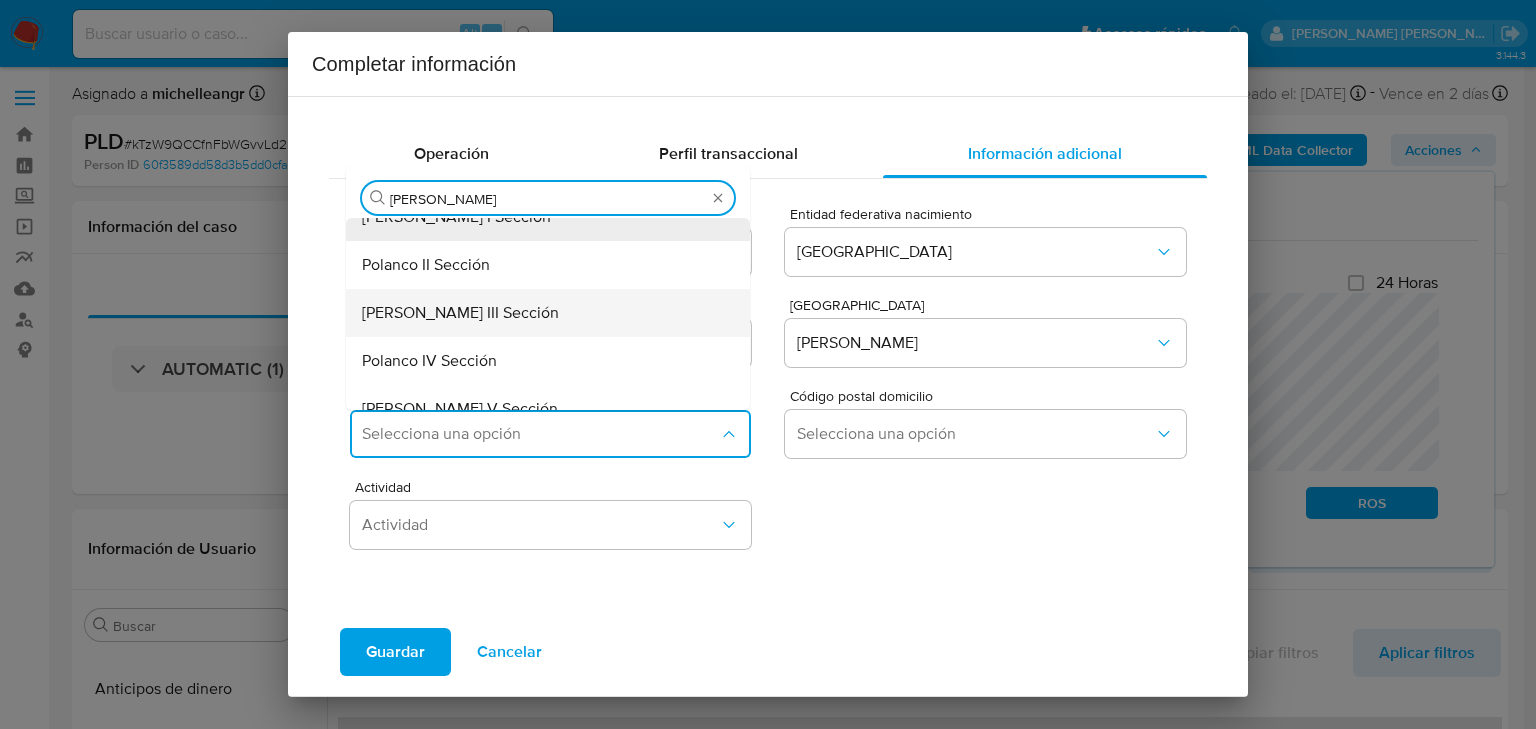 scroll, scrollTop: 48, scrollLeft: 0, axis: vertical 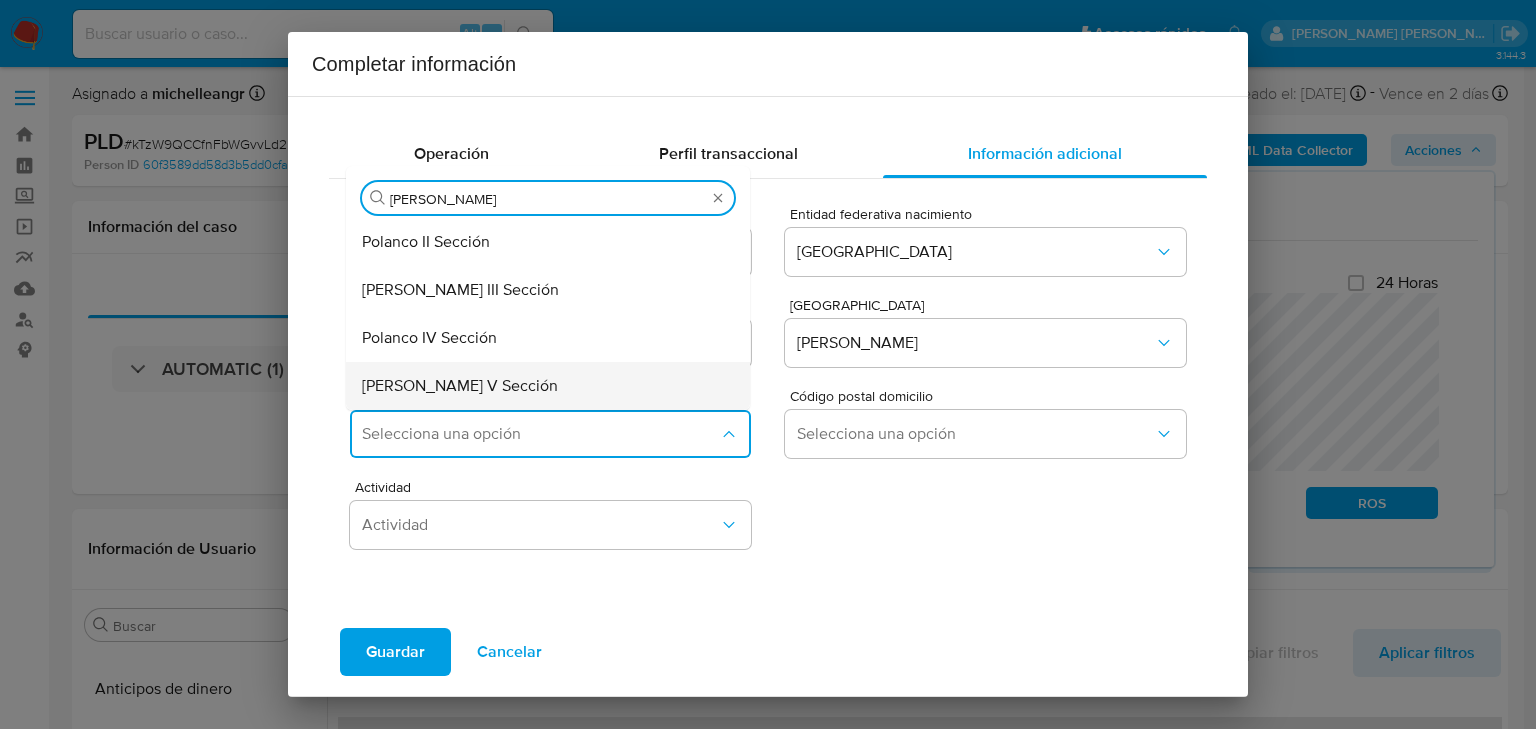 click on "Polanco V Sección" at bounding box center (460, 386) 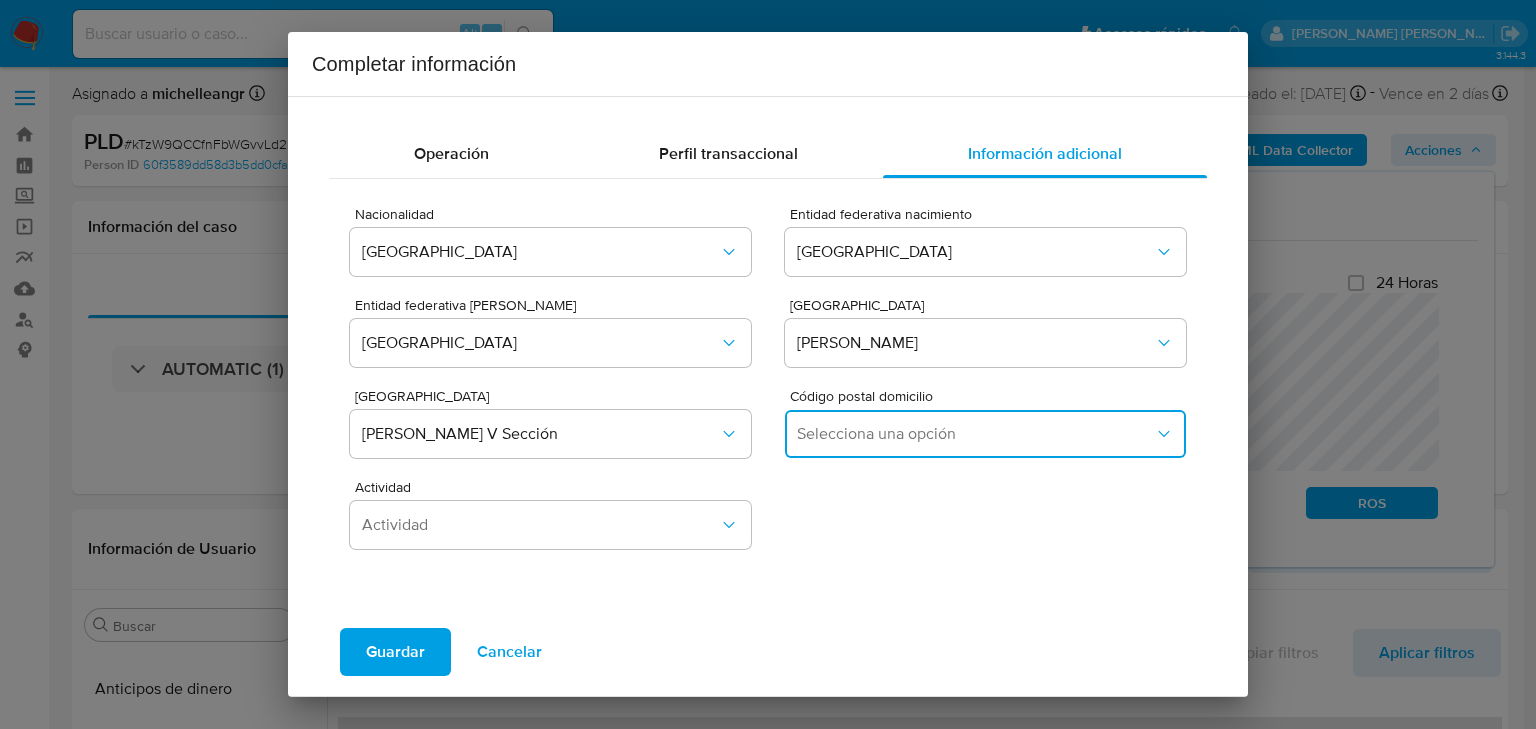 drag, startPoint x: 845, startPoint y: 440, endPoint x: 846, endPoint y: 456, distance: 16.03122 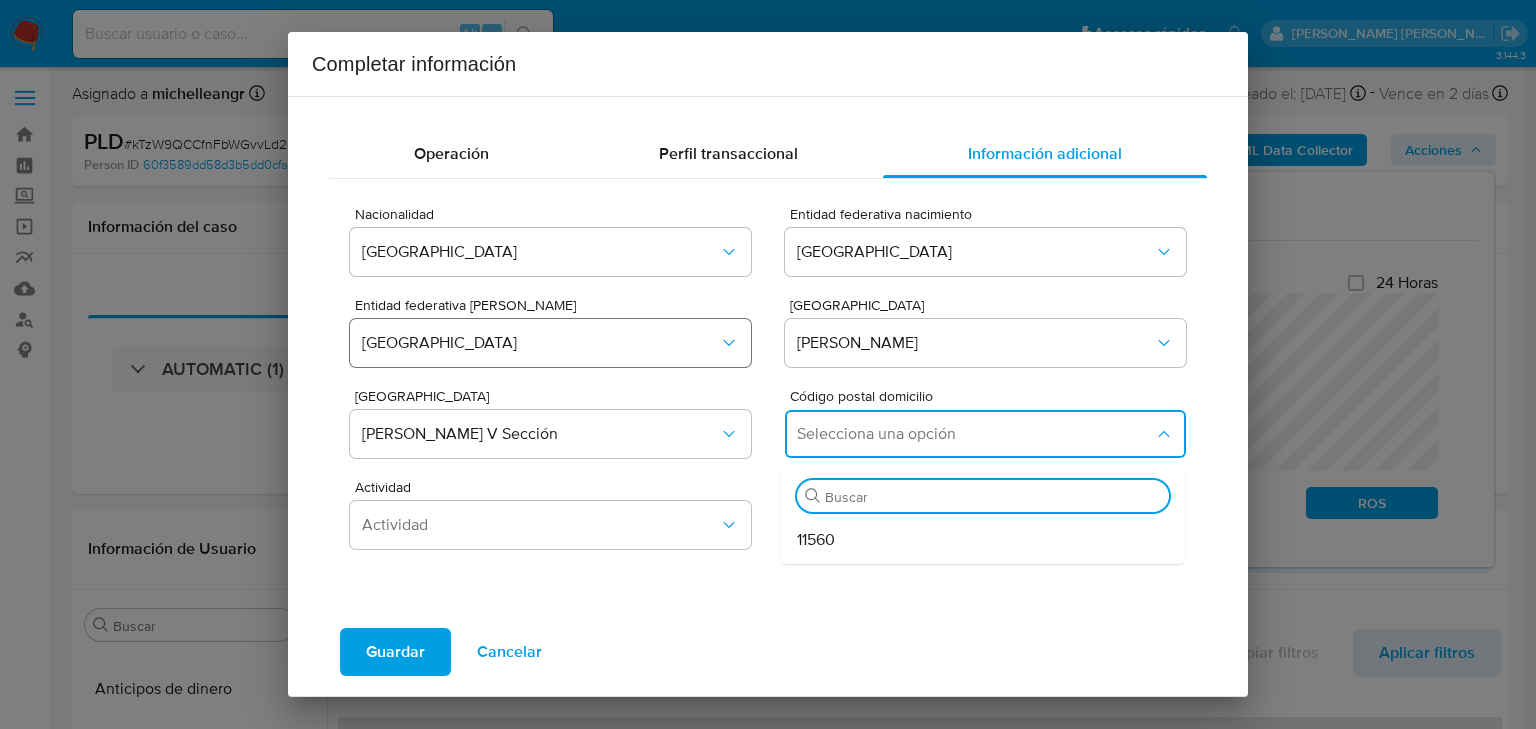 drag, startPoint x: 804, startPoint y: 548, endPoint x: 704, endPoint y: 340, distance: 230.78995 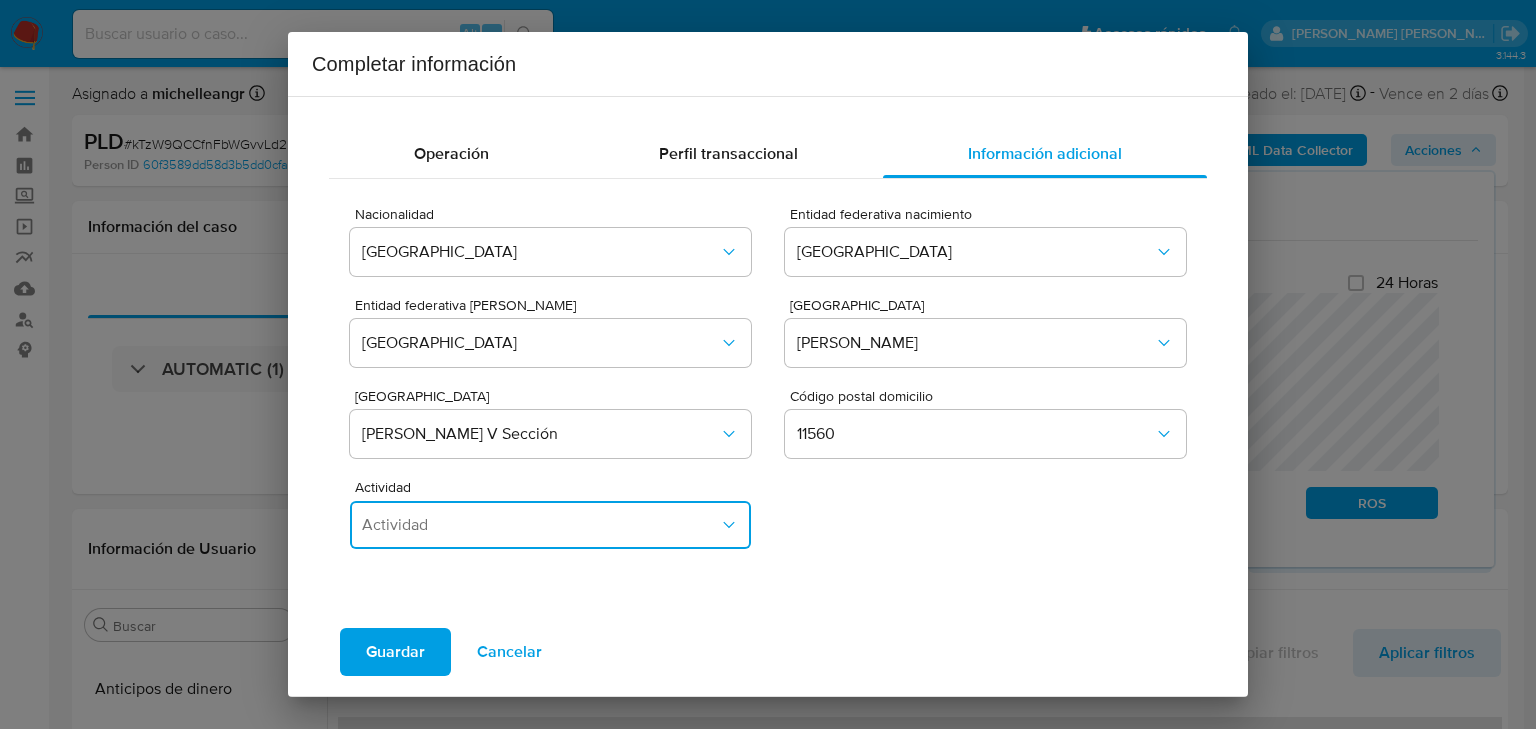 click on "Actividad" at bounding box center (540, 525) 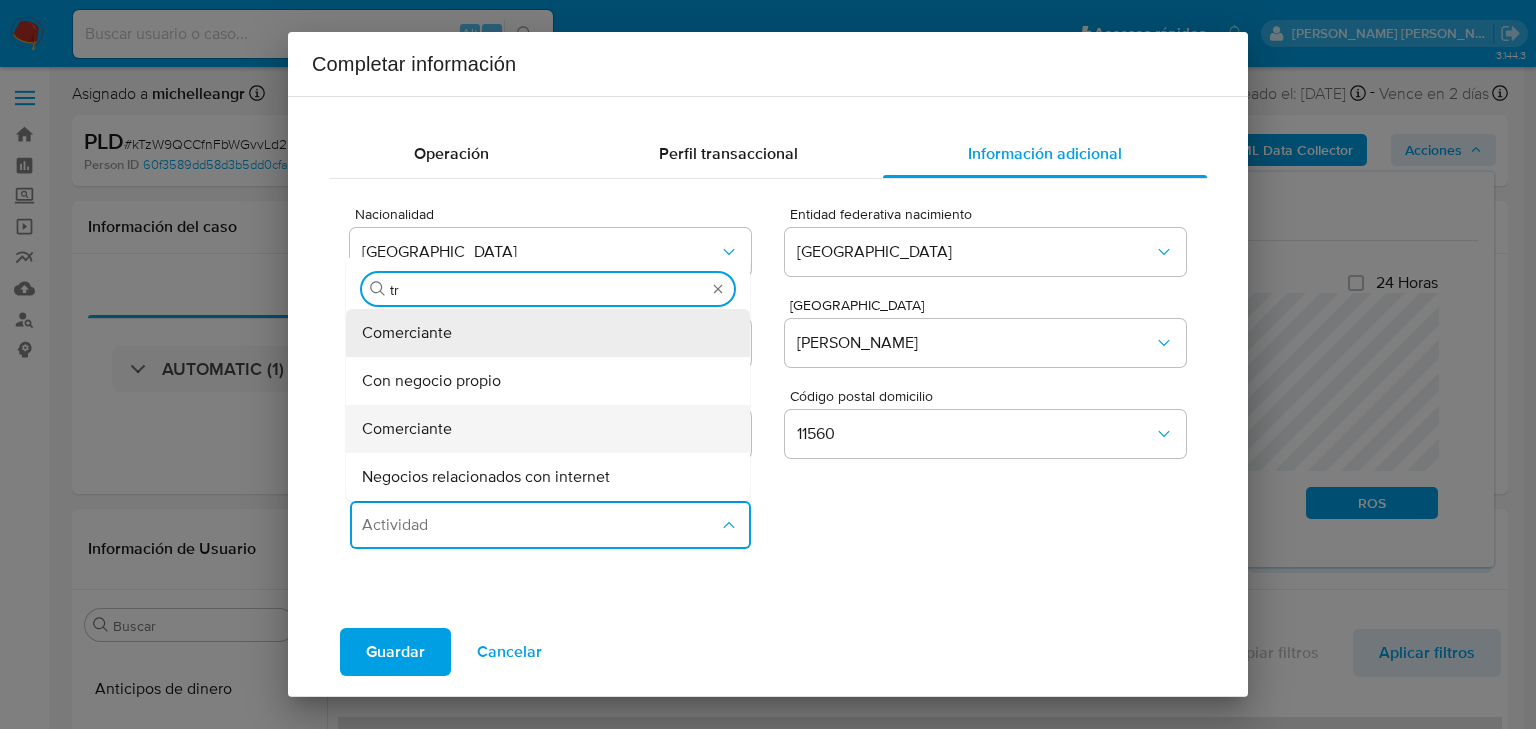 type on "tra" 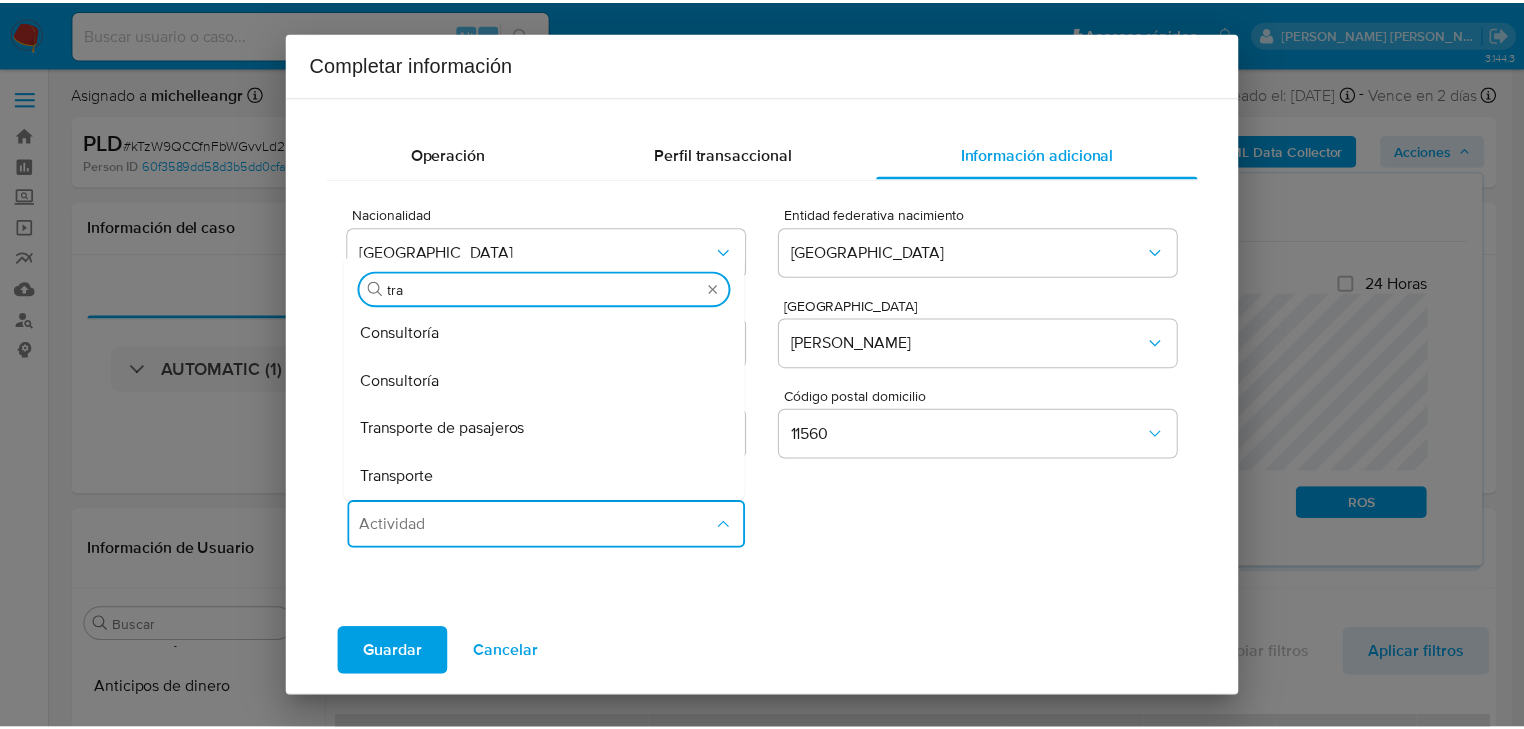 scroll, scrollTop: 560, scrollLeft: 0, axis: vertical 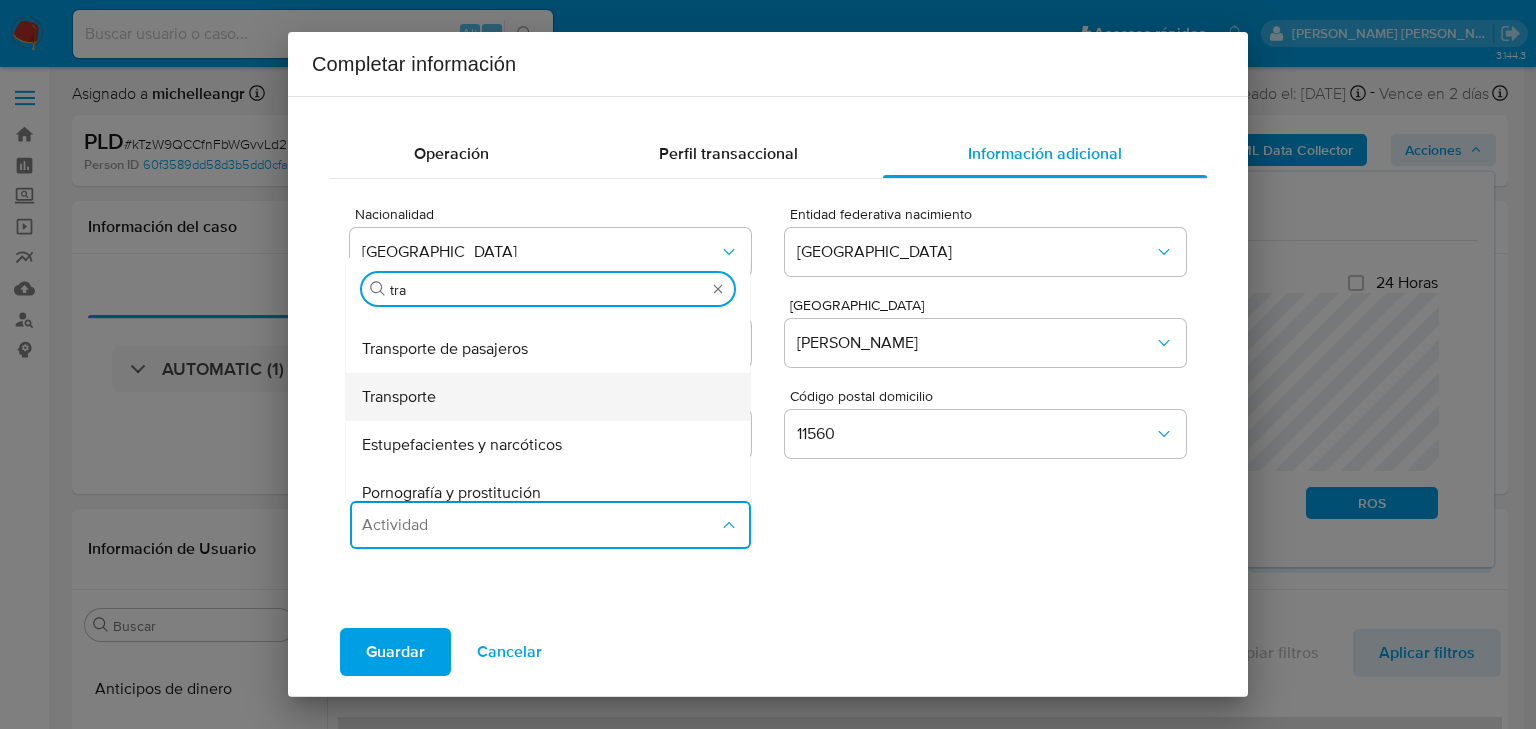 click on "Transporte" at bounding box center (542, 397) 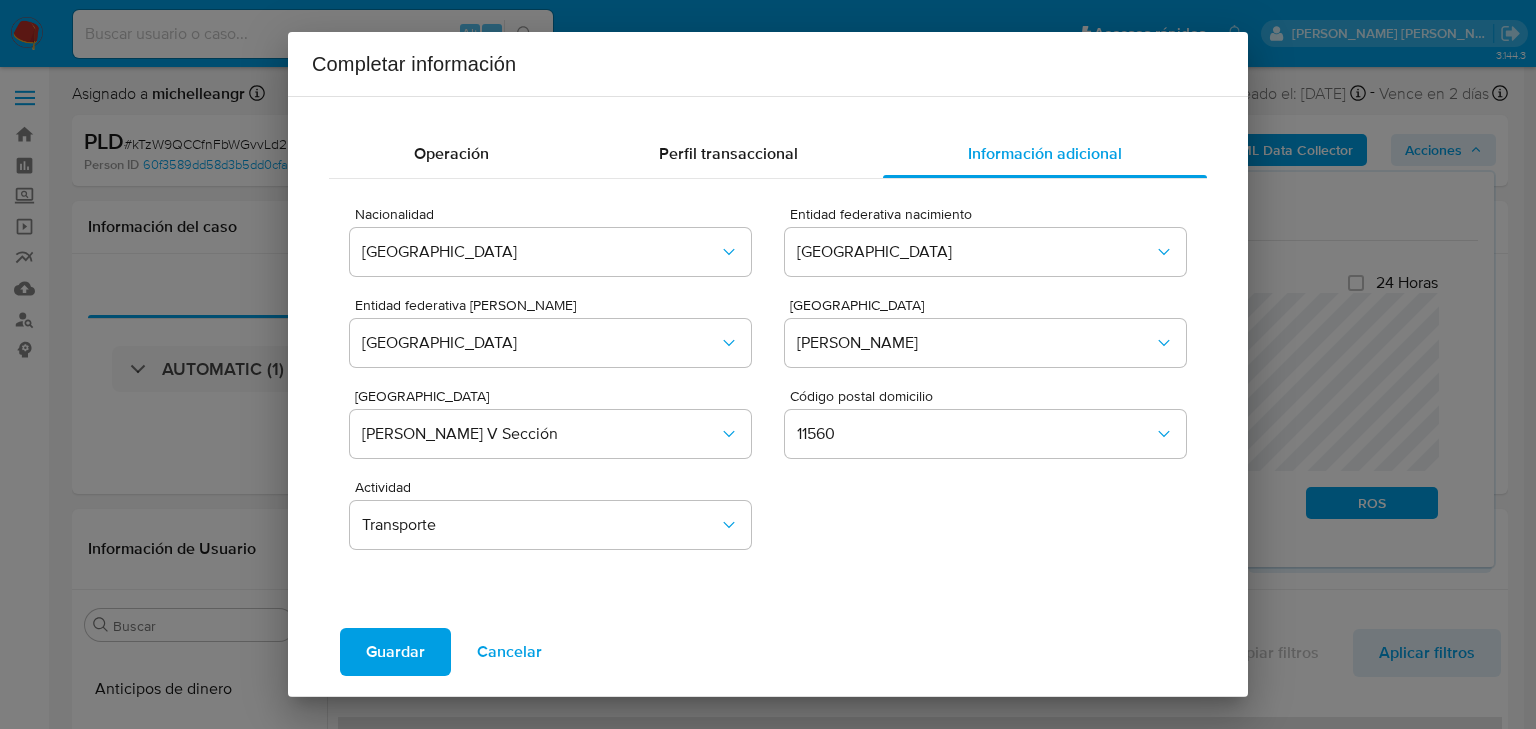 click on "Guardar" at bounding box center (395, 652) 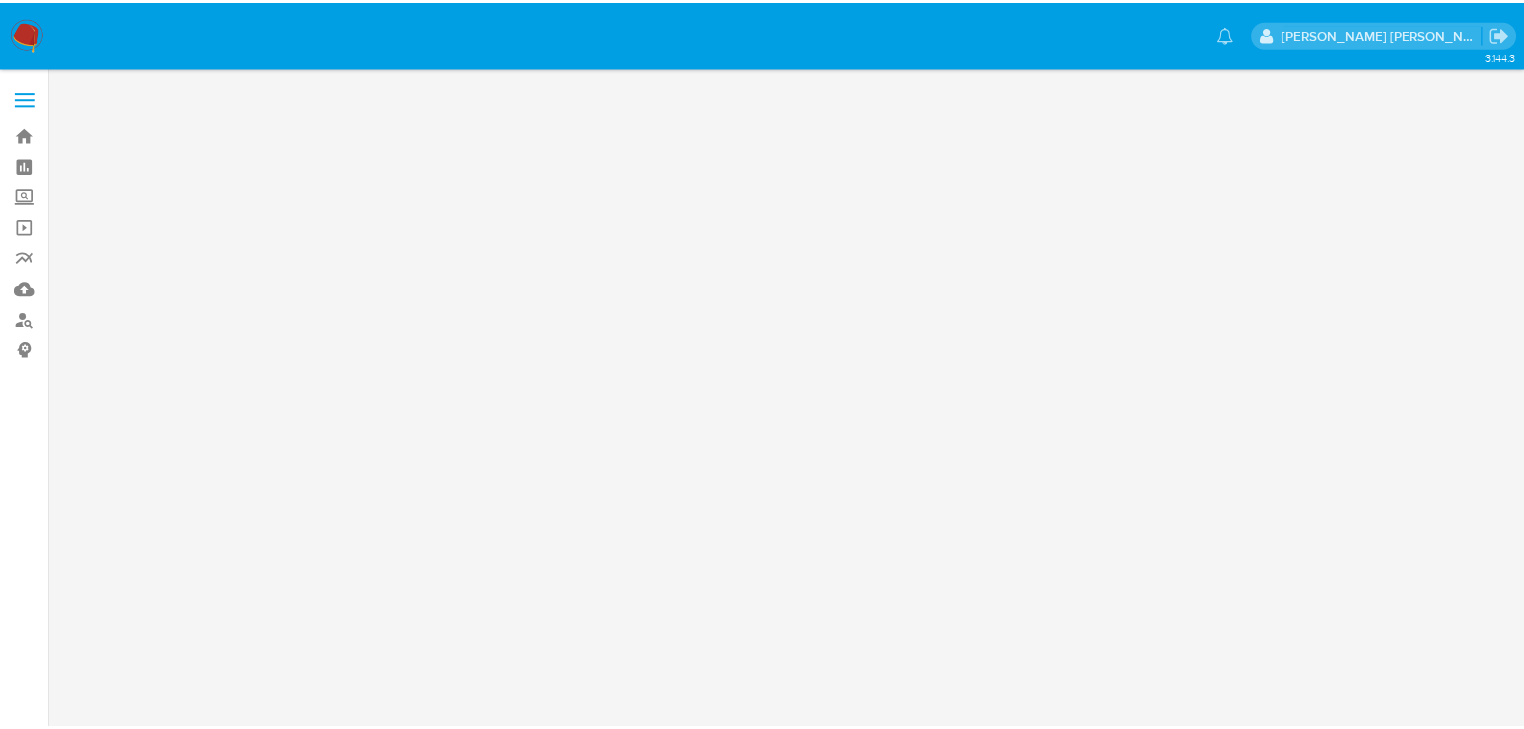 scroll, scrollTop: 0, scrollLeft: 0, axis: both 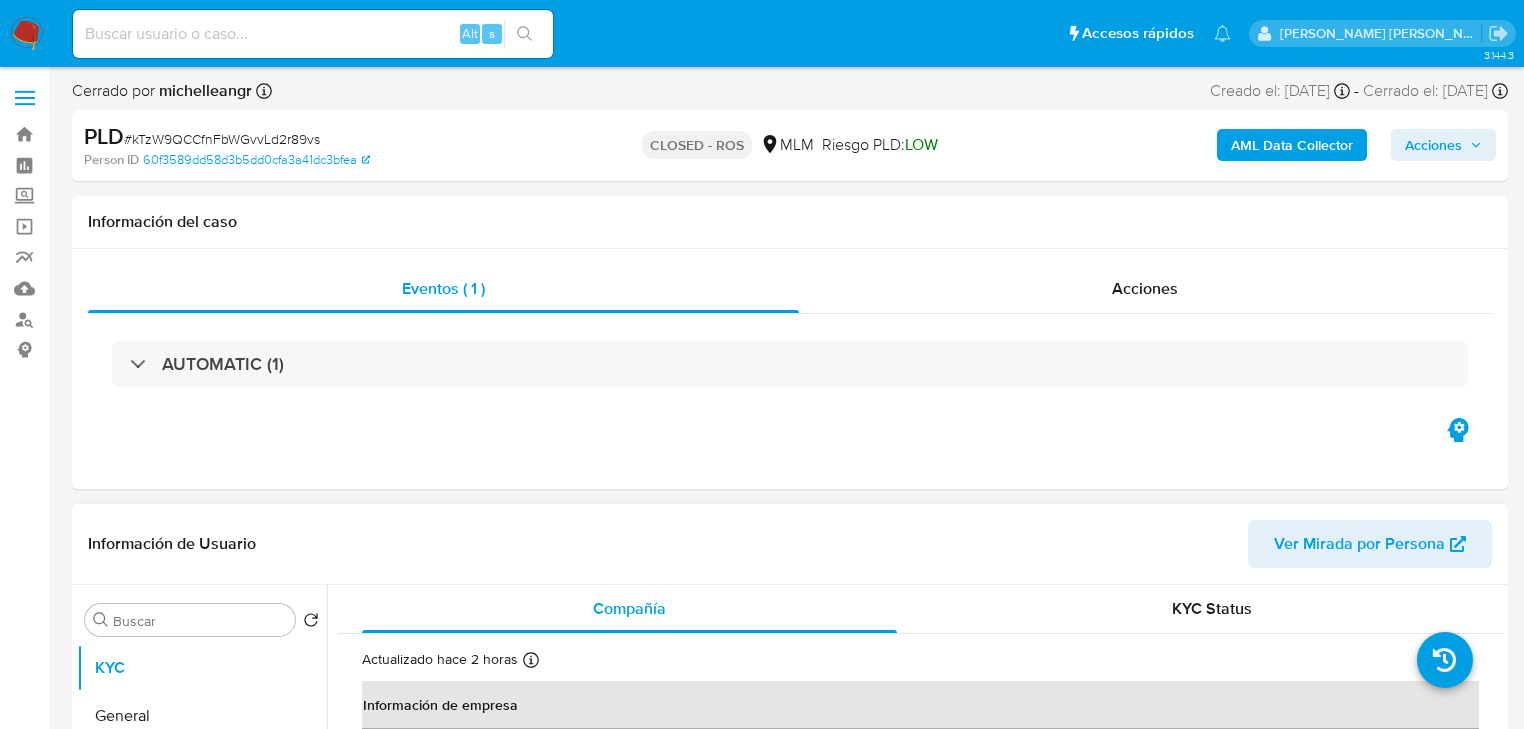 select on "10" 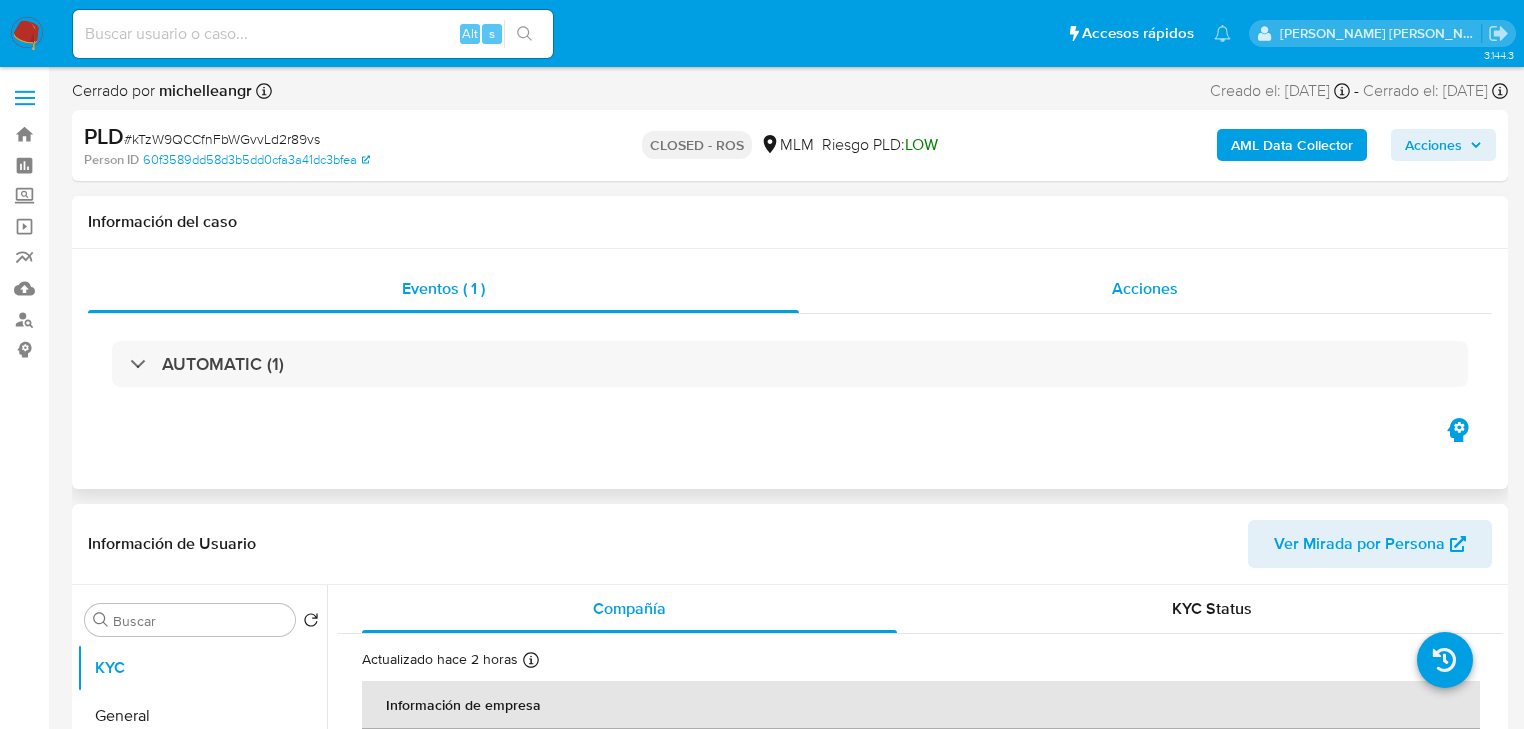 click on "Acciones" at bounding box center (1146, 289) 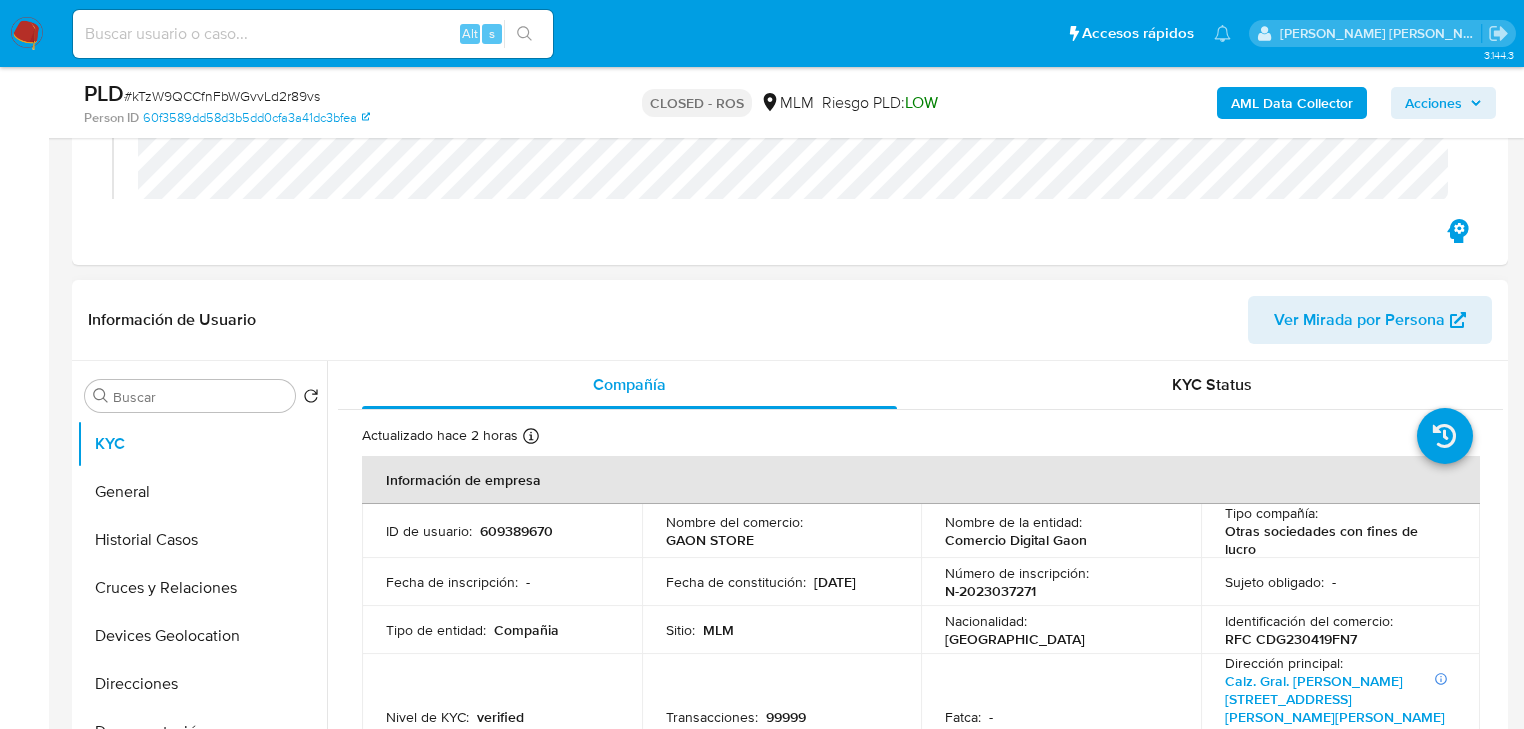 scroll, scrollTop: 320, scrollLeft: 0, axis: vertical 